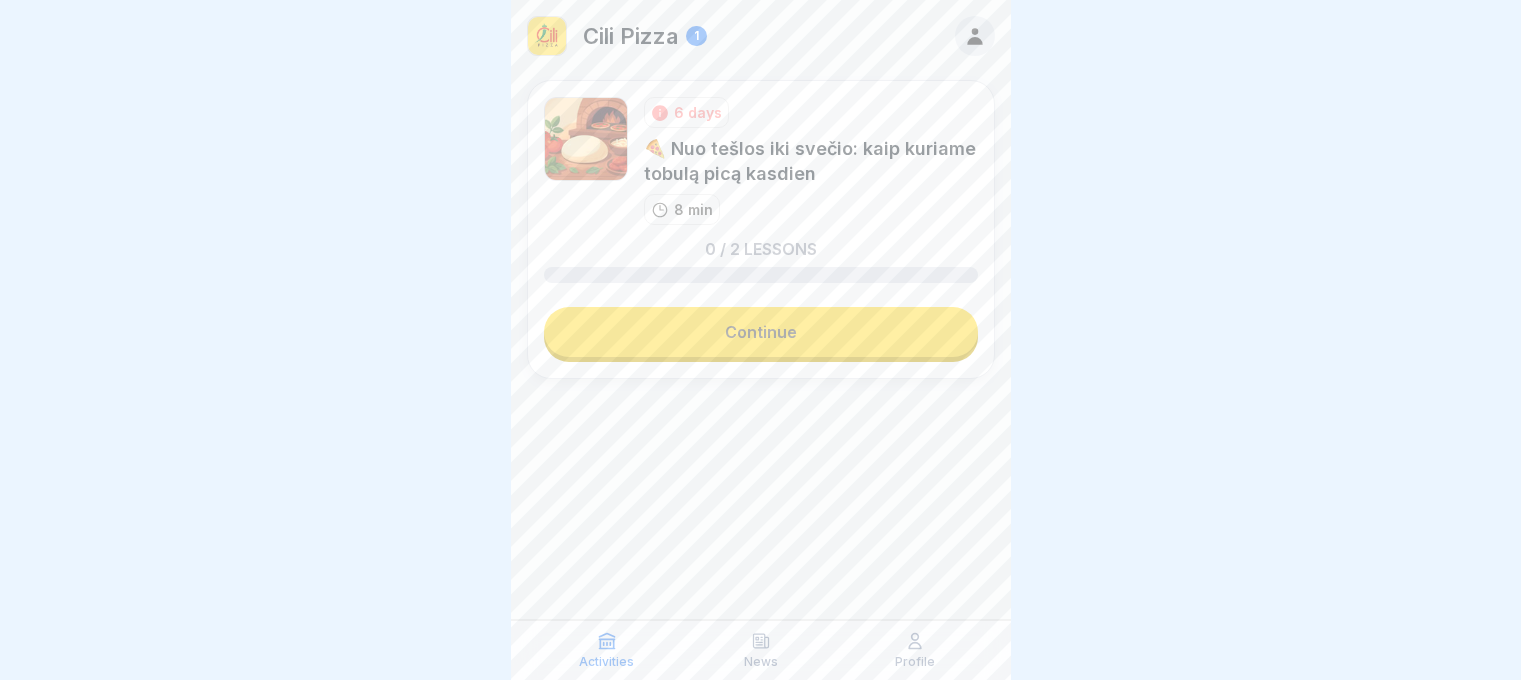 scroll, scrollTop: 0, scrollLeft: 0, axis: both 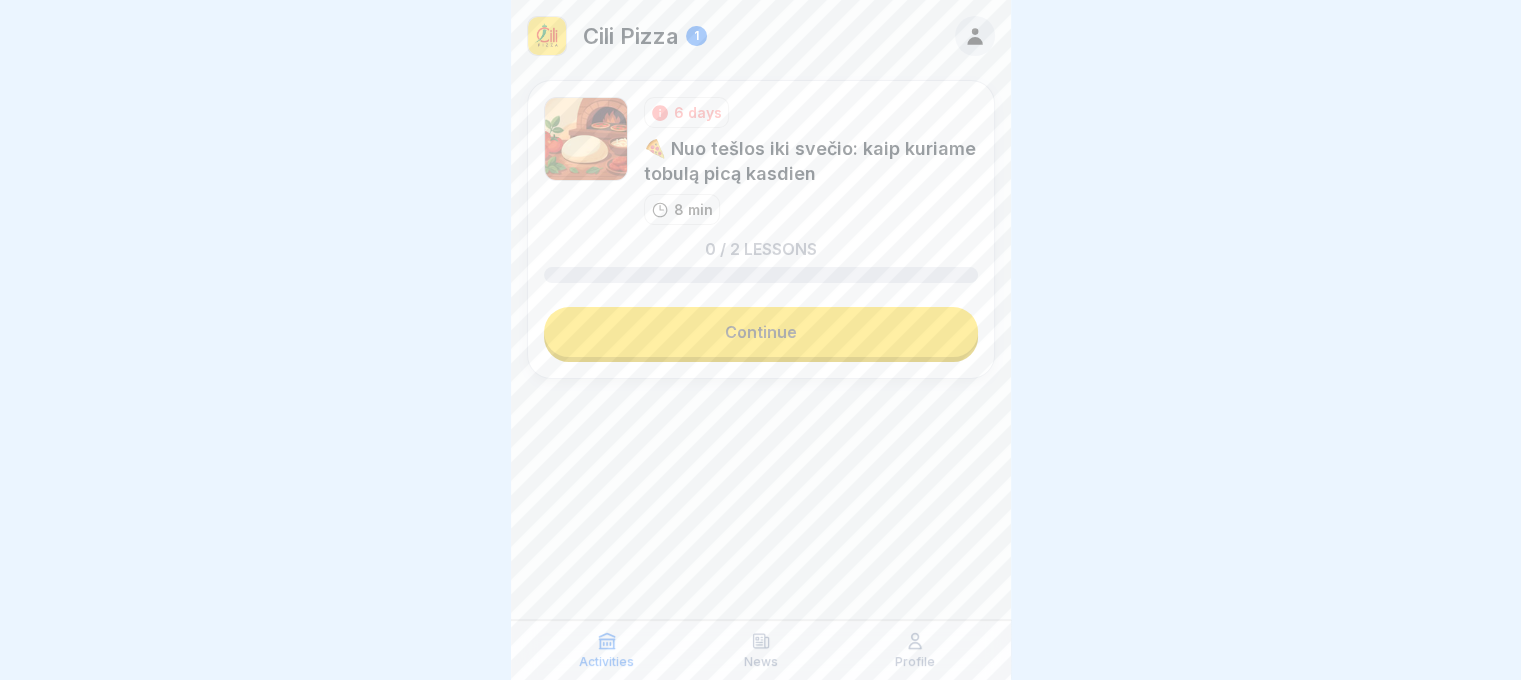click on "Continue" at bounding box center (761, 332) 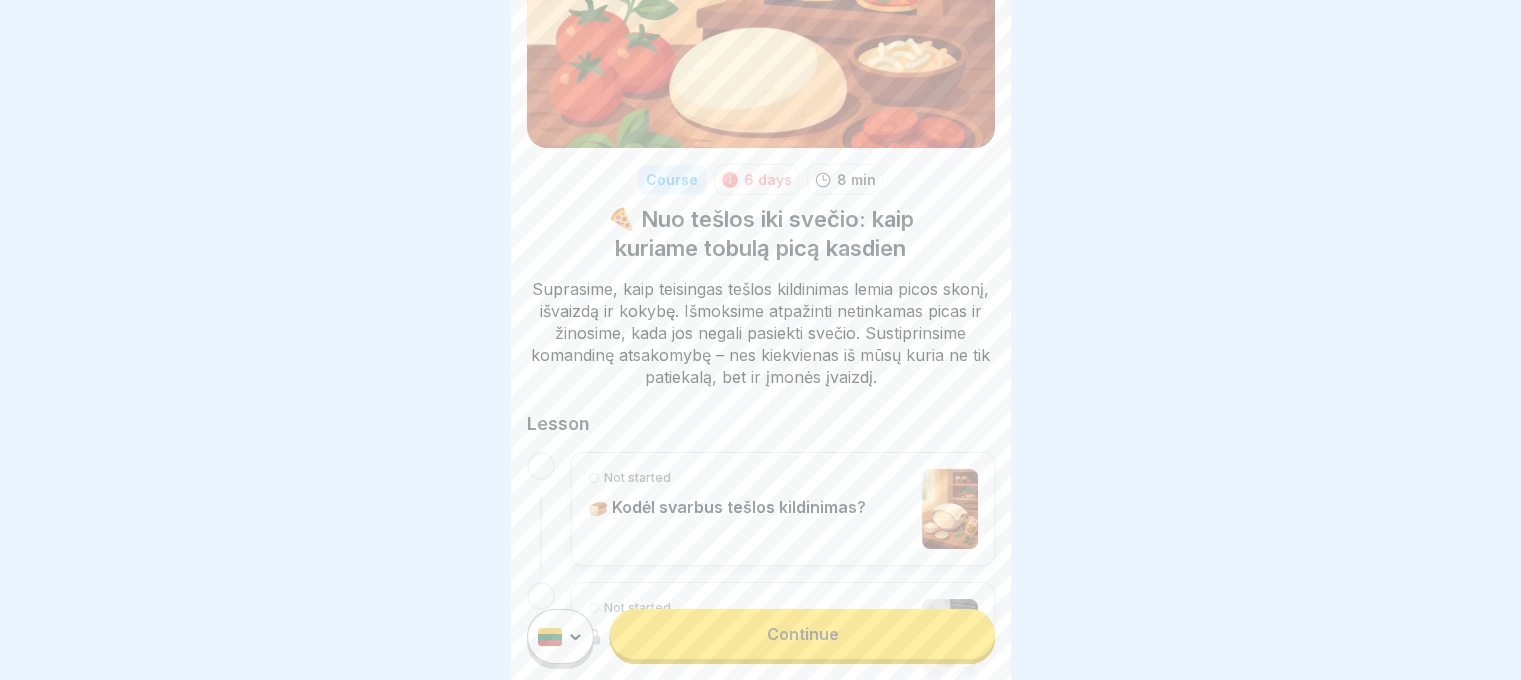 scroll, scrollTop: 248, scrollLeft: 0, axis: vertical 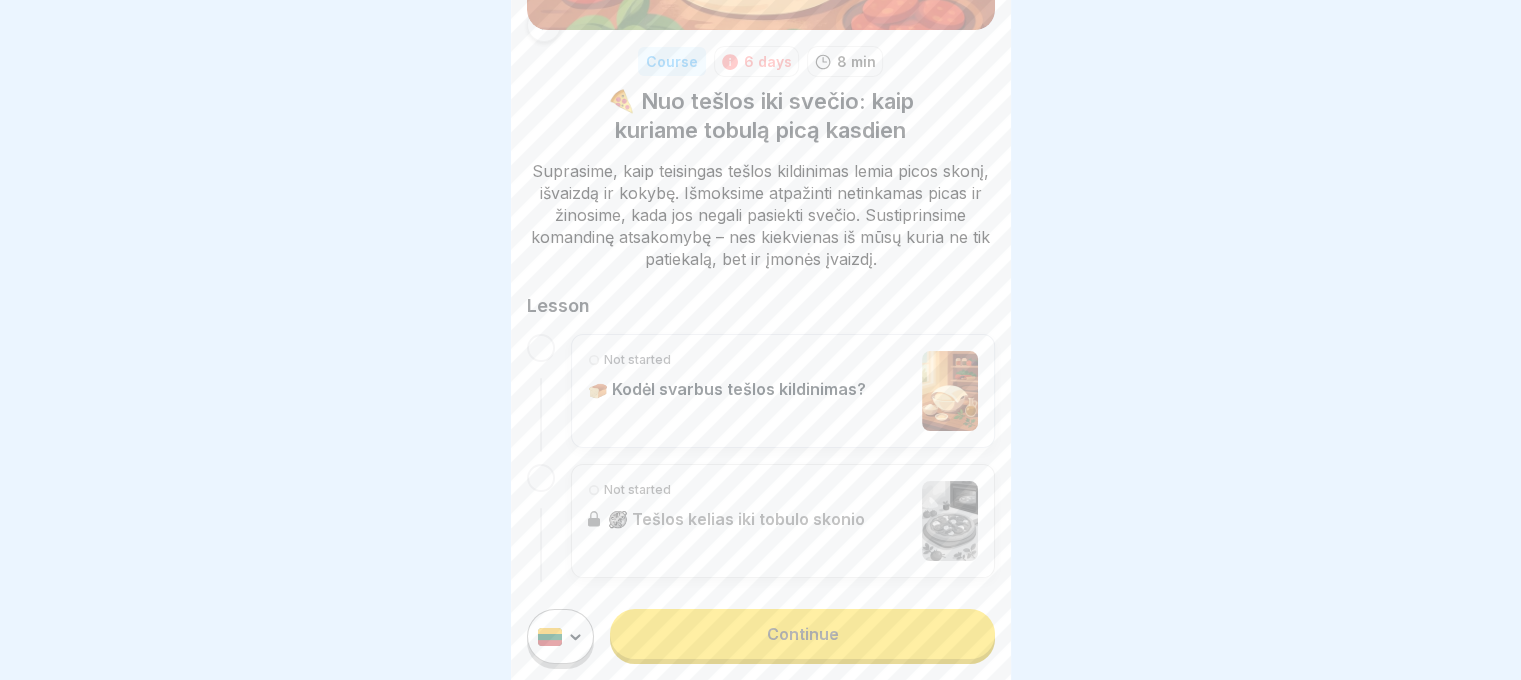 click on "Continue" at bounding box center [802, 634] 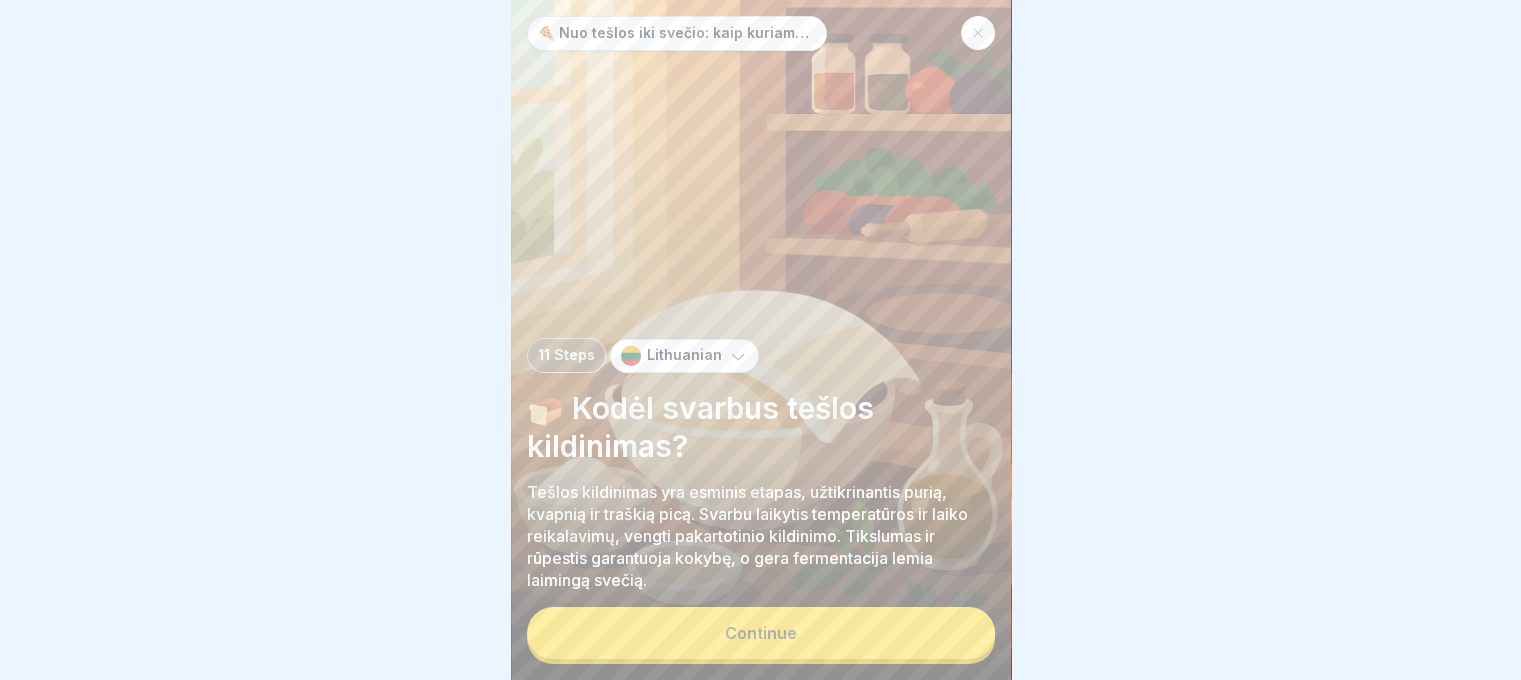 scroll, scrollTop: 0, scrollLeft: 0, axis: both 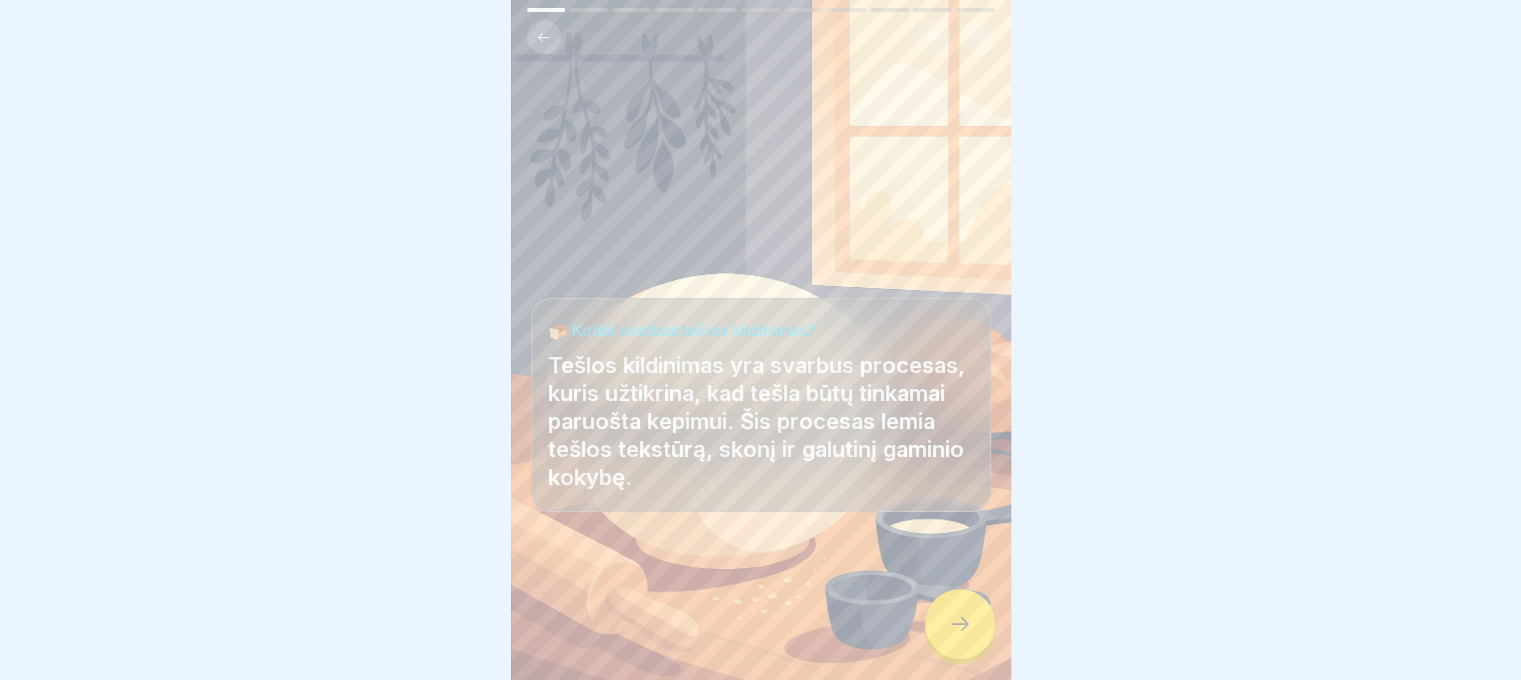 click at bounding box center [960, 624] 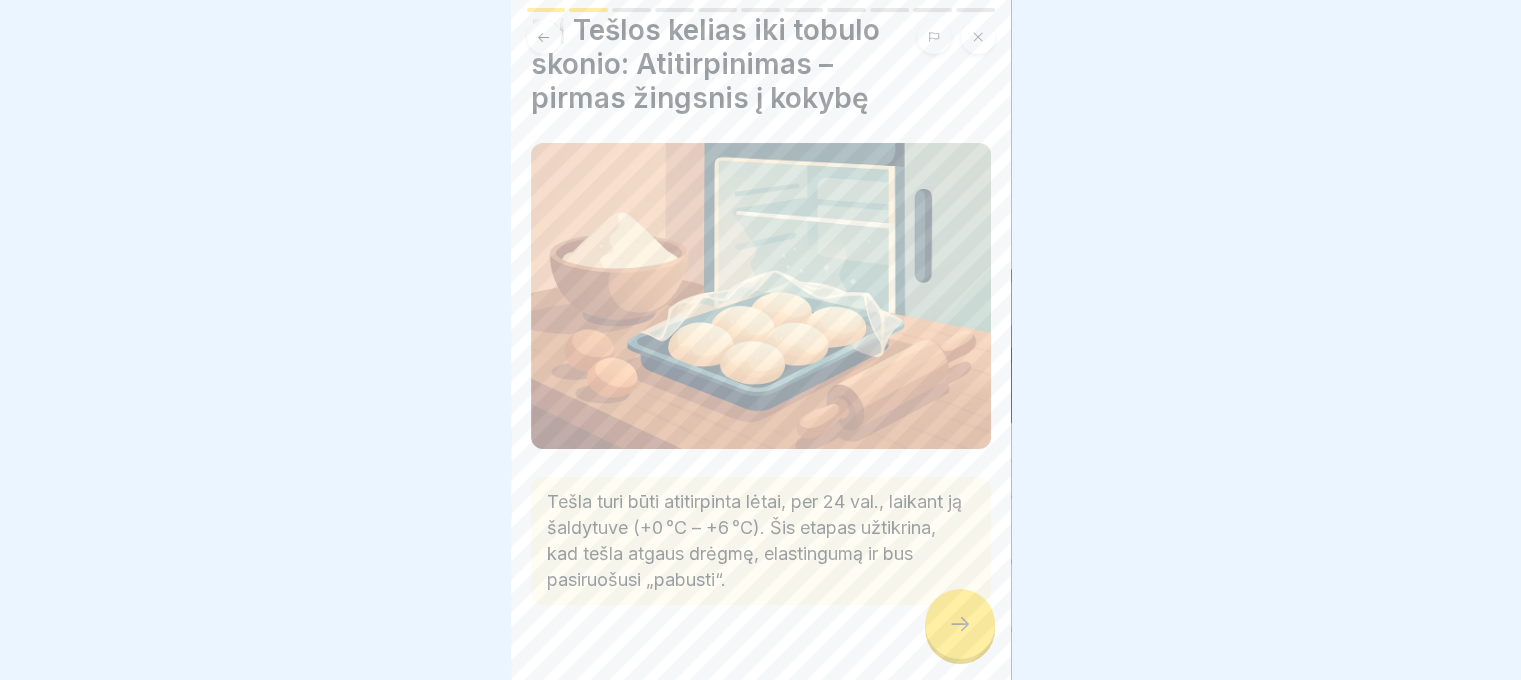 scroll, scrollTop: 100, scrollLeft: 0, axis: vertical 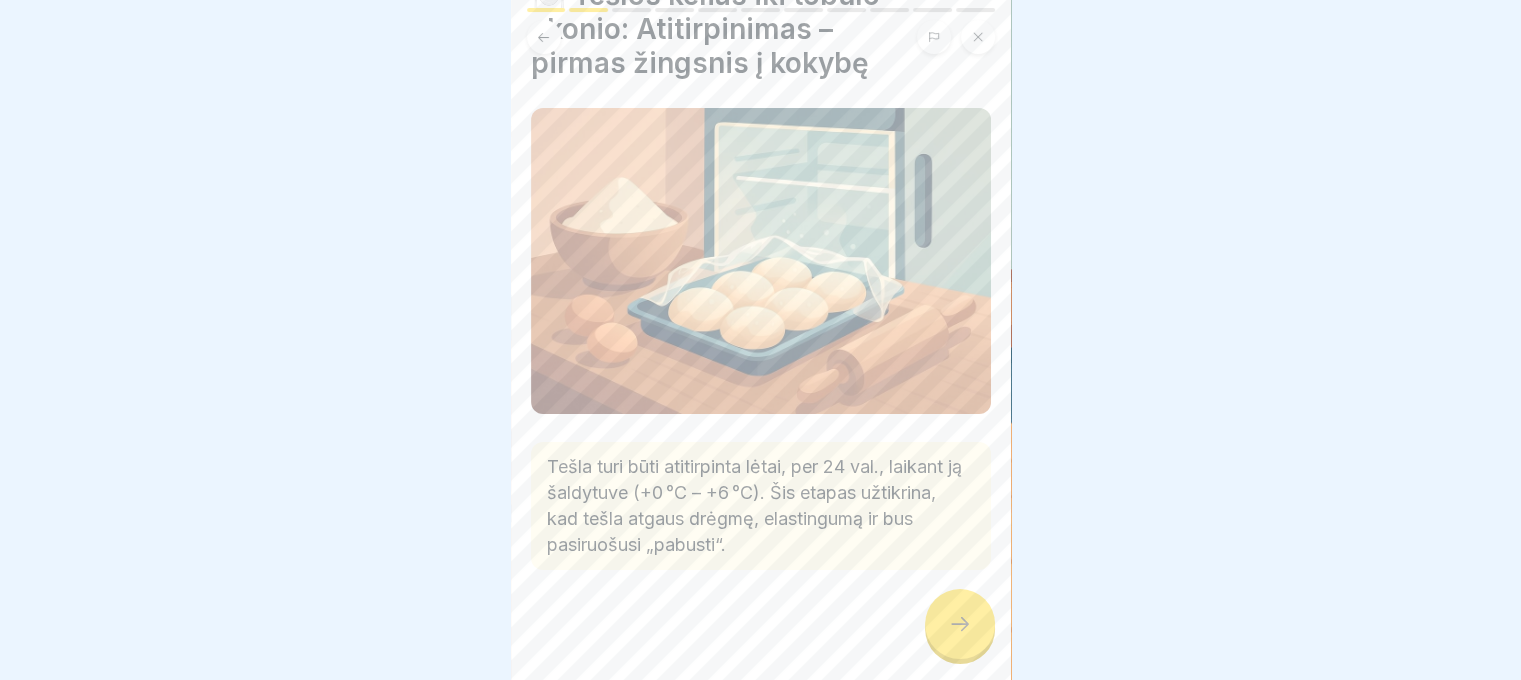 click at bounding box center [960, 624] 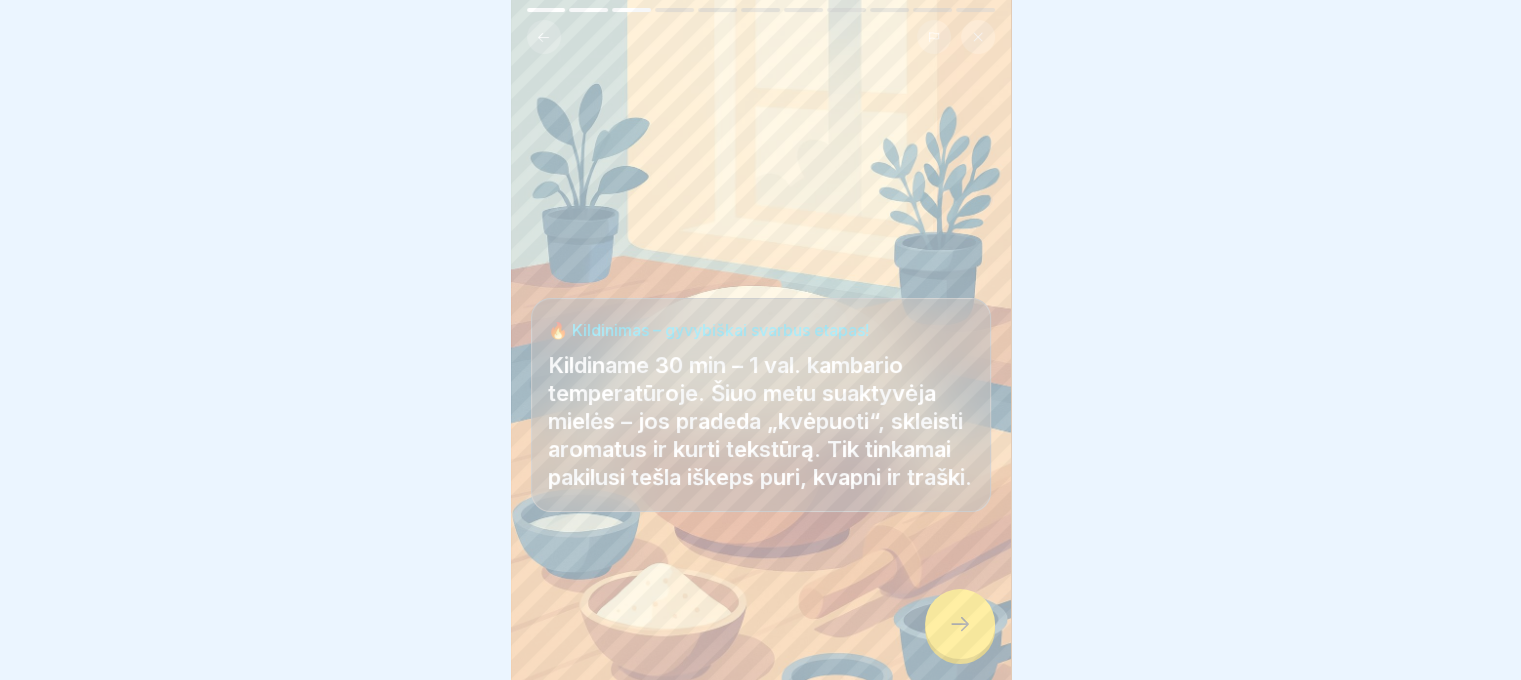 click at bounding box center [960, 624] 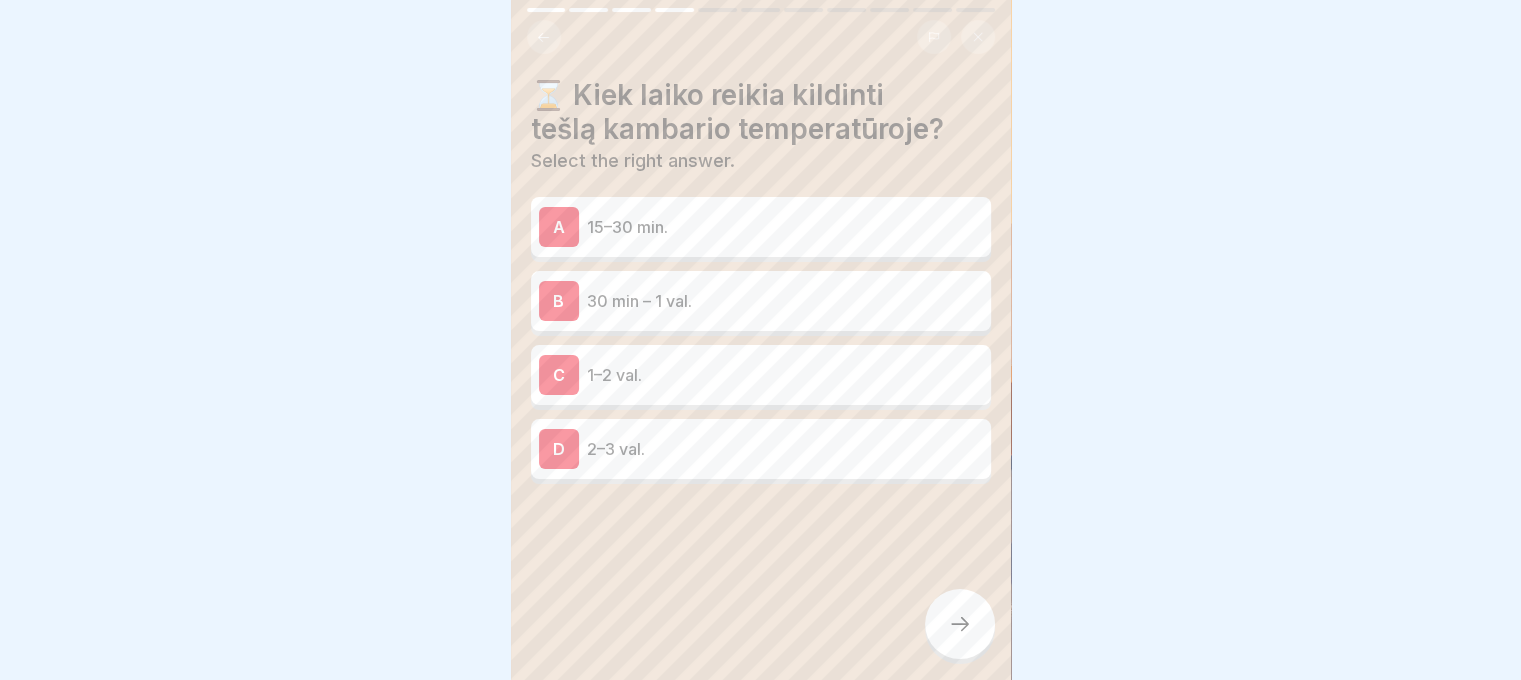 click on "A 15–30 min." at bounding box center (761, 227) 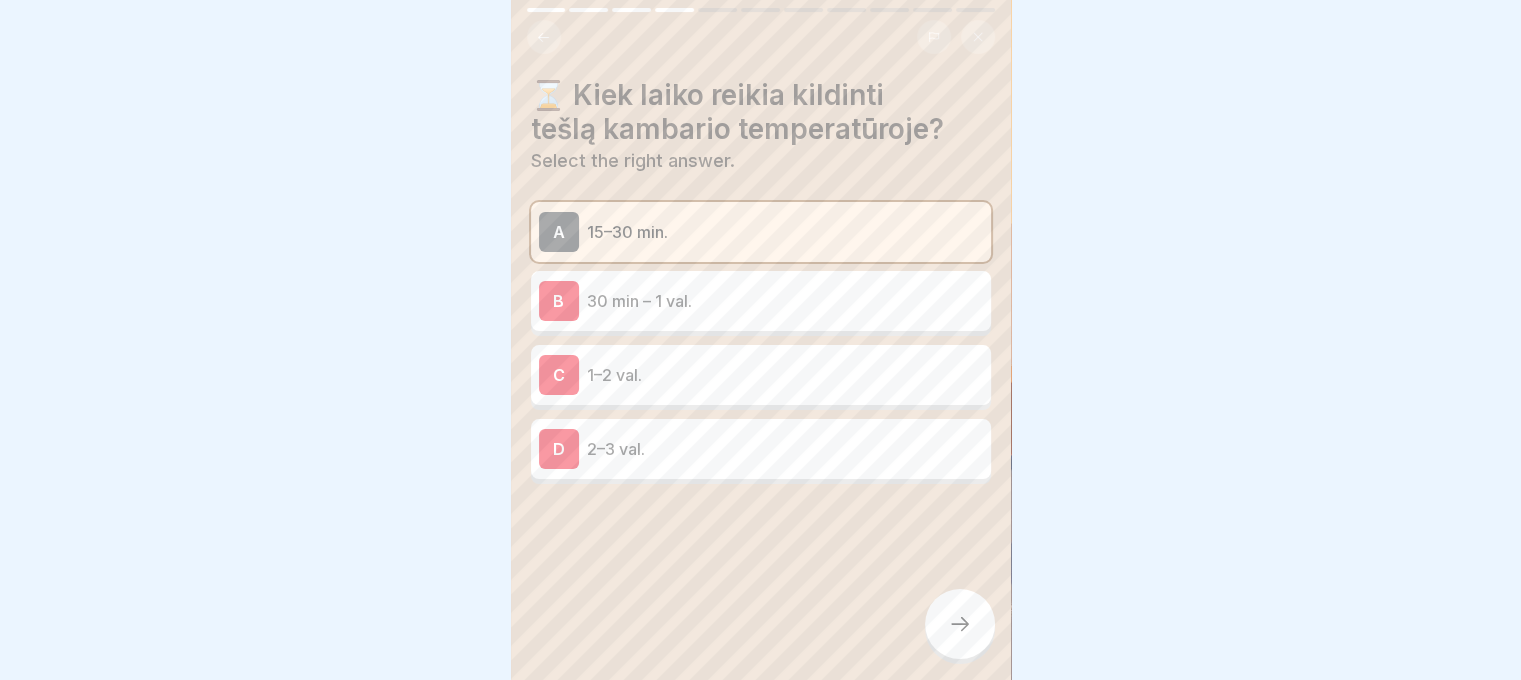 click on "30 min – 1 val." at bounding box center (785, 301) 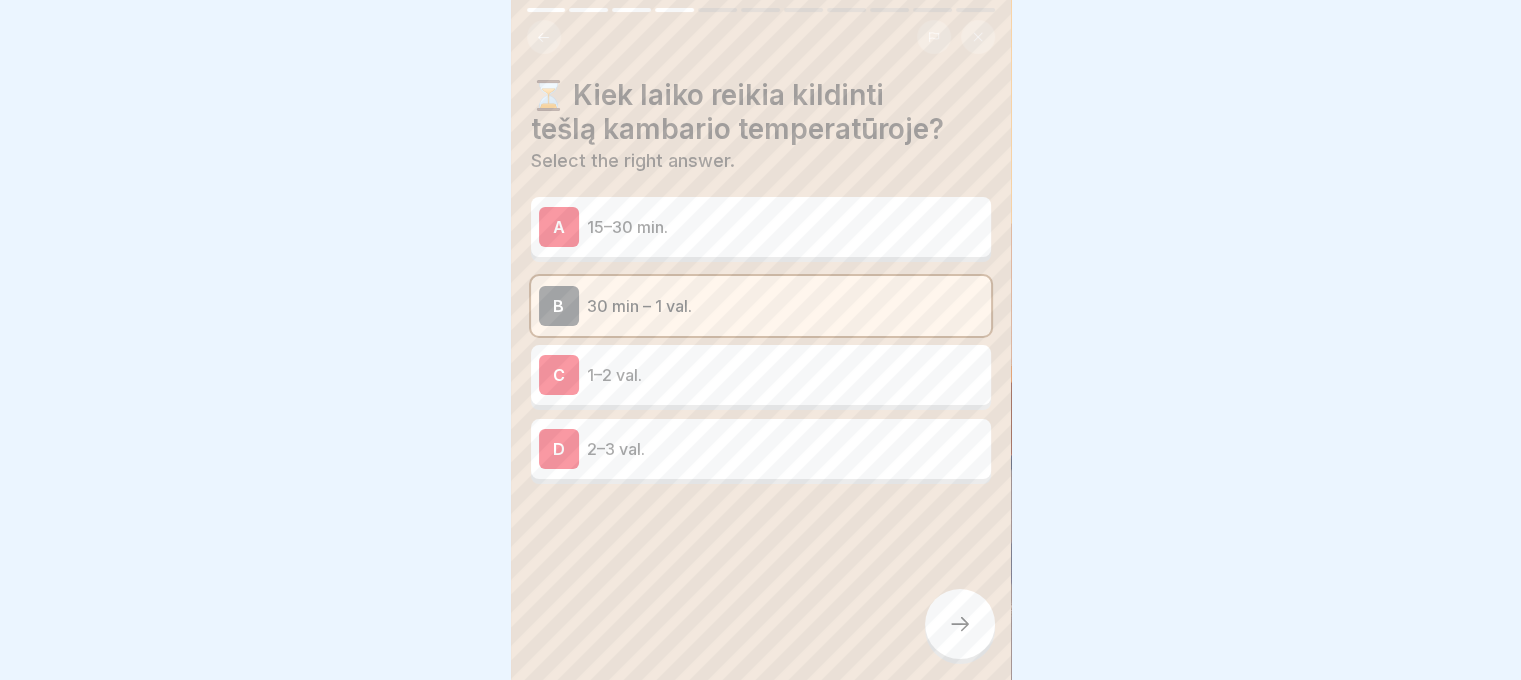 click on "🍕 Nuo tešlos iki svečio: kaip kuriame tobulą picą kasdien 11 Steps Lithuanian 🍞 Kodėl svarbus tešlos kildinimas? Tešlos kildinimas yra esminis etapas, užtikrinantis purią, kvapnią ir traškią picą. Svarbu laikytis temperatūros ir laiko reikalavimų, vengti pakartotinio kildinimo. Tikslumas ir rūpestis garantuoja kokybę, o gera fermentacija lemia laimingą svečią. Continue 🍞 Kodėl svarbus tešlos kildinimas? Tešlos kildinimas yra svarbus procesas, kuris užtikrina, kad tešla būtų tinkamai paruošta kepimui. Šis procesas lemia tešlos tekstūrą, skonį ir galutinį gaminio kokybę. 🍽️ Tešlos kelias iki tobulo skonio: Atitirpinimas – pirmas žingsnis į kokybę Tešla turi būti atitirpinta lėtai, per 24 val., laikant ją šaldytuve (+0 °C – +6 °C). Šis etapas užtikrina, kad tešla atgaus drėgmę, elastingumą ir bus pasiruošusi „pabusti“. 🔥 Kildinimas – gyvybiškai svarbus etapas! ⏳ Kiek laiko reikia kildinti tešlą kambario temperatūroje? A B C" at bounding box center [761, 340] 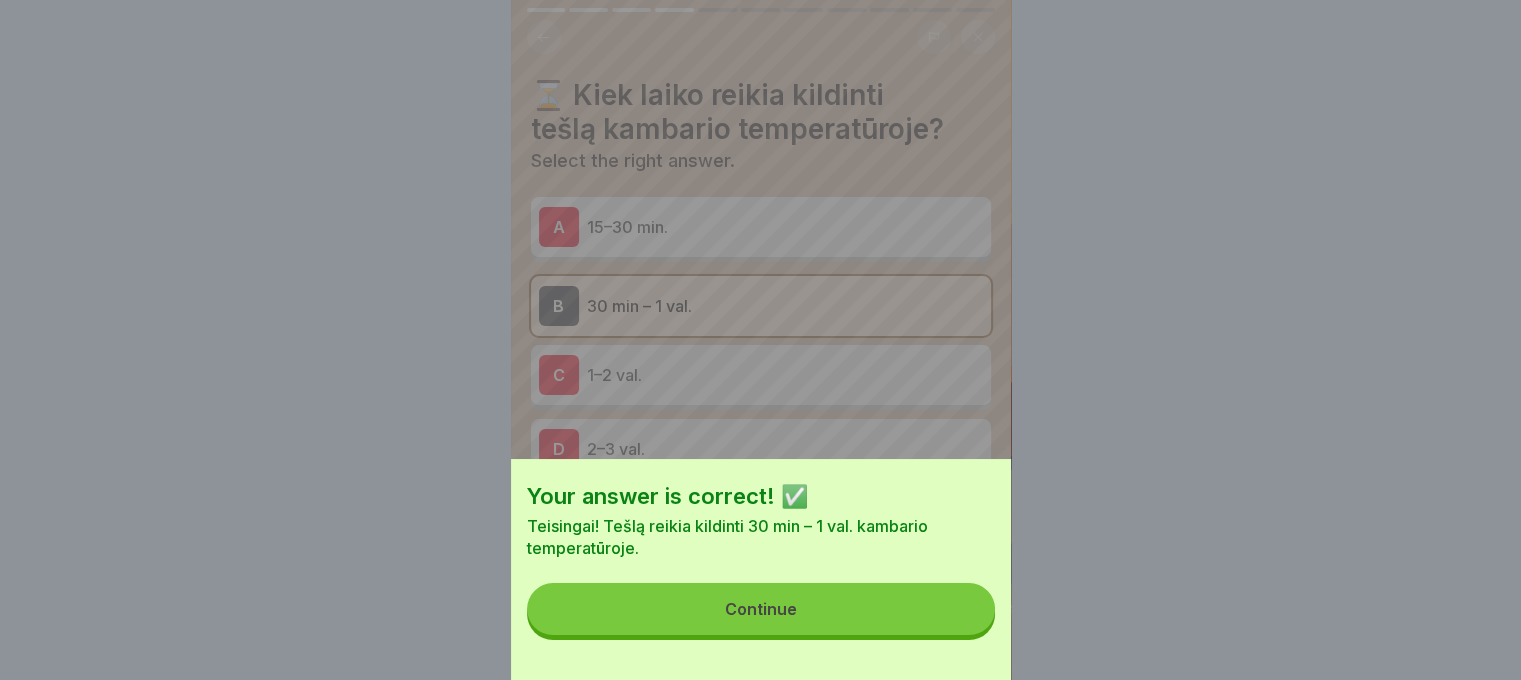 click on "Your answer is correct! ✅ Teisingai! Tešlą reikia kildinti 30 min – 1 val. kambario temperatūroje.   Continue" at bounding box center [761, 569] 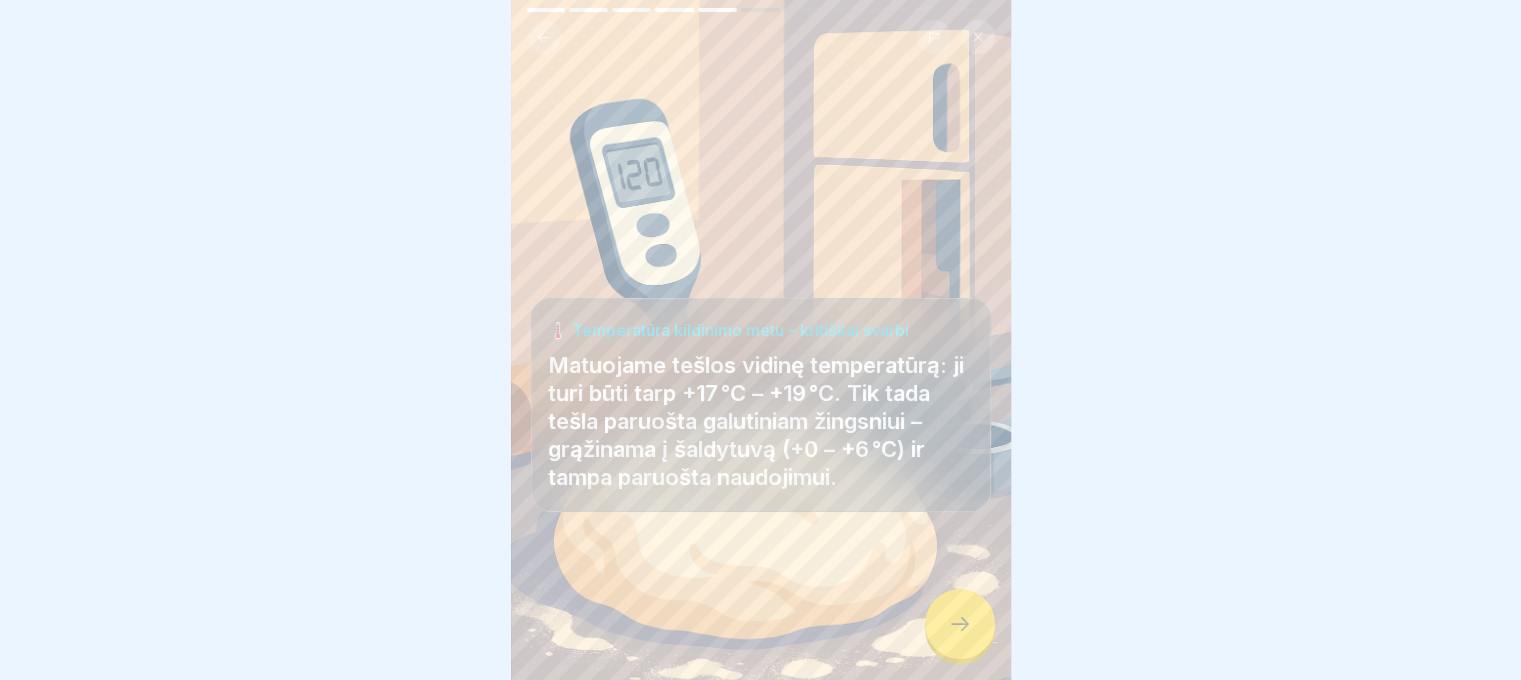 click at bounding box center [960, 624] 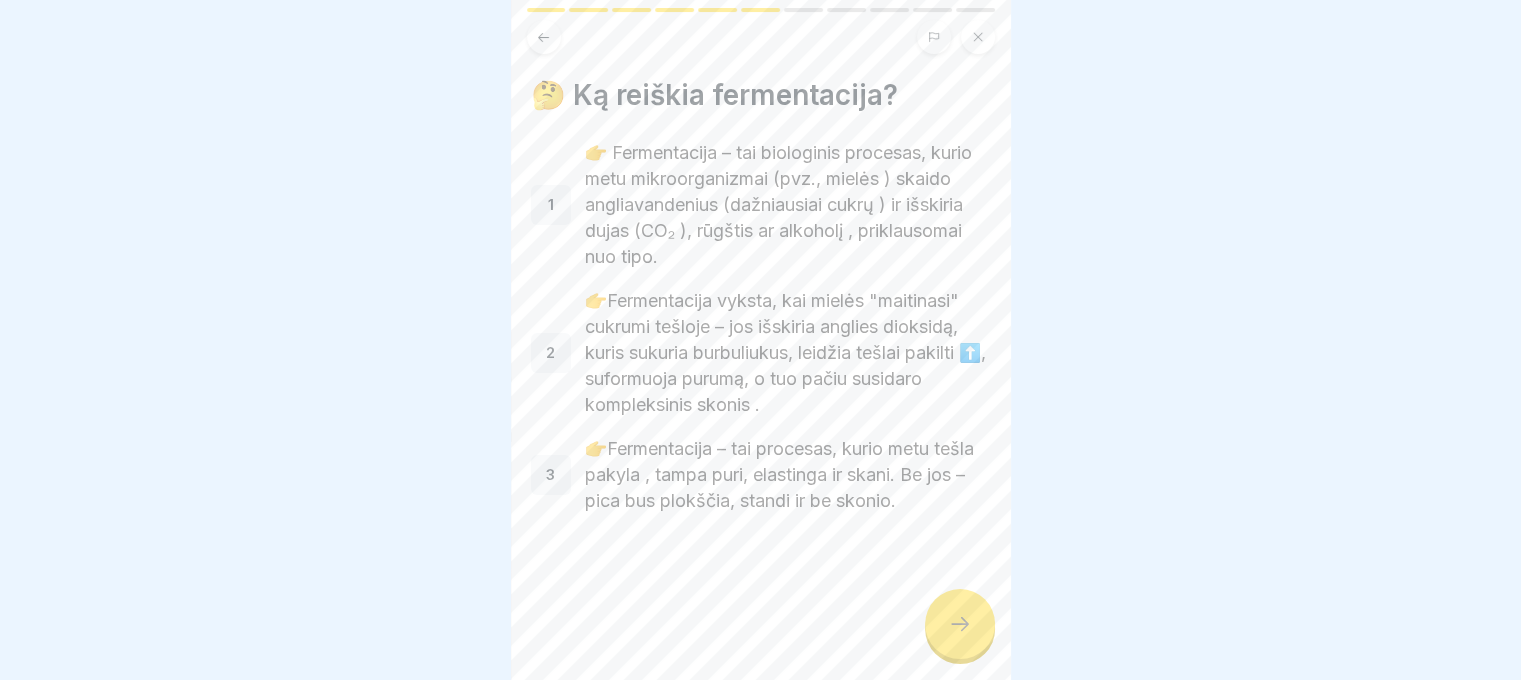 click at bounding box center [960, 624] 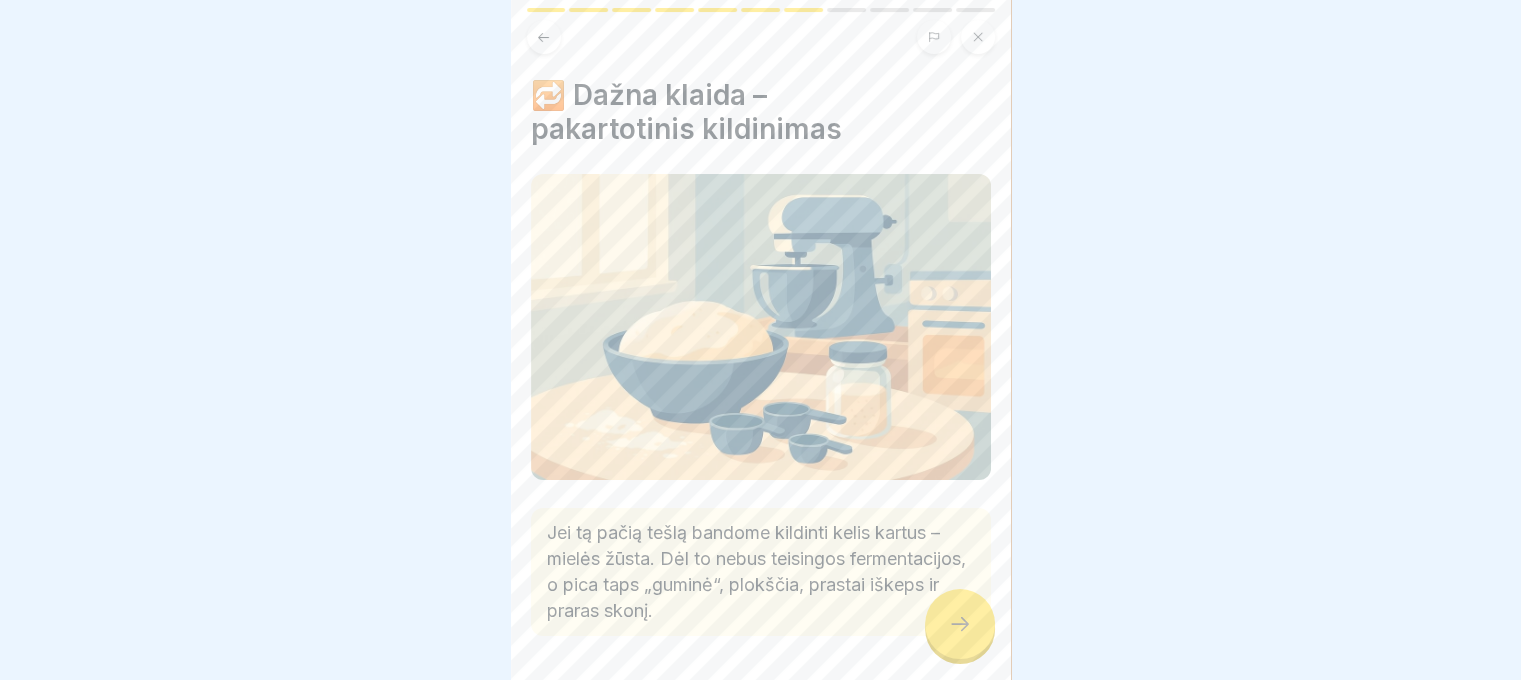 click at bounding box center (960, 624) 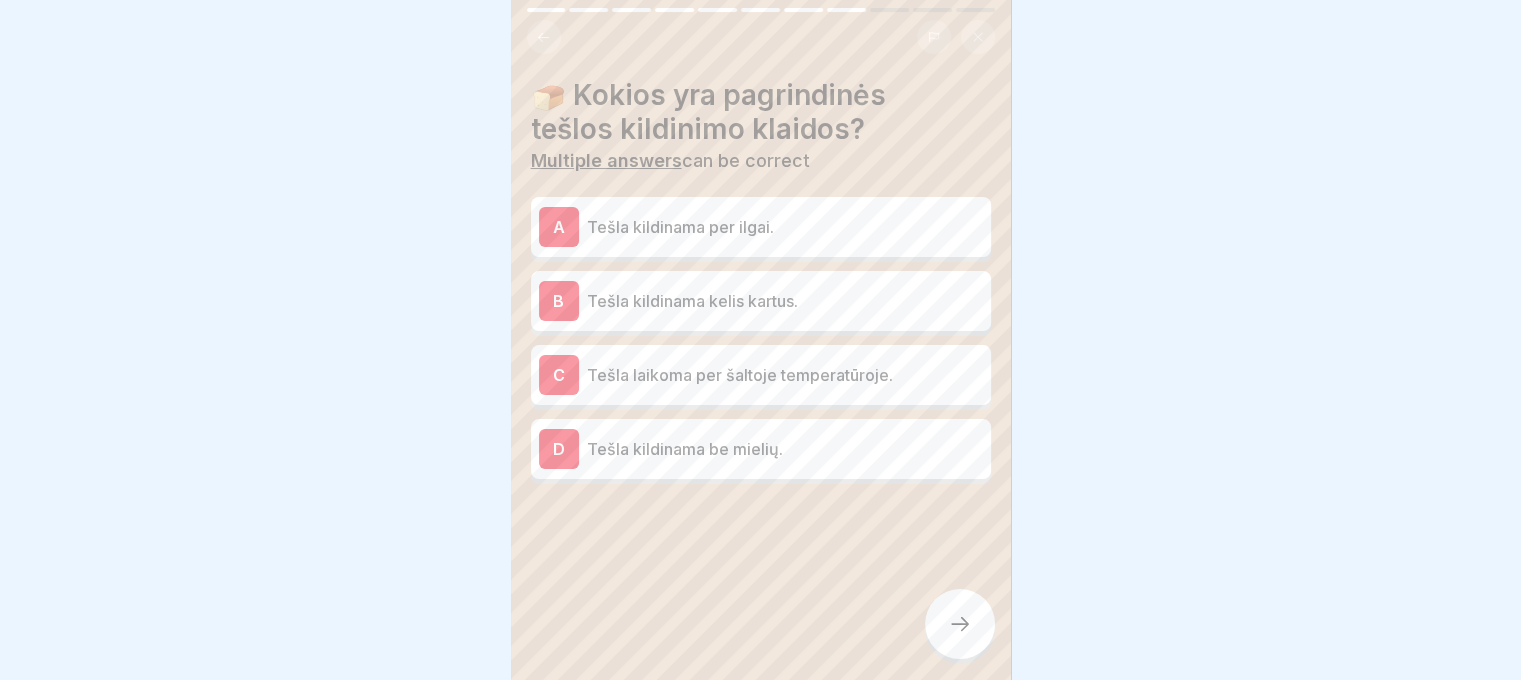 click on "B Tešla kildinama kelis kartus." at bounding box center (761, 301) 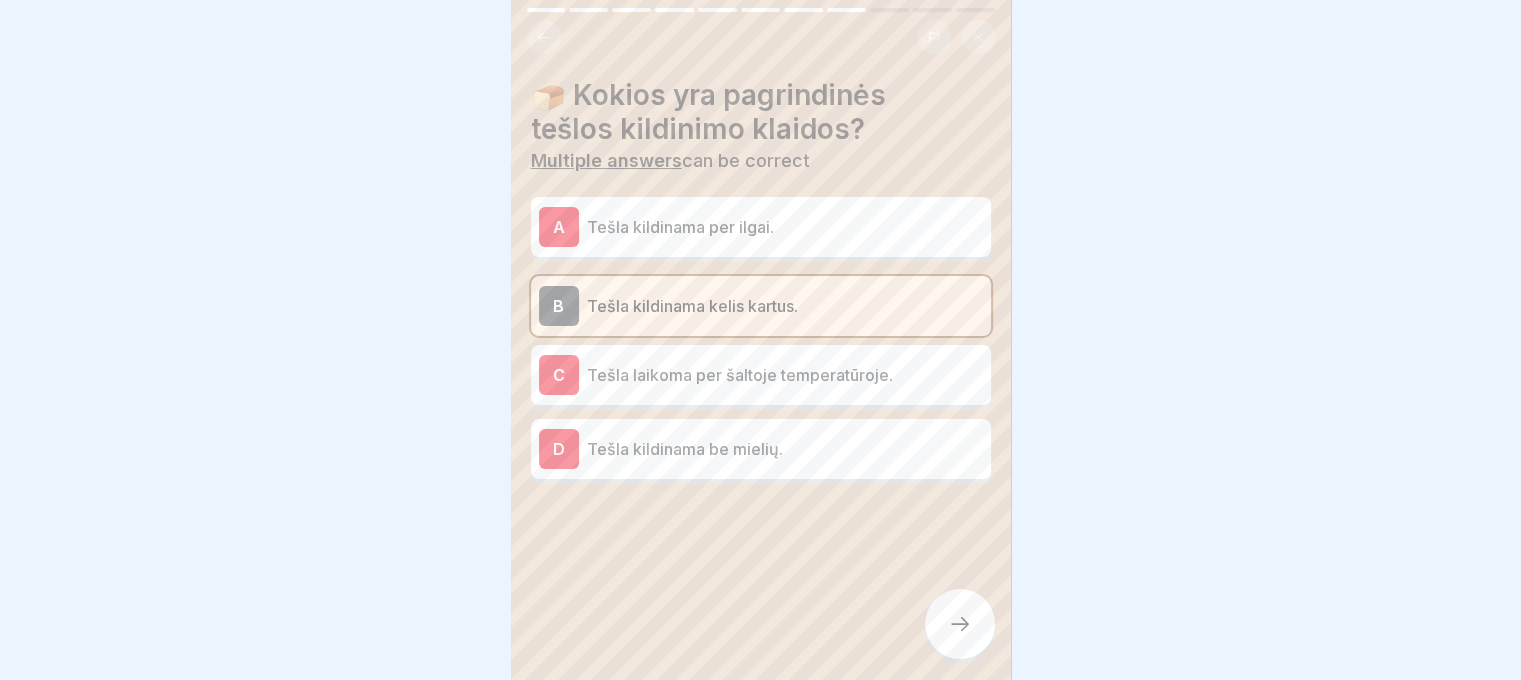 click on "A Tešla kildinama per ilgai." at bounding box center [761, 227] 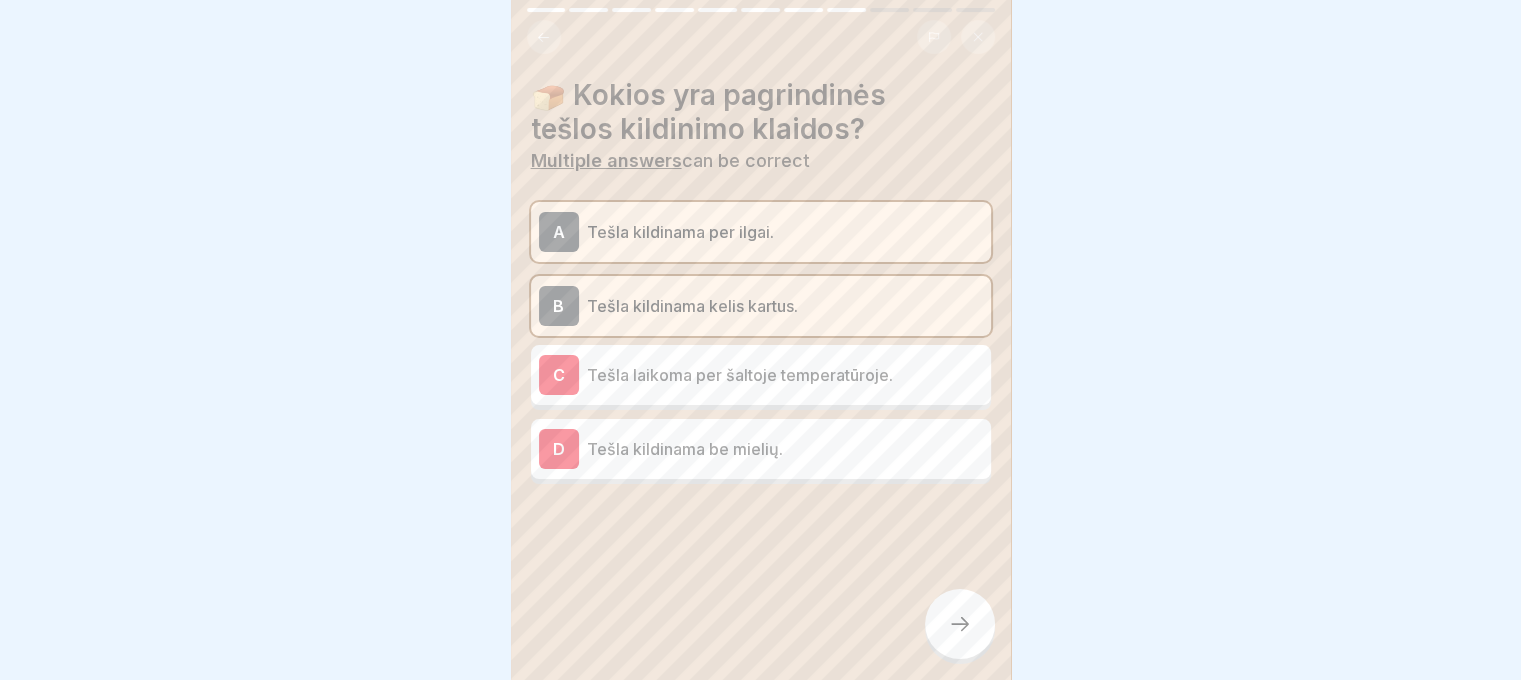 click at bounding box center (960, 624) 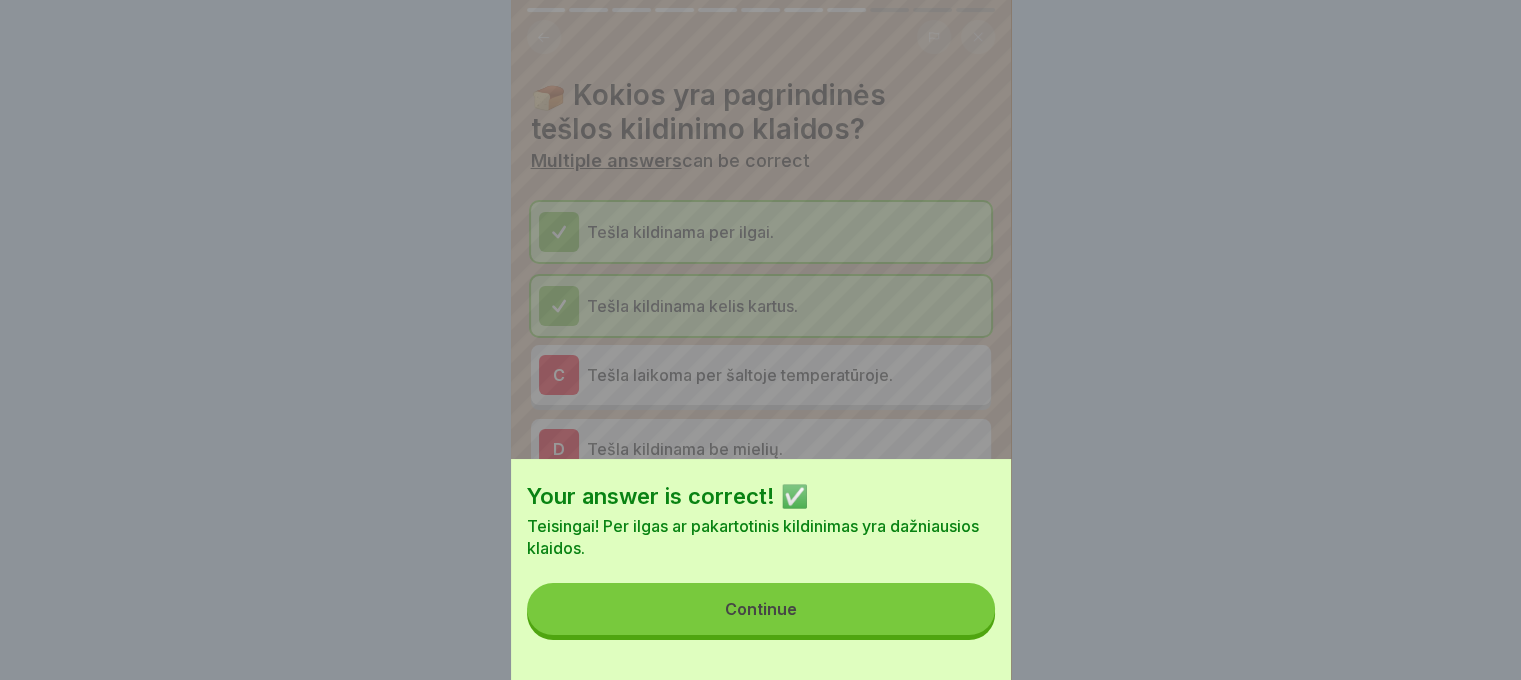 click on "Continue" at bounding box center (761, 609) 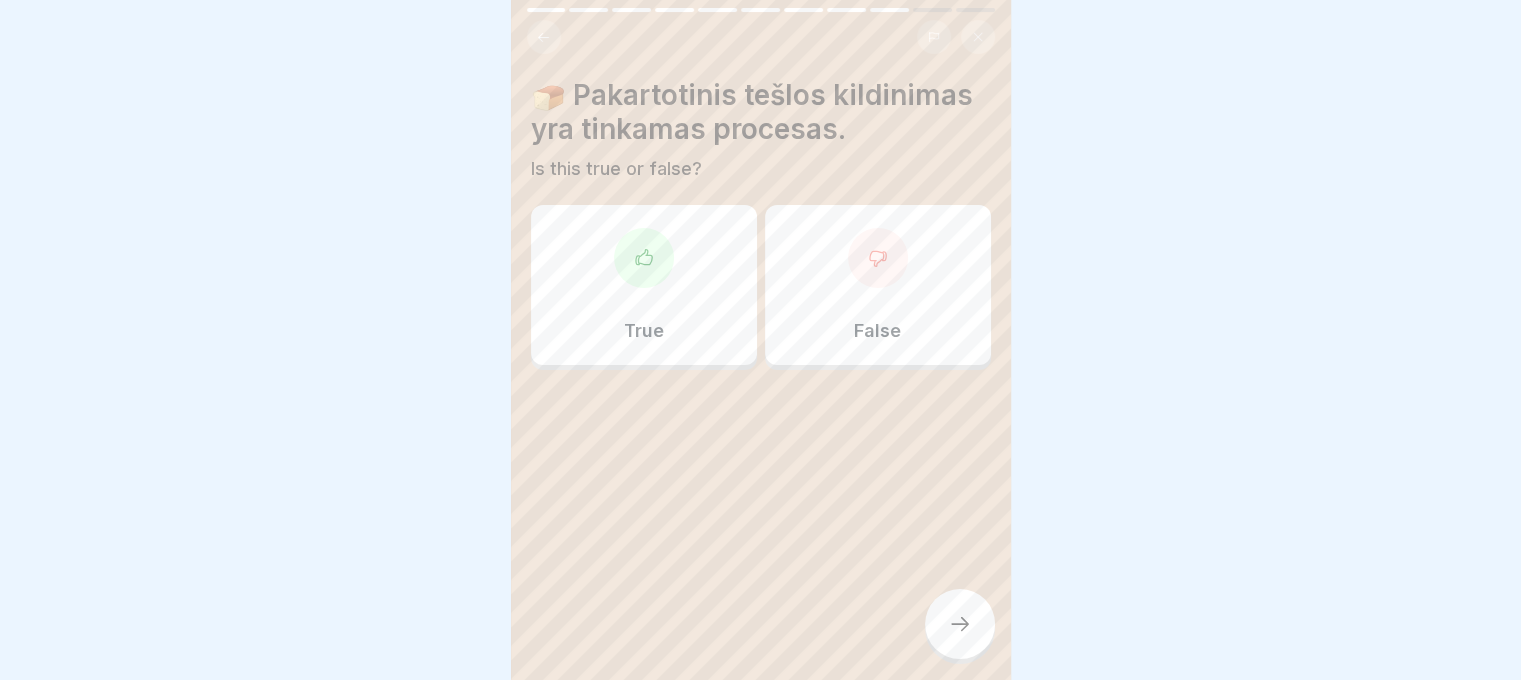click on "False" at bounding box center [878, 285] 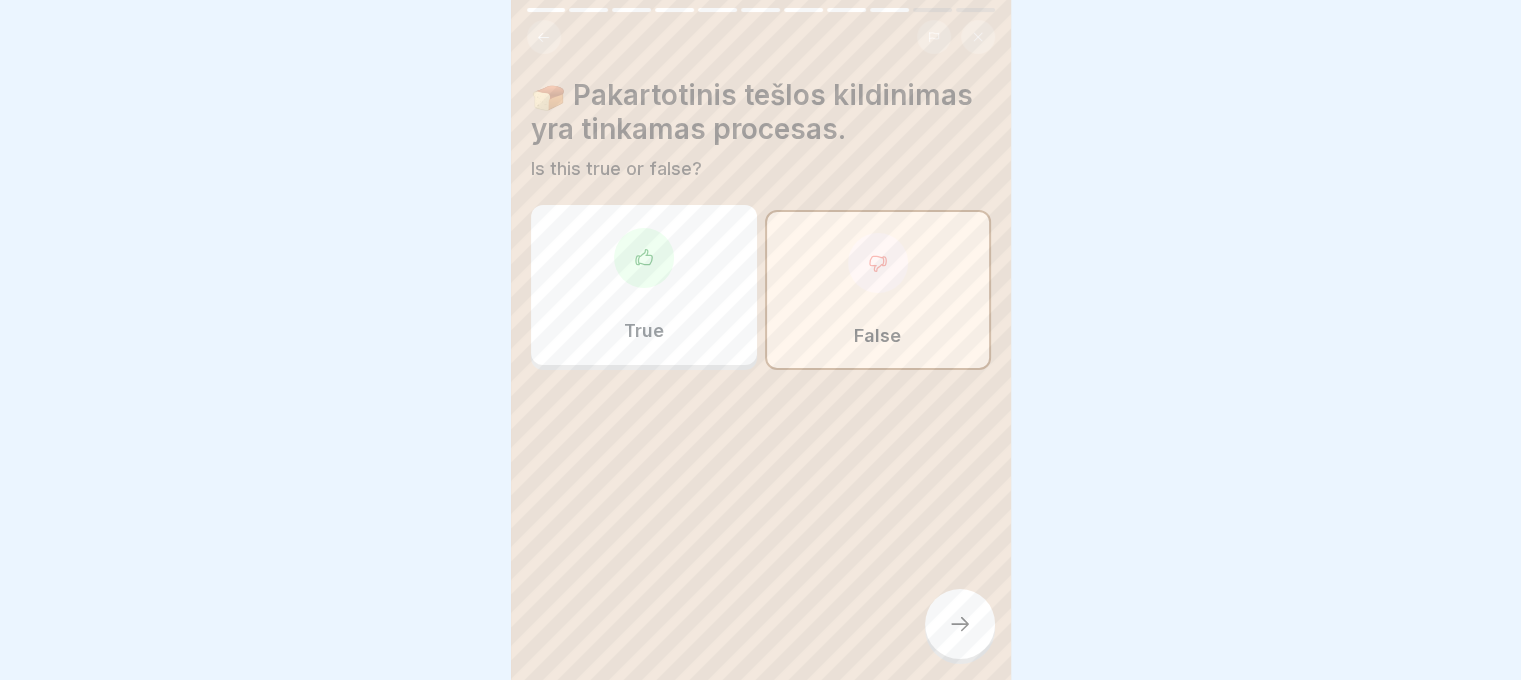click on "🍞 Pakartotinis tešlos kildinimas yra tinkamas procesas. Is this true or false? True False" at bounding box center (761, 340) 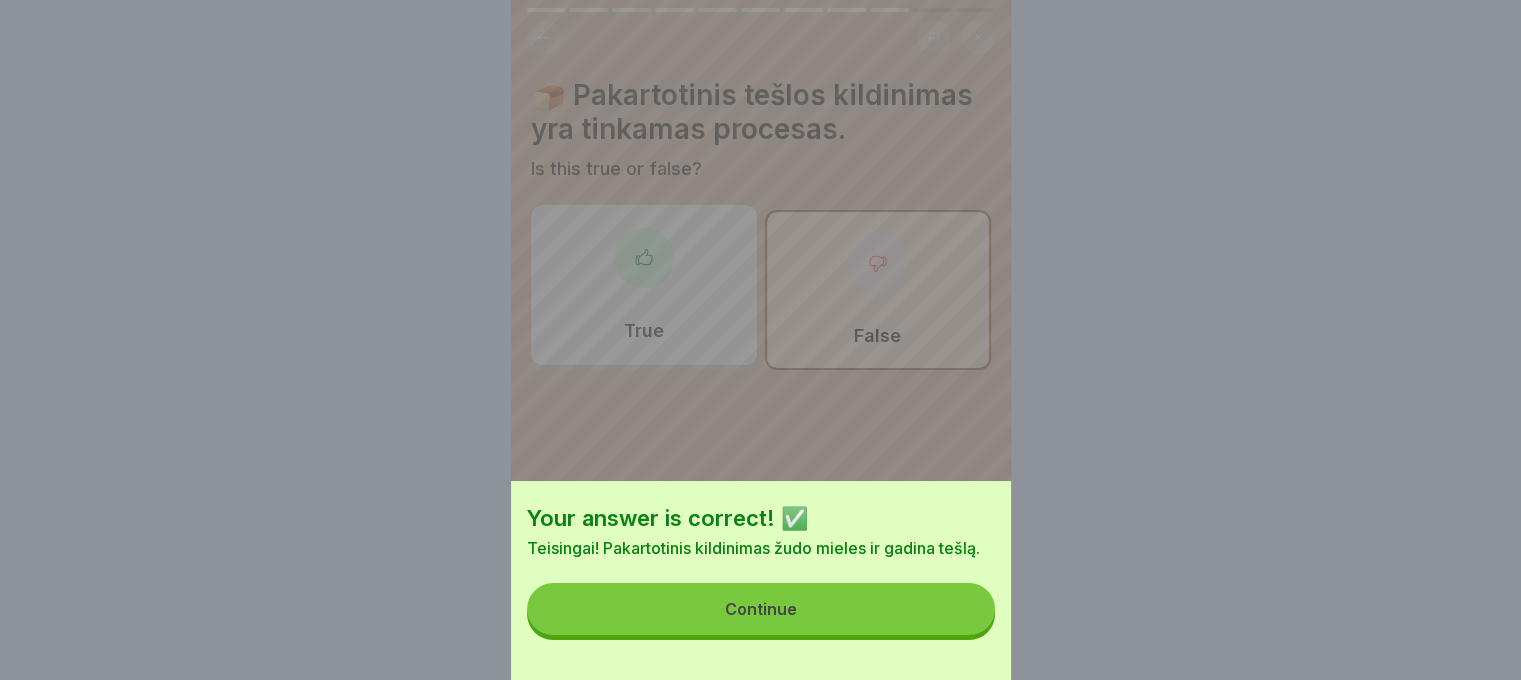 drag, startPoint x: 941, startPoint y: 587, endPoint x: 938, endPoint y: 600, distance: 13.341664 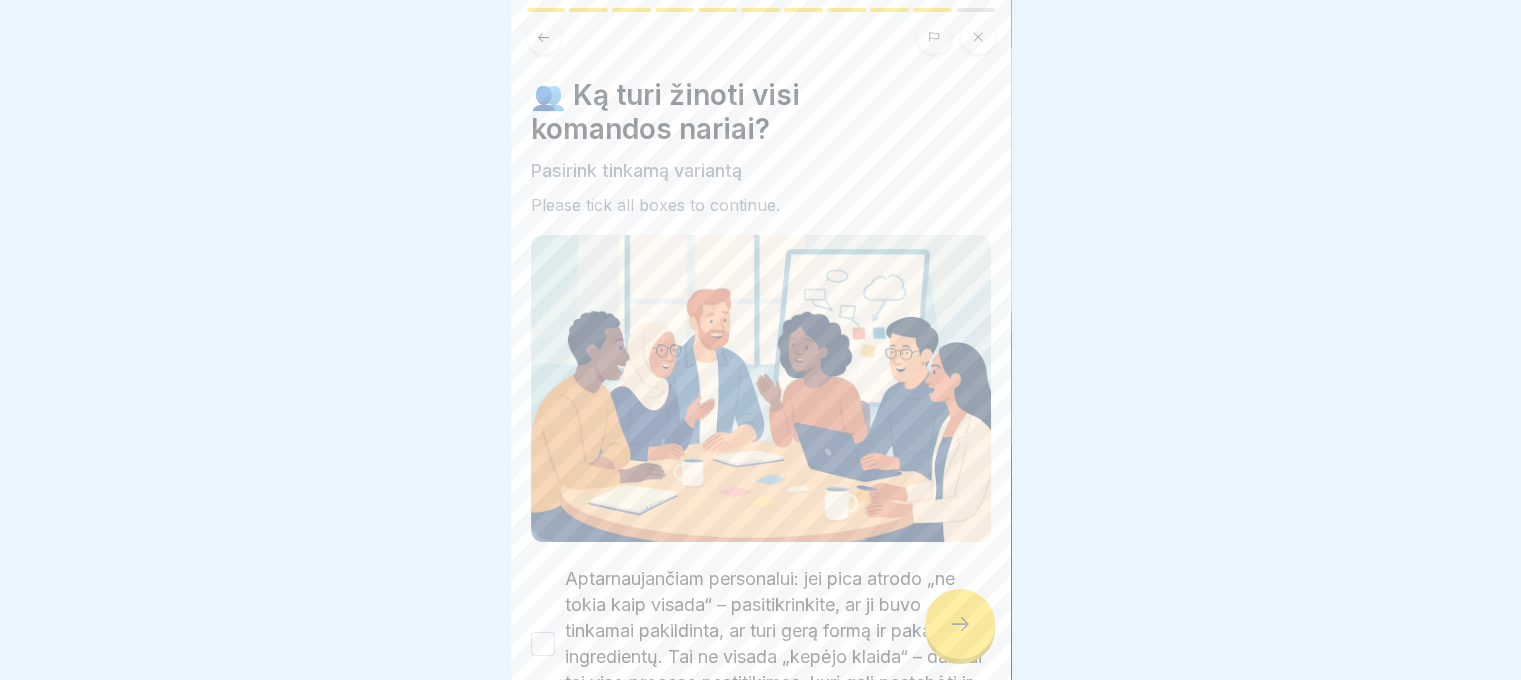 click on "👥 Ką turi žinoti visi komandos nariai? Pasirink tinkamą variantą Please tick all boxes to continue. Aptarnaujančiam personalui: jei pica atrodo „ne tokia kaip visada“ – pasitikrinkite, ar ji buvo tinkamai pakildinta, ar turi gerą formą ir pakankamai ingredientų. Tai ne visada „kepėjo klaida“ – dažnai tai viso proceso neatitikimas, kurį gali pastebėti ir sustabdyti kiekvienas komandos narys. Virtuvės personalui: neskubėkite. Kiekvienas laipsnis ir minutė – svarbu. Gera pica gimsta iš tikslumo, kantrybės ir rūpesčio. Didžiuokitės tuo, ką pateikiate svečiui – tai jūsų darbo atspindys." at bounding box center (761, 462) 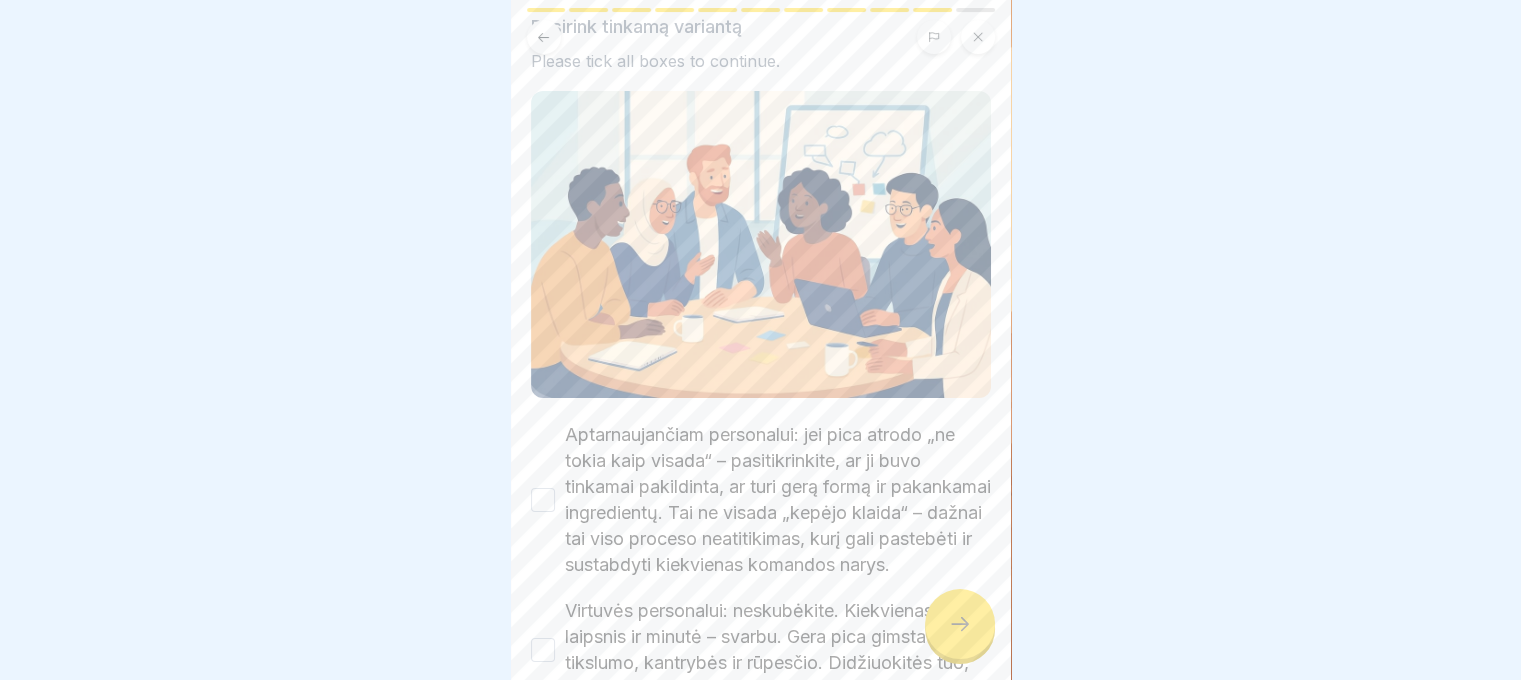 scroll, scrollTop: 327, scrollLeft: 0, axis: vertical 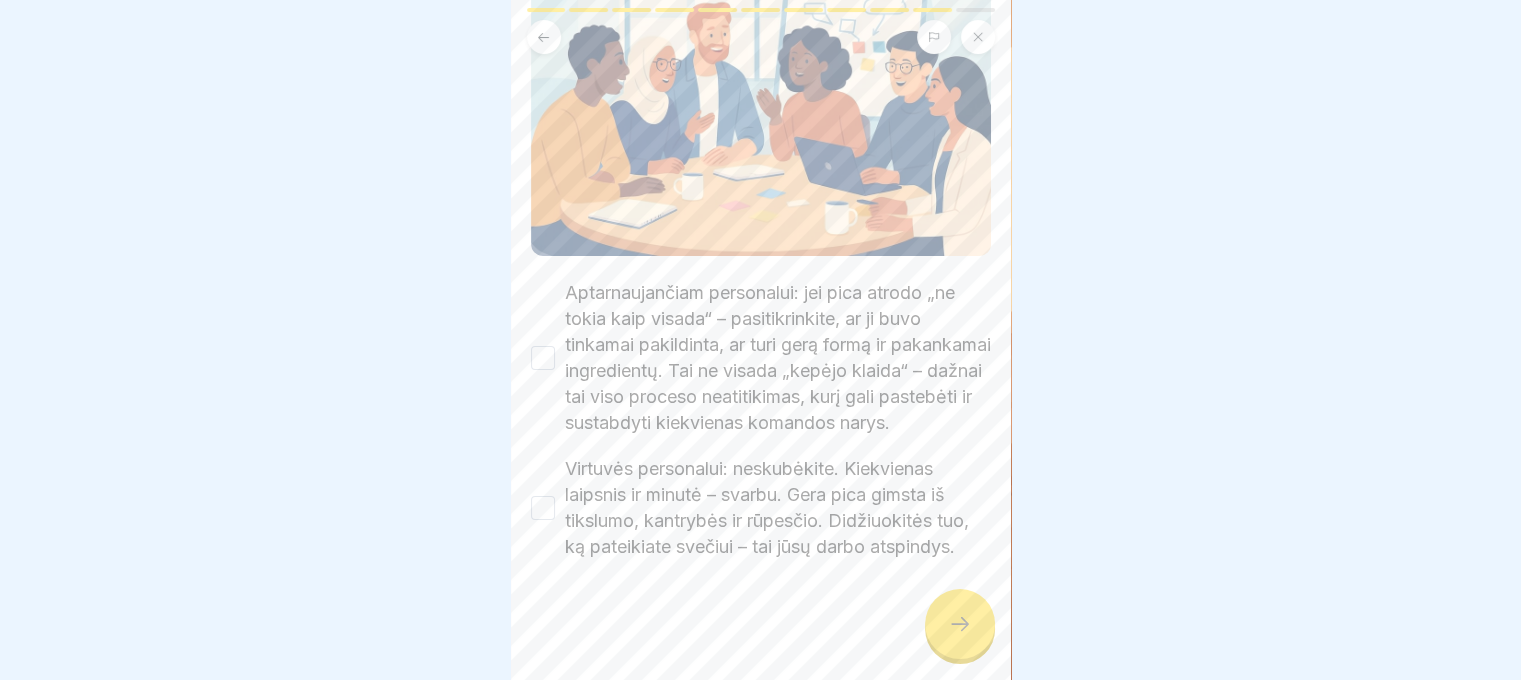 click on "Aptarnaujančiam personalui: jei pica atrodo „ne tokia kaip visada“ – pasitikrinkite, ar ji buvo tinkamai pakildinta, ar turi gerą formą ir pakankamai ingredientų. Tai ne visada „kepėjo klaida“ – dažnai tai viso proceso neatitikimas, kurį gali pastebėti ir sustabdyti kiekvienas komandos narys." at bounding box center (778, 358) 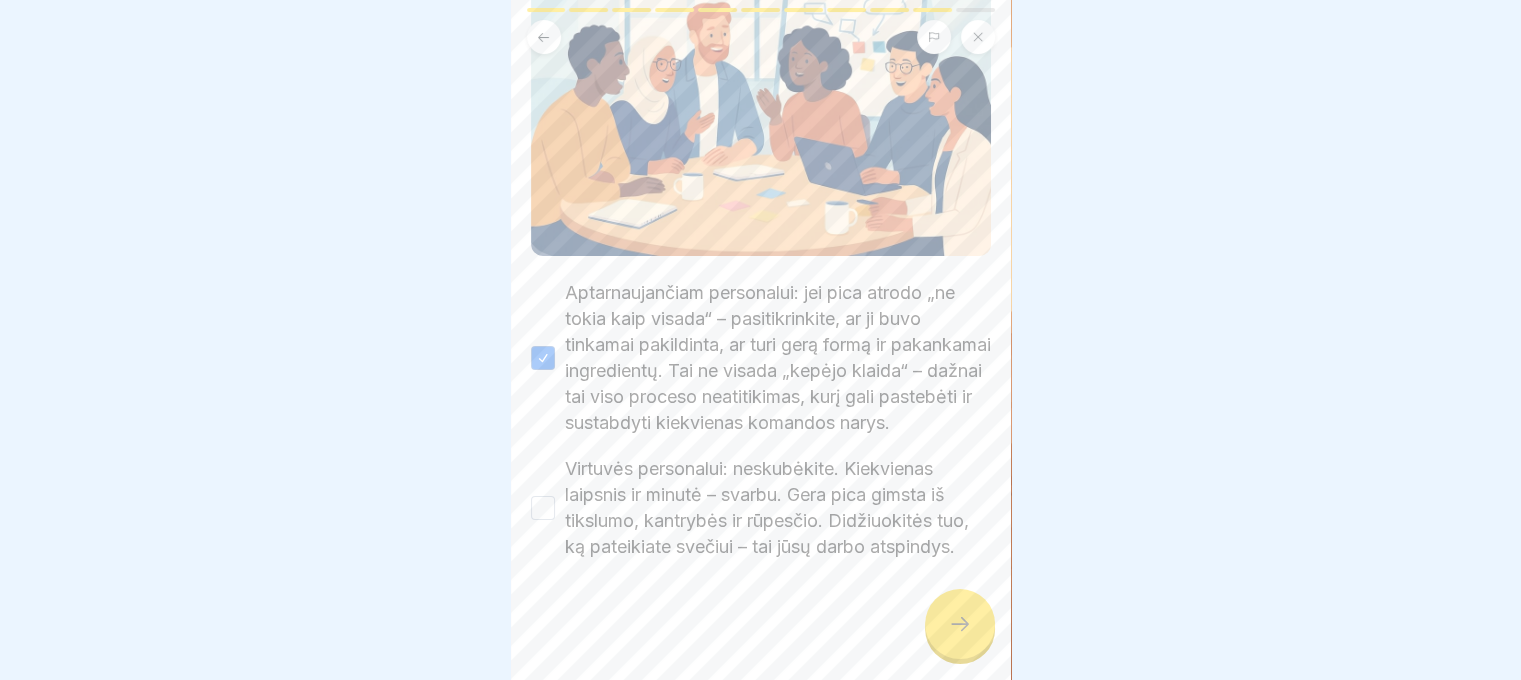 click on "Virtuvės personalui: neskubėkite. Kiekvienas laipsnis ir minutė – svarbu. Gera pica gimsta iš tikslumo, kantrybės ir rūpesčio. Didžiuokitės tuo, ką pateikiate svečiui – tai jūsų darbo atspindys." at bounding box center (778, 508) 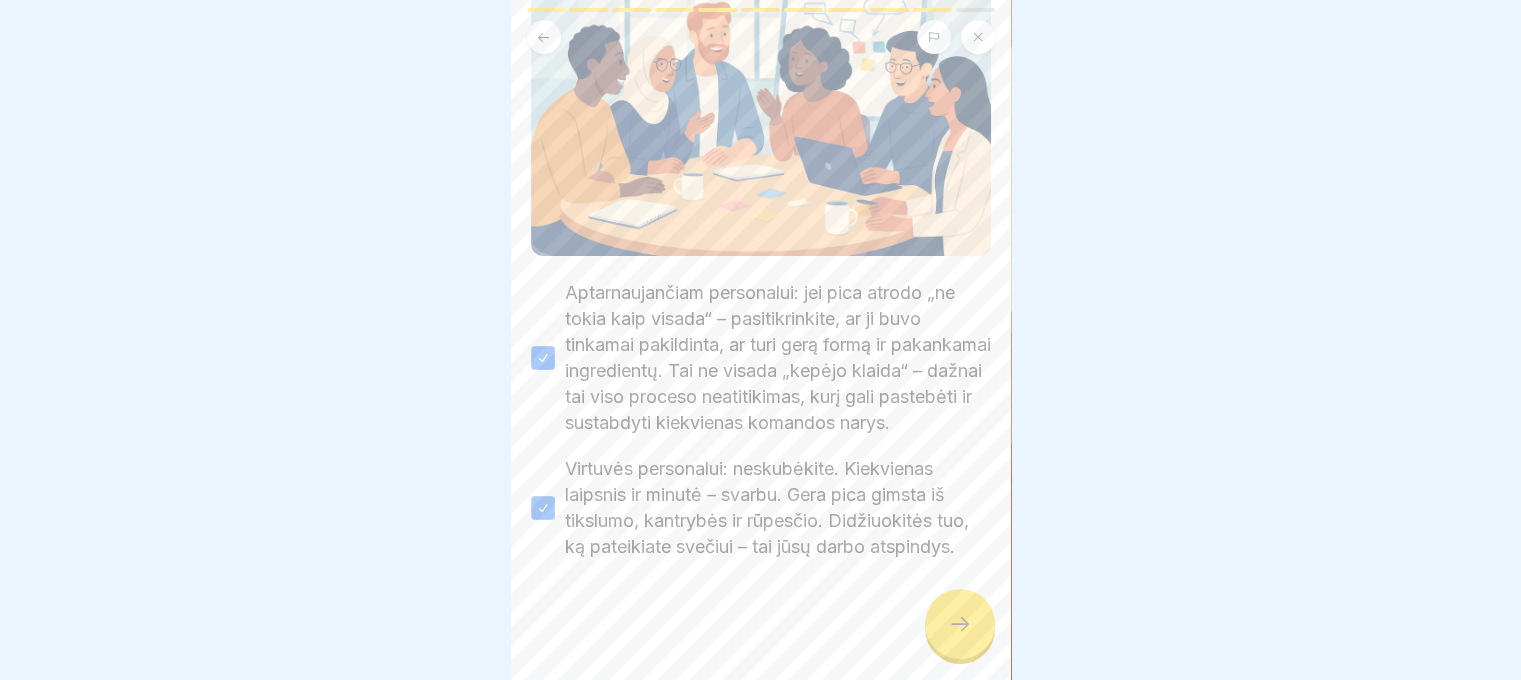 click at bounding box center [960, 624] 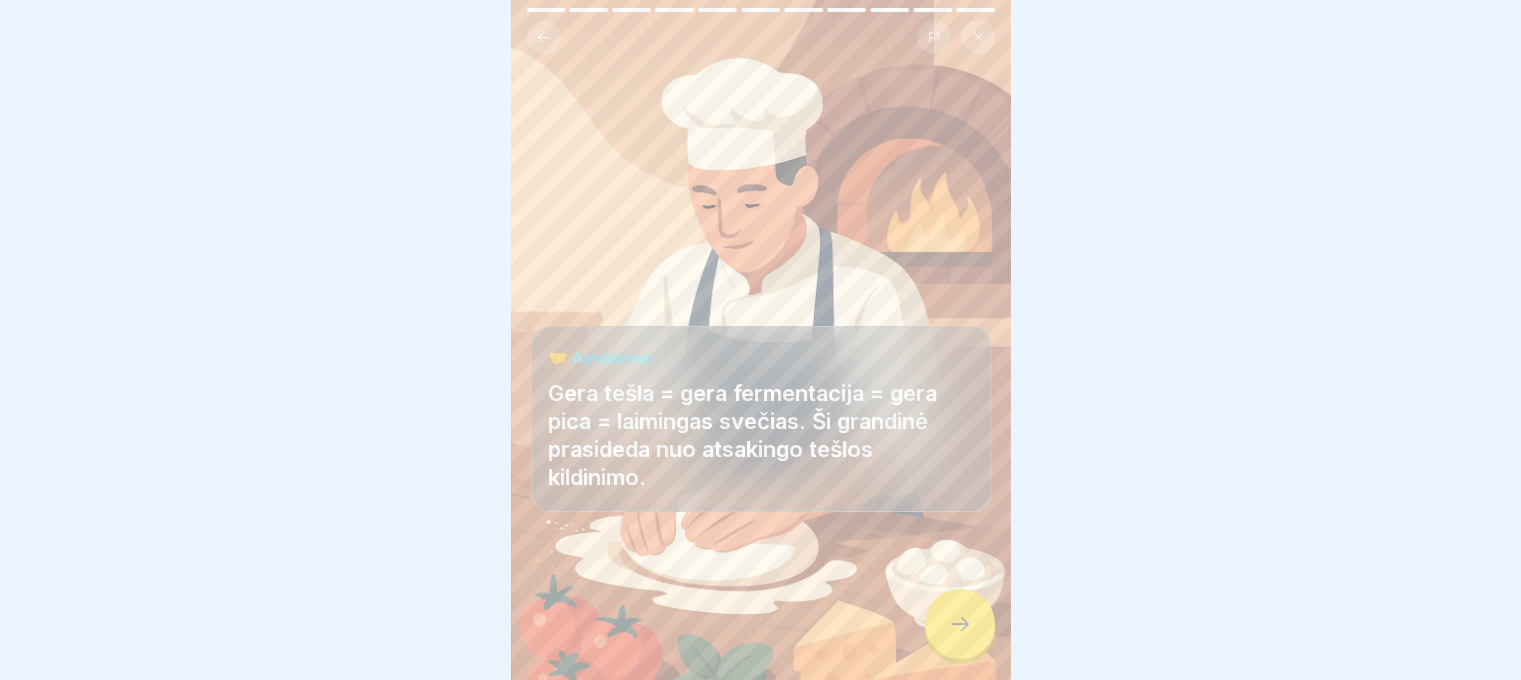 click at bounding box center [960, 624] 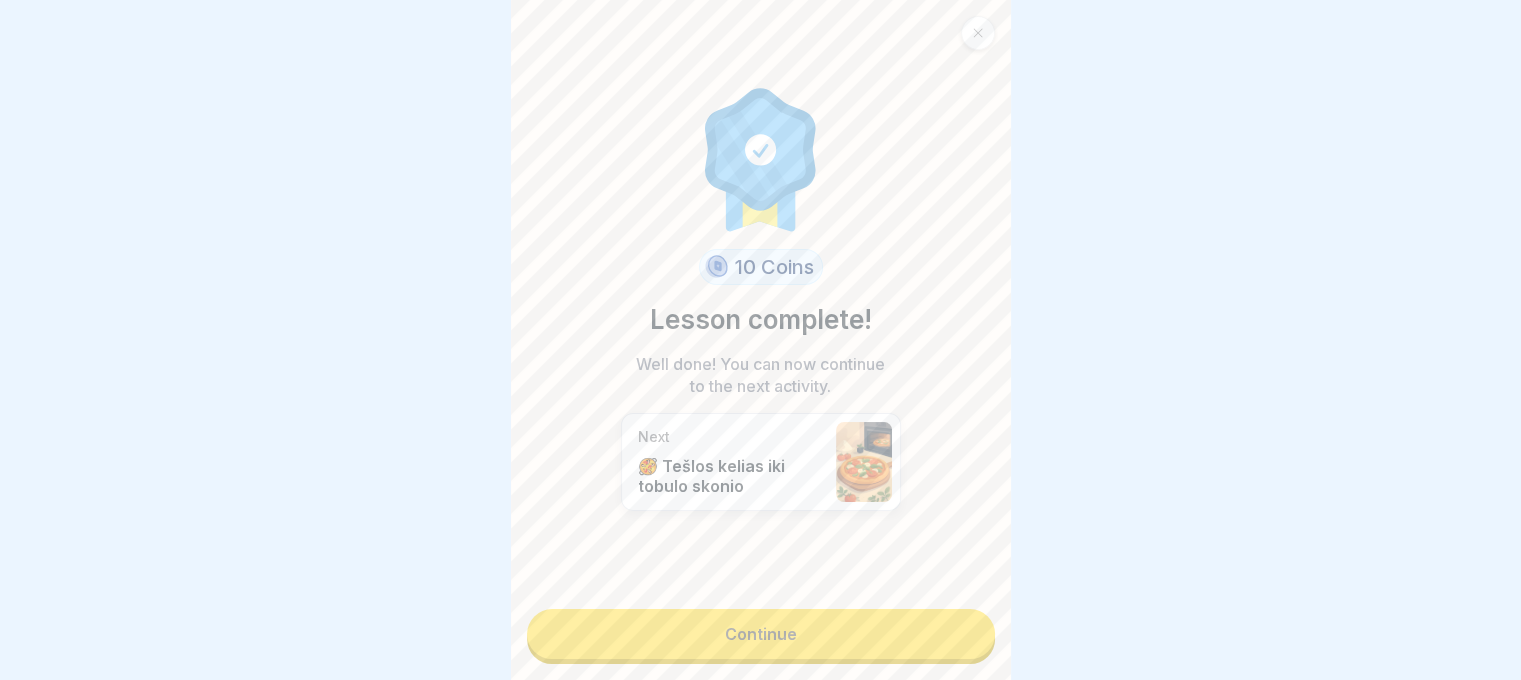 click on "10 Coins Lesson complete! Well done! You can now continue to the next activity. Next 🥘 Tešlos kelias iki tobulo skonio Continue" at bounding box center (761, 340) 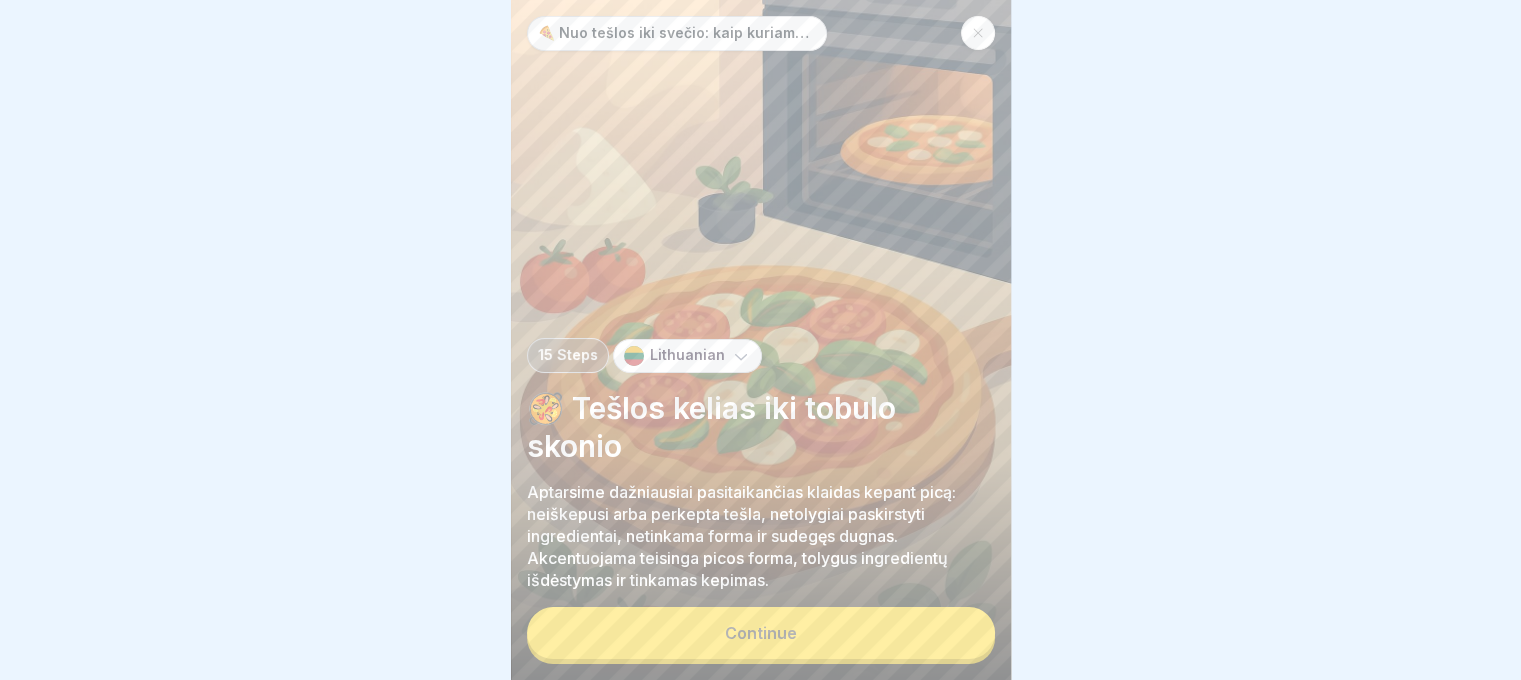 click on "🍕 Nuo tešlos iki svečio: kaip kuriame tobulą picą kasdien 15 Steps Lithuanian 🥘 Tešlos kelias iki tobulo skonio Aptarsime dažniausiai pasitaikančias klaidas kepant picą: neiškepusi arba perkepta tešla, netolygiai paskirstyti ingredientai, netinkama forma ir sudegęs dugnas. Akcentuojama teisinga picos forma, tolygus ingredientų išdėstymas ir tinkamas kepimas. Continue" at bounding box center [761, 340] 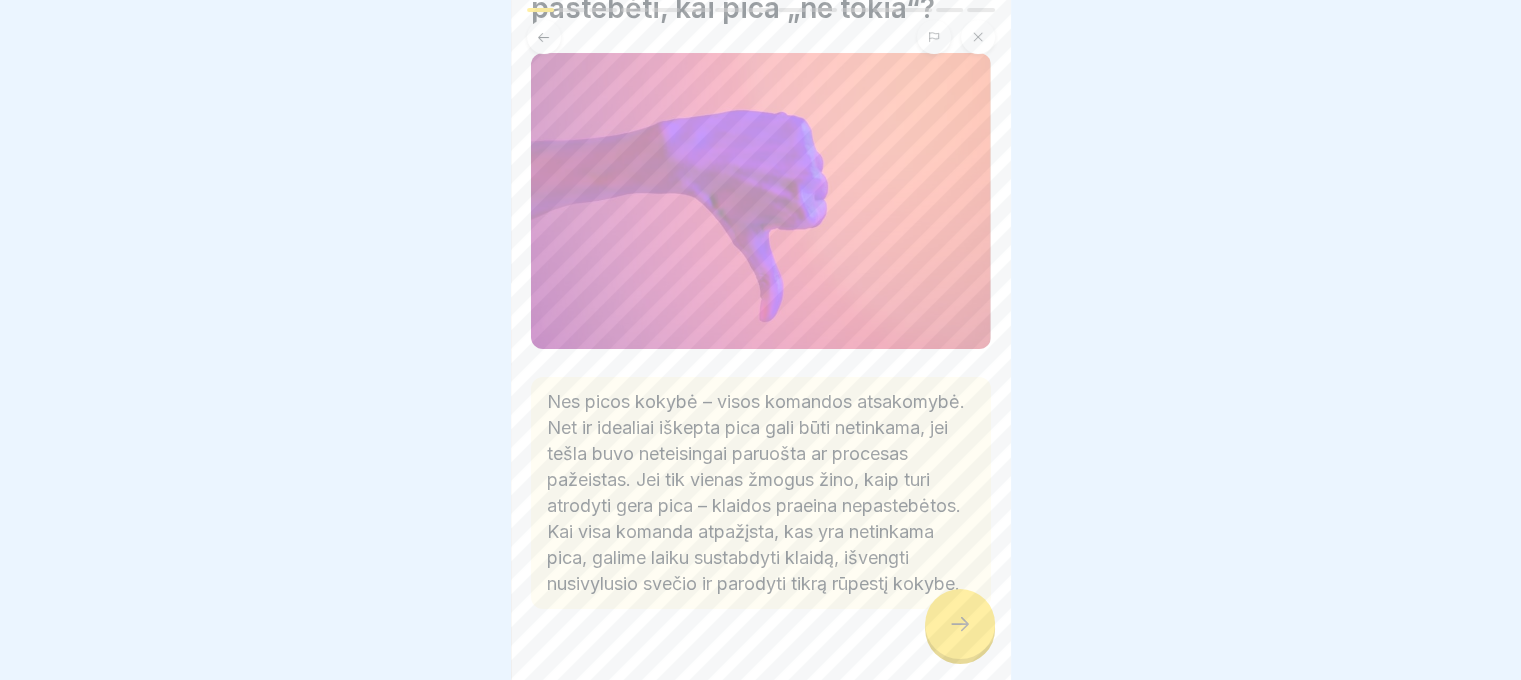 scroll, scrollTop: 212, scrollLeft: 0, axis: vertical 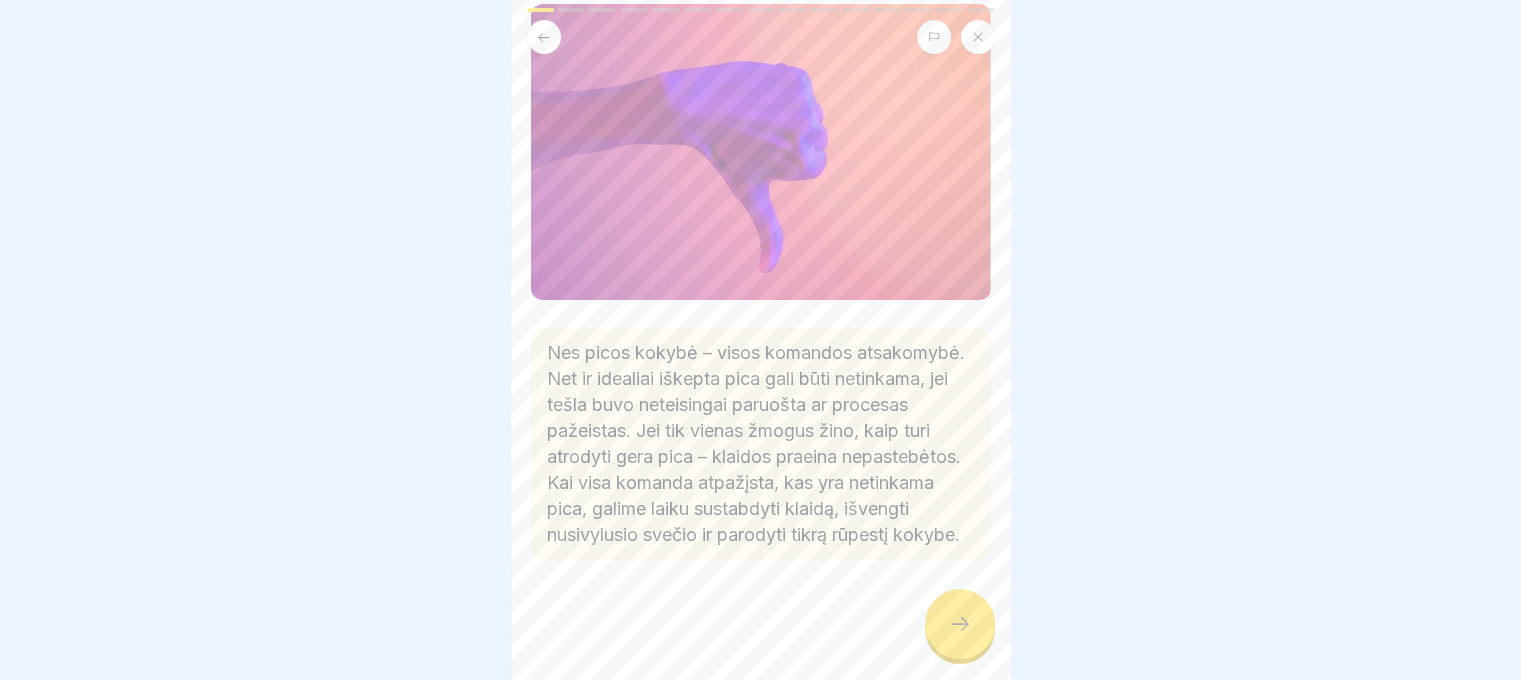 click at bounding box center (960, 624) 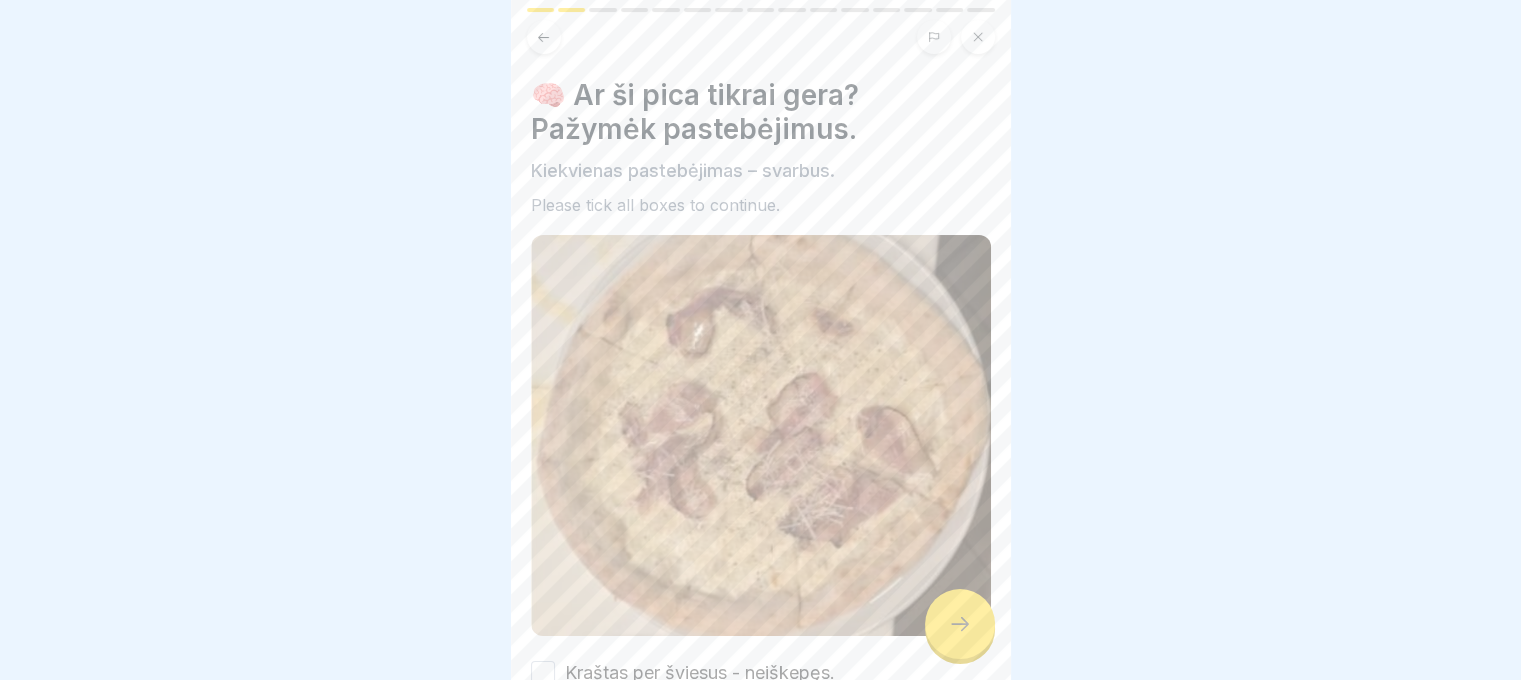 click at bounding box center [960, 624] 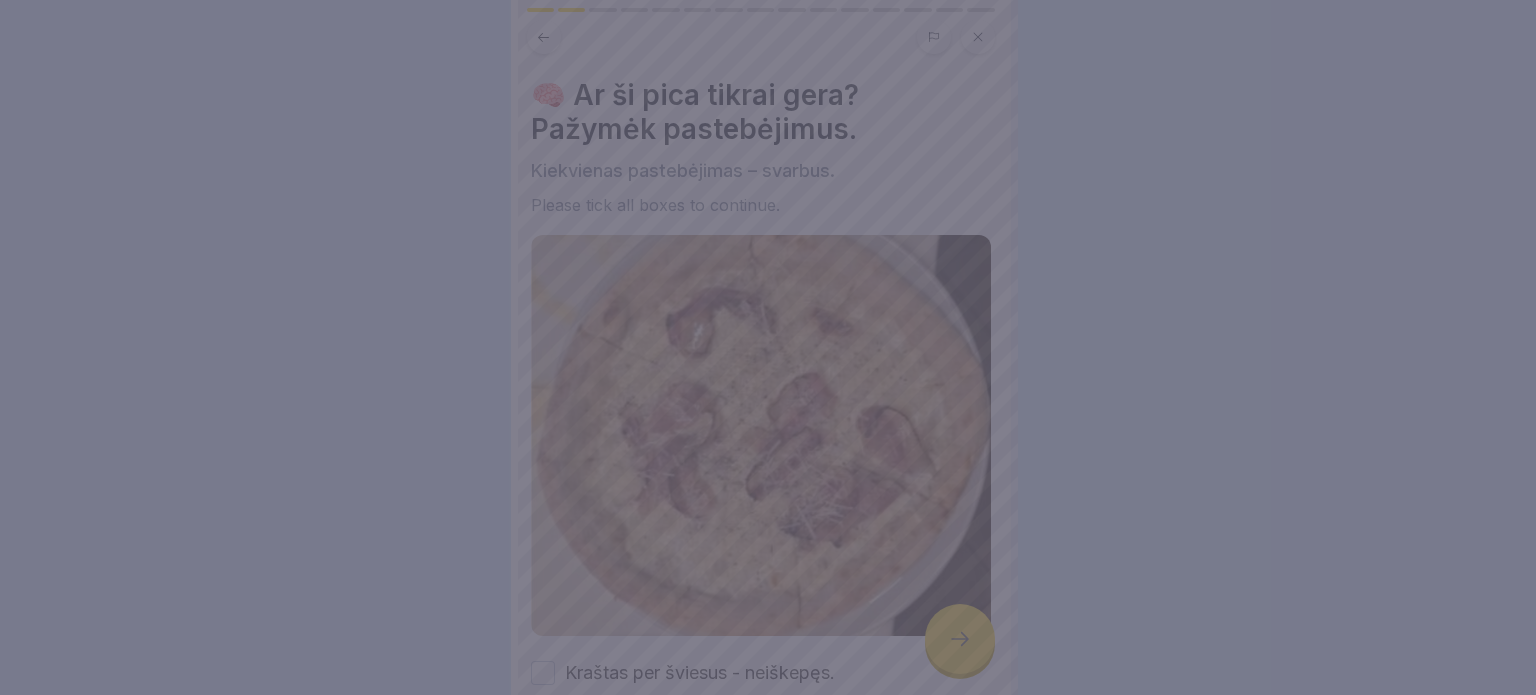 click at bounding box center (768, 347) 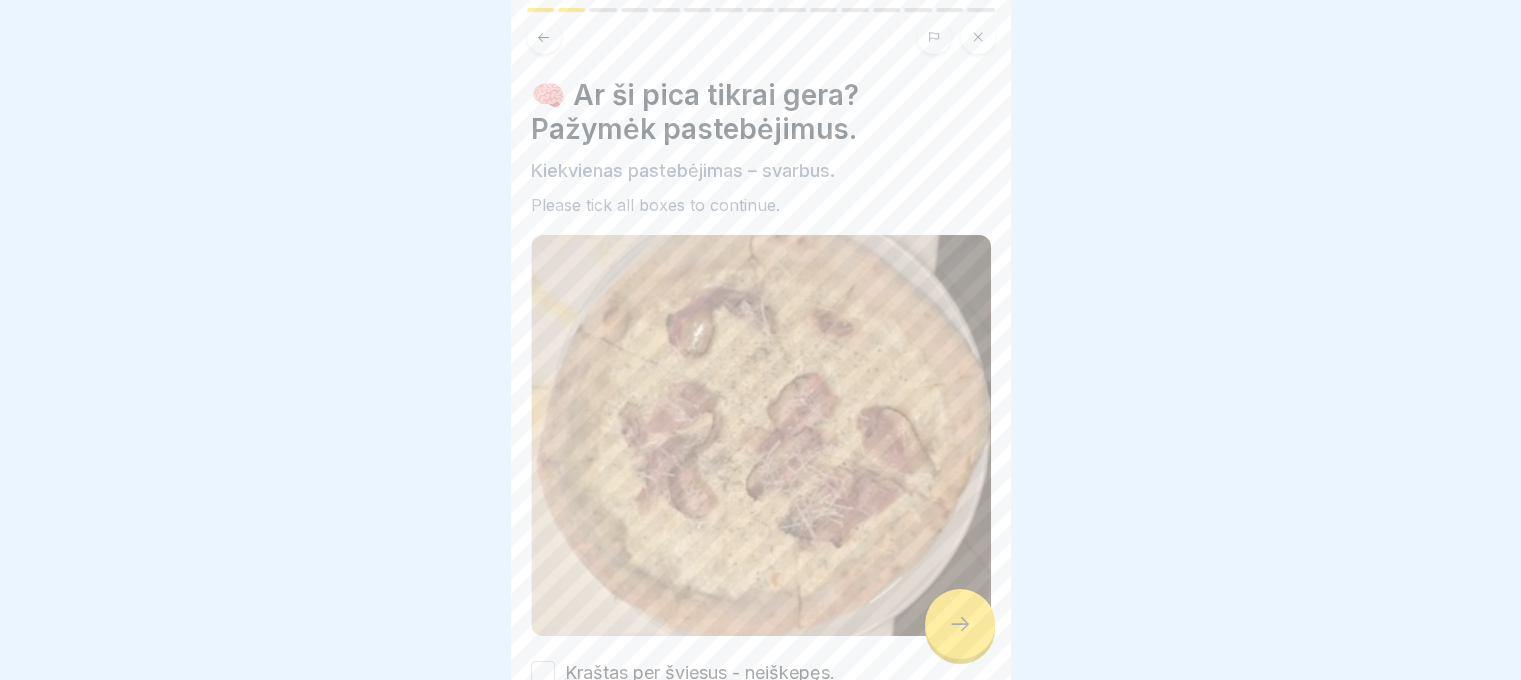 scroll, scrollTop: 184, scrollLeft: 0, axis: vertical 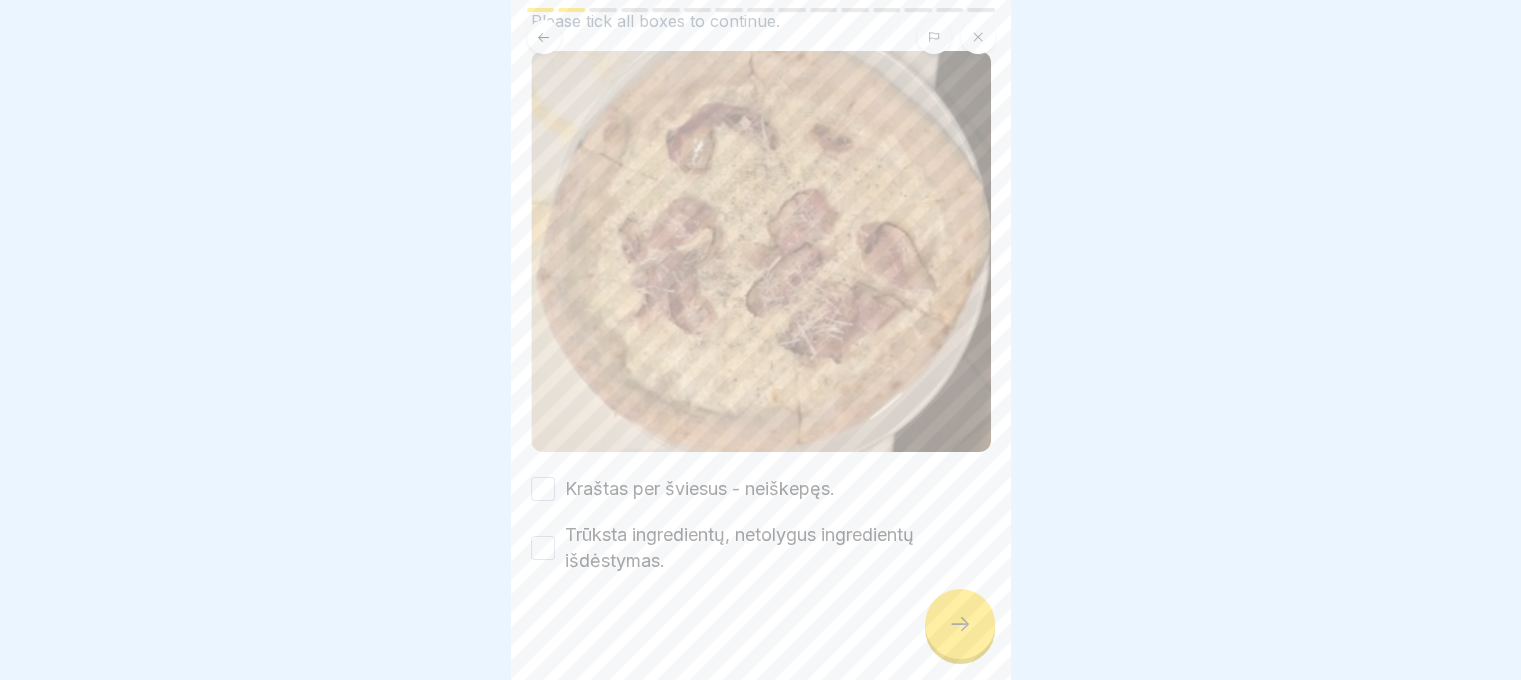 click on "Kraštas per šviesus - neiškepęs." at bounding box center [700, 489] 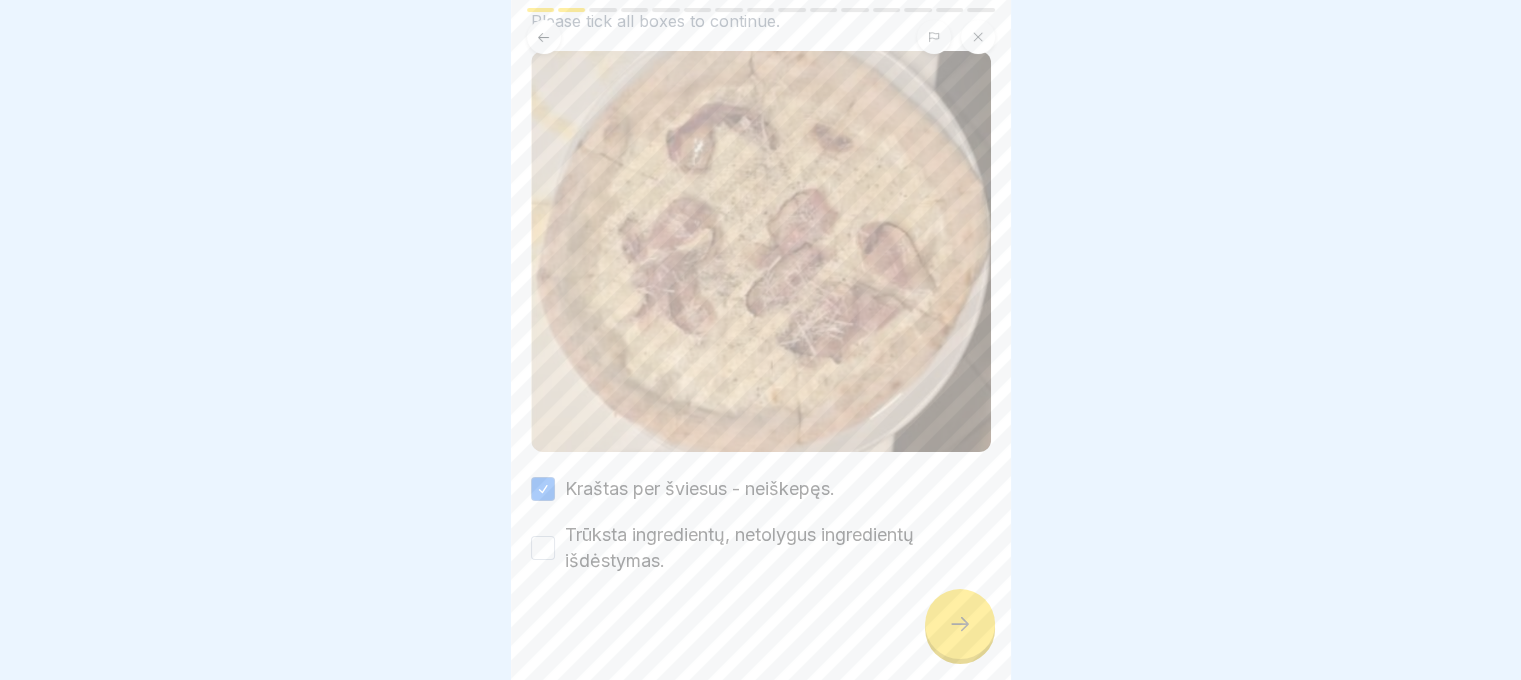 click on "Trūksta ingredientų, netolygus ingredientų išdėstymas." at bounding box center (778, 548) 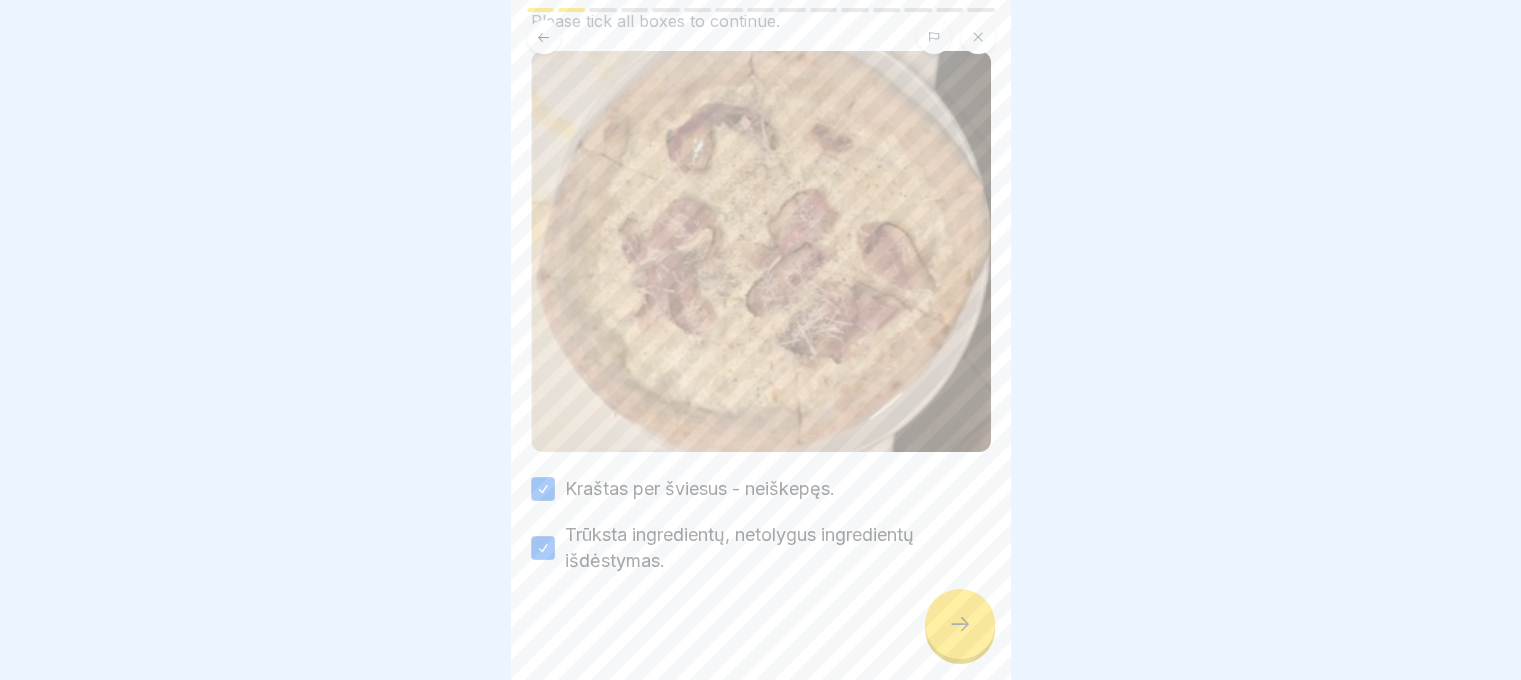 click on "Trūksta ingredientų, netolygus ingredientų išdėstymas." at bounding box center (778, 548) 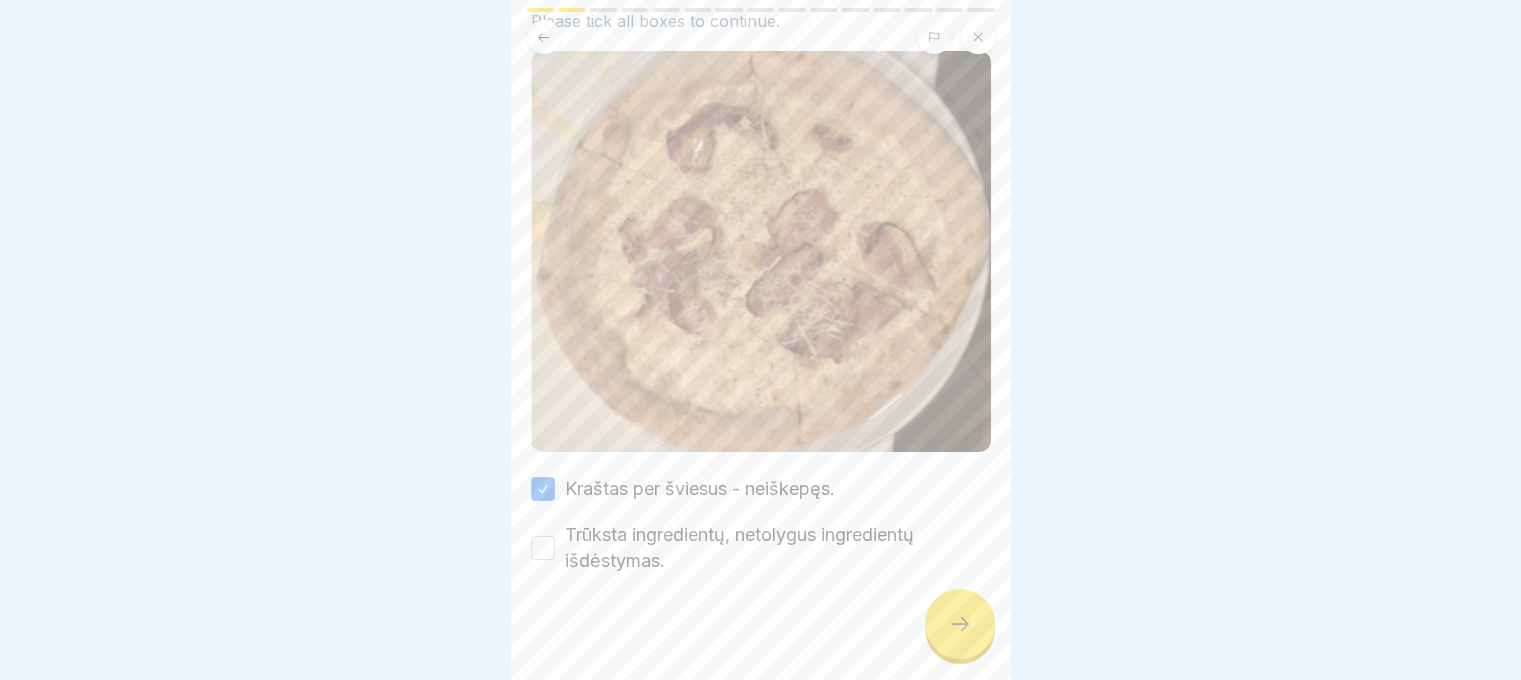click 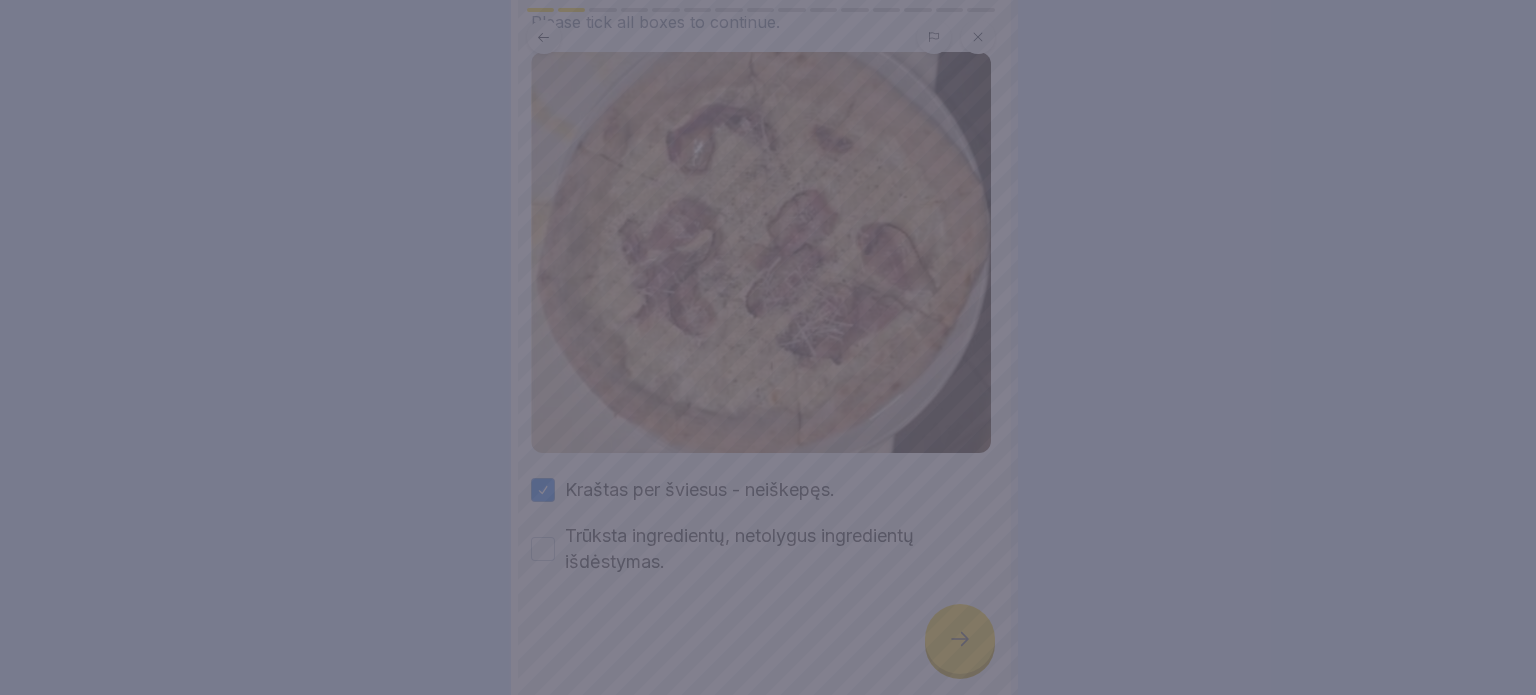 click at bounding box center (768, 347) 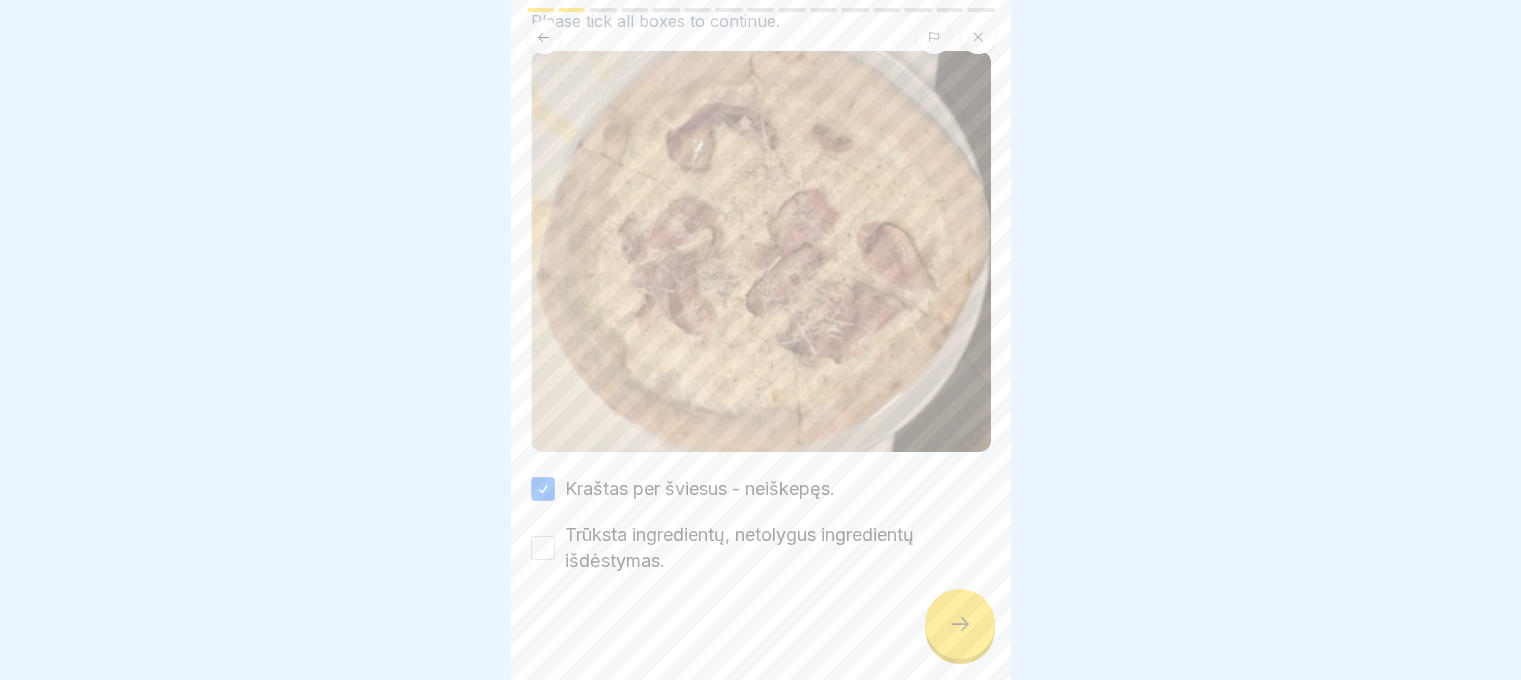 click on "Trūksta ingredientų, netolygus ingredientų išdėstymas." at bounding box center (778, 548) 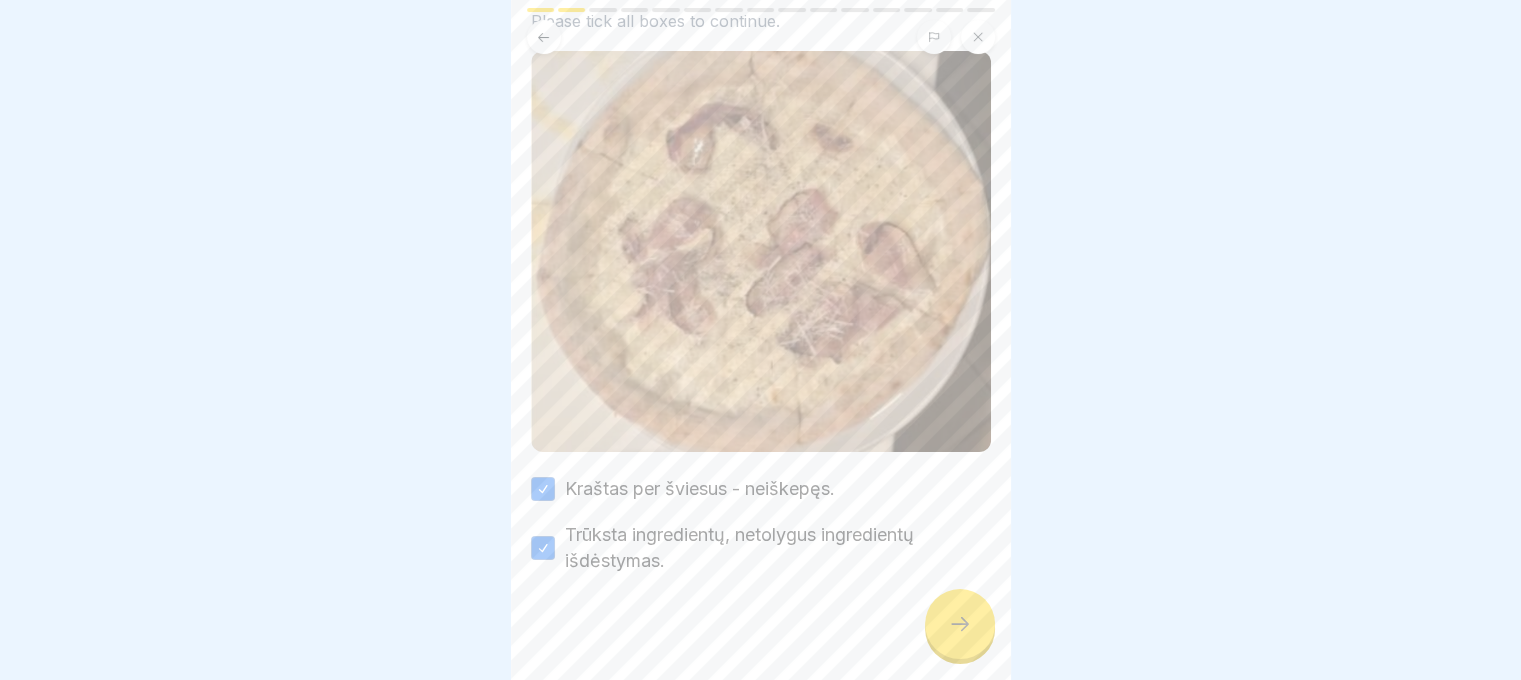 click 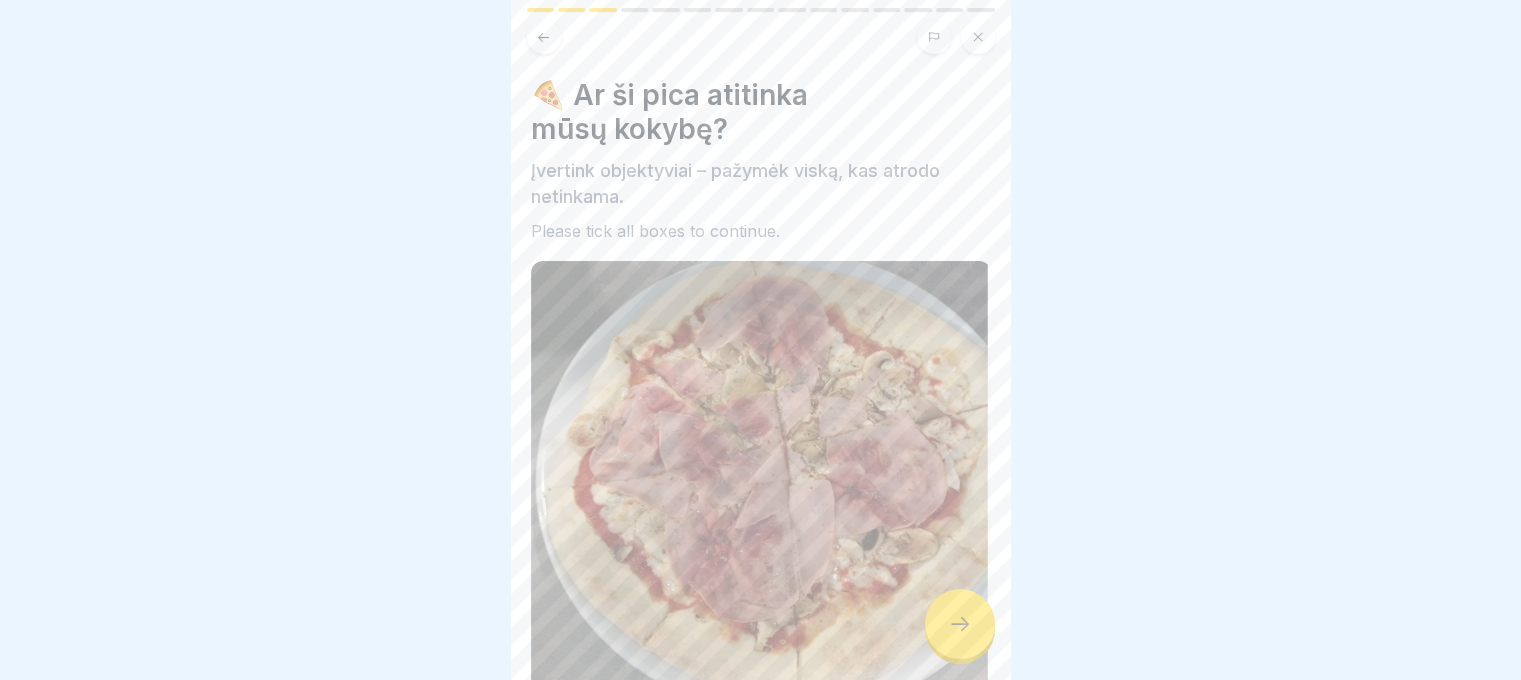 scroll, scrollTop: 224, scrollLeft: 0, axis: vertical 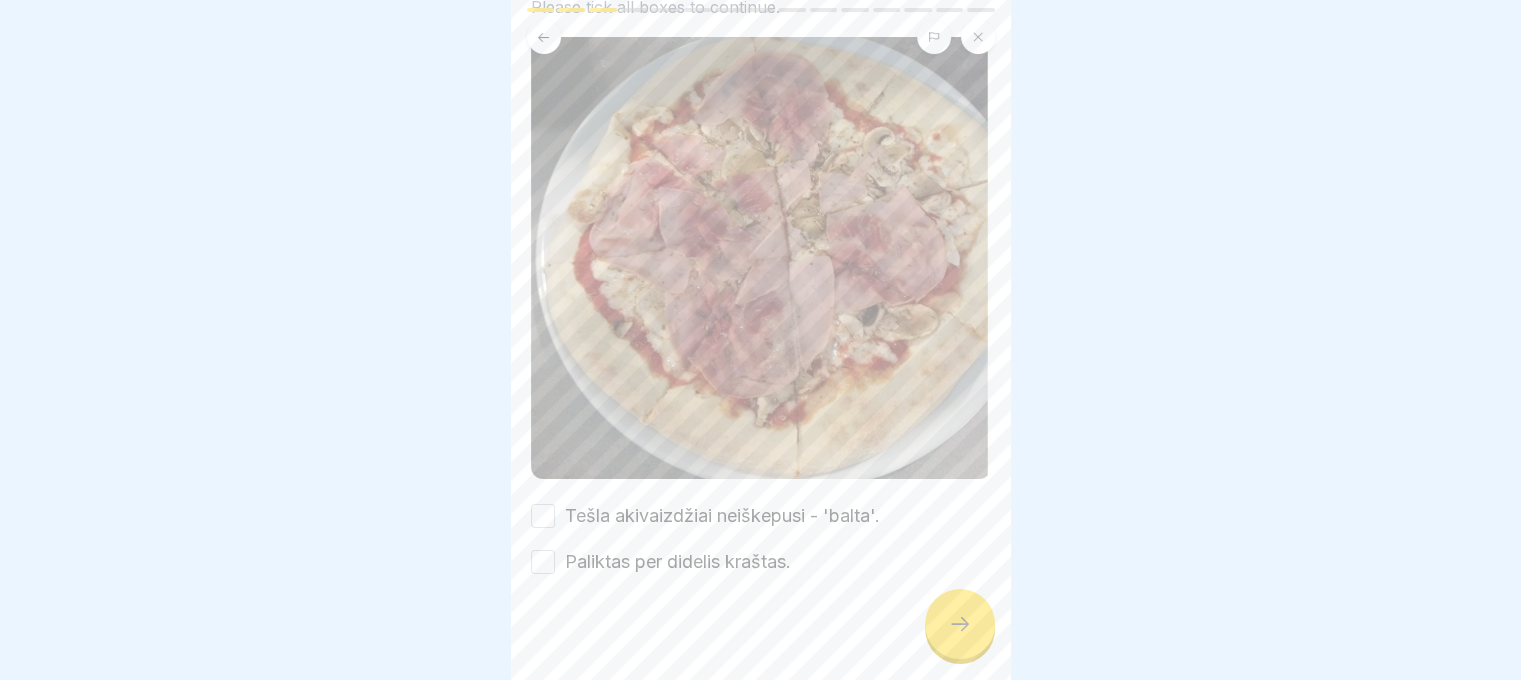 click on "Tešla akivaizdžiai neiškepusi - 'balta'. Paliktas per didelis kraštas." at bounding box center (761, 539) 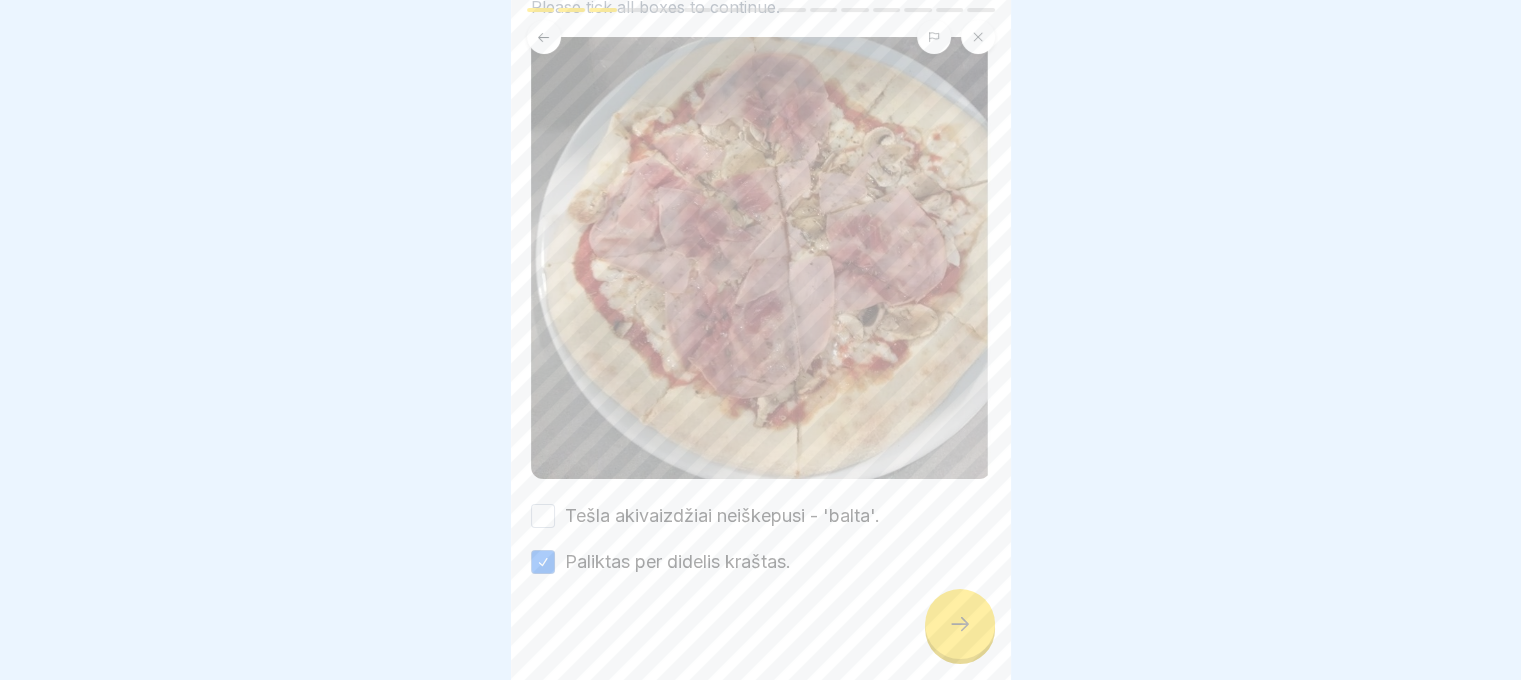 click on "Tešla akivaizdžiai neiškepusi - 'balta'." at bounding box center (722, 516) 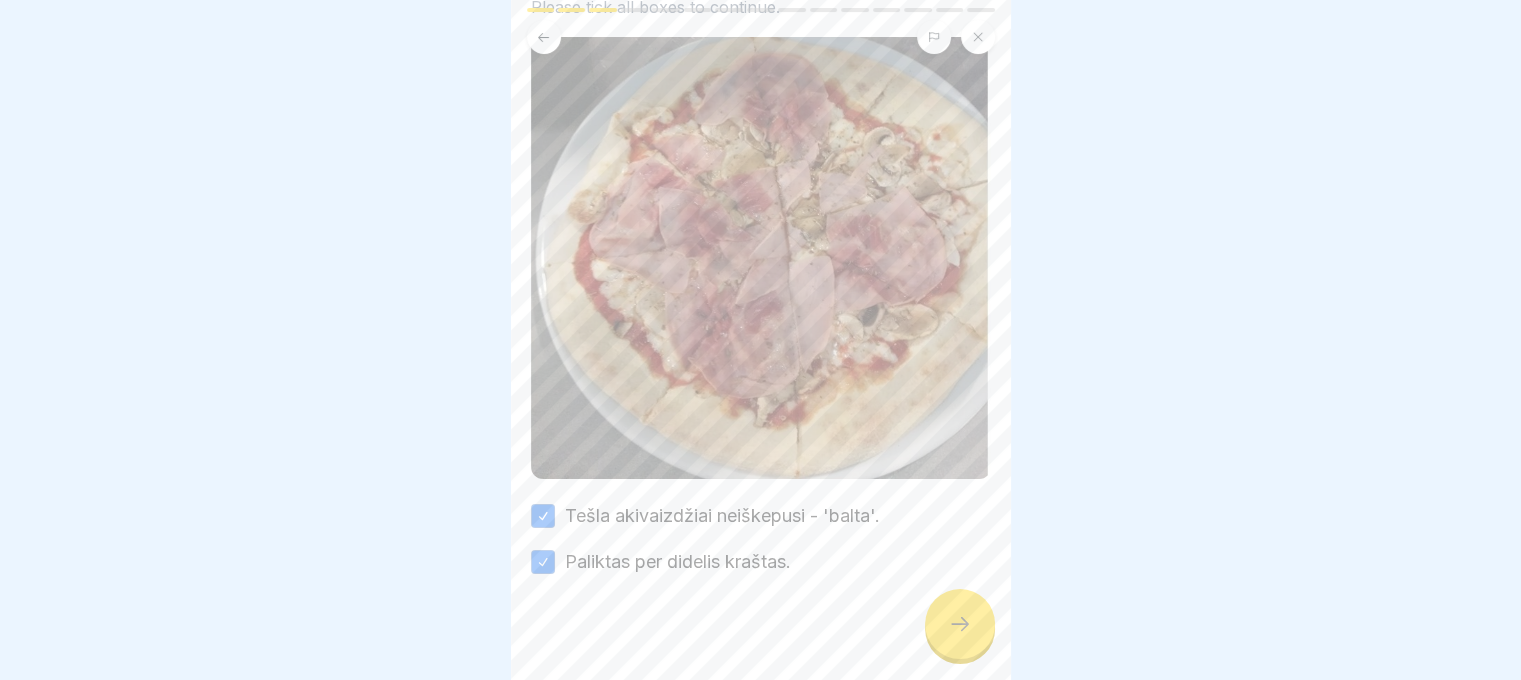 click 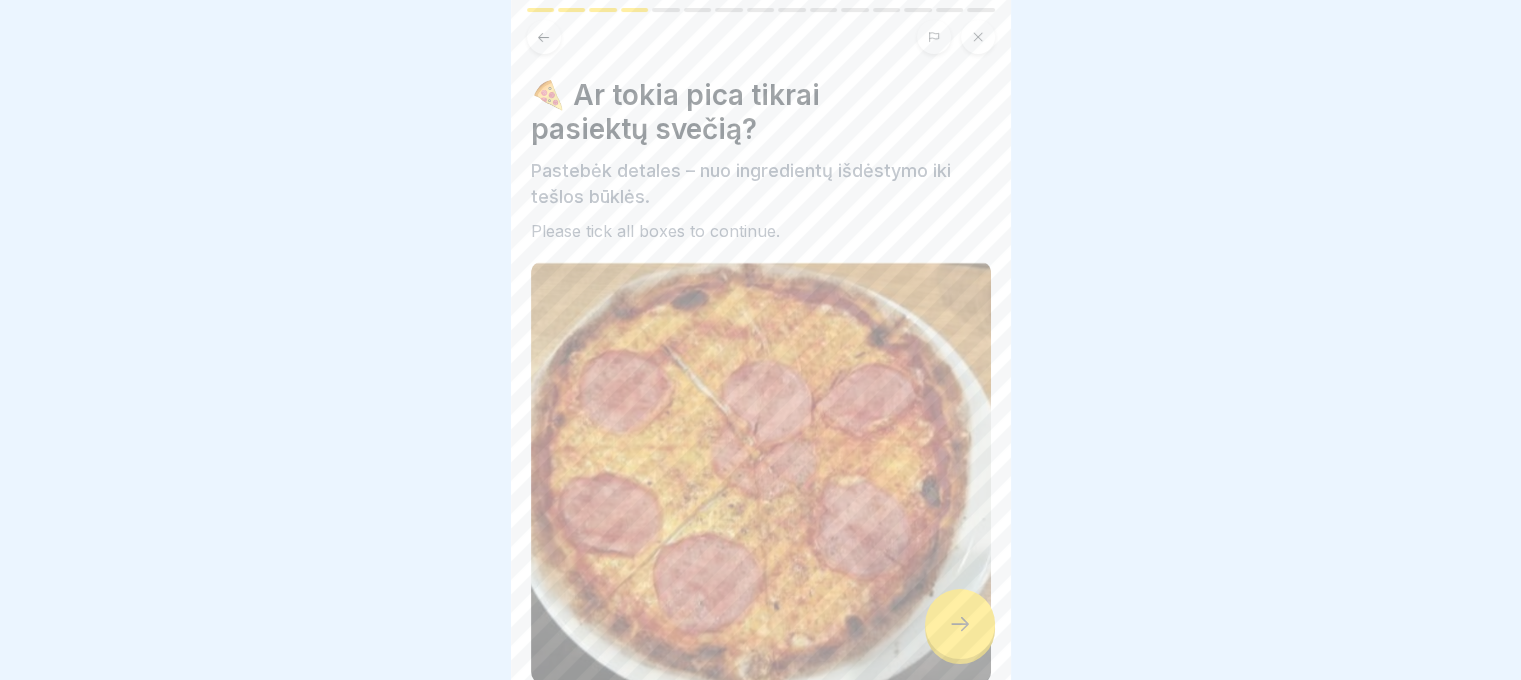 scroll, scrollTop: 205, scrollLeft: 0, axis: vertical 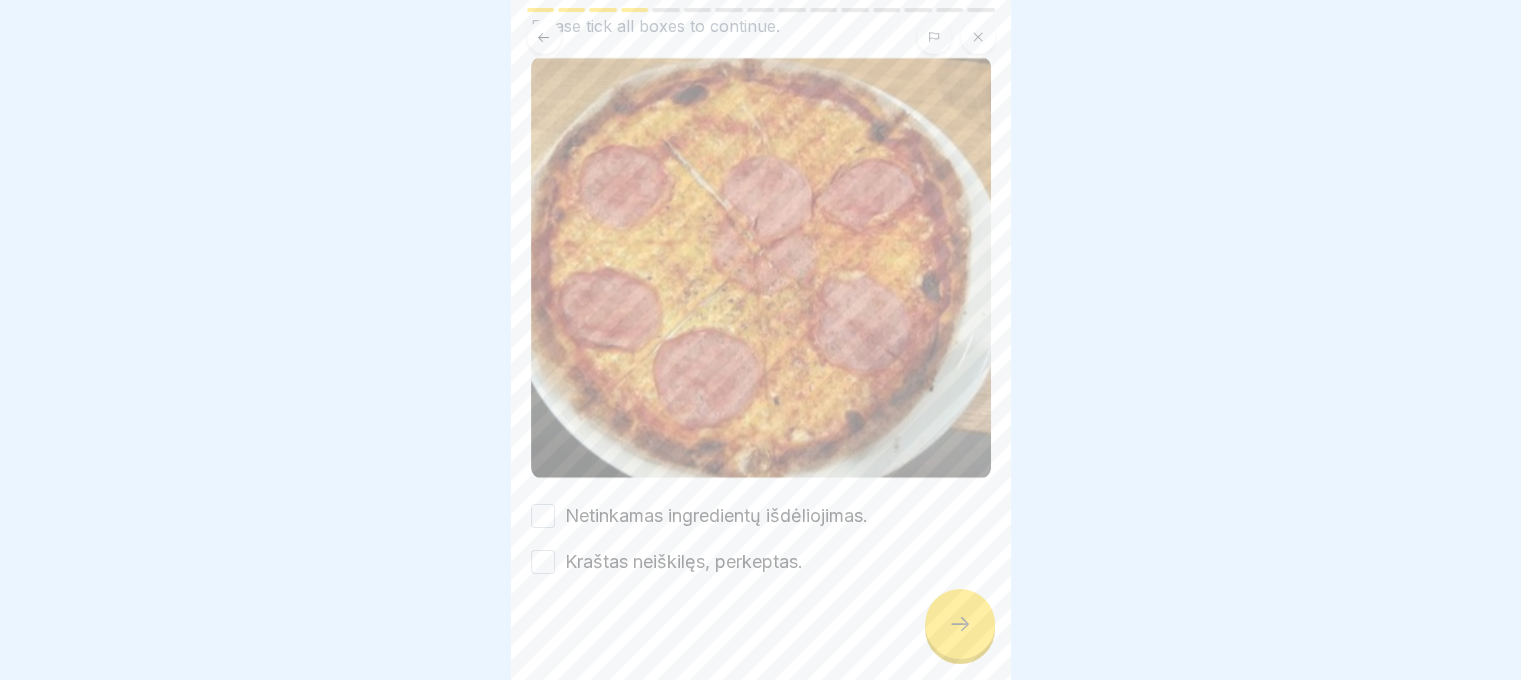 click on "Netinkamas ingredientų išdėliojimas. Kraštas neiškilęs, perkeptas." at bounding box center (761, 539) 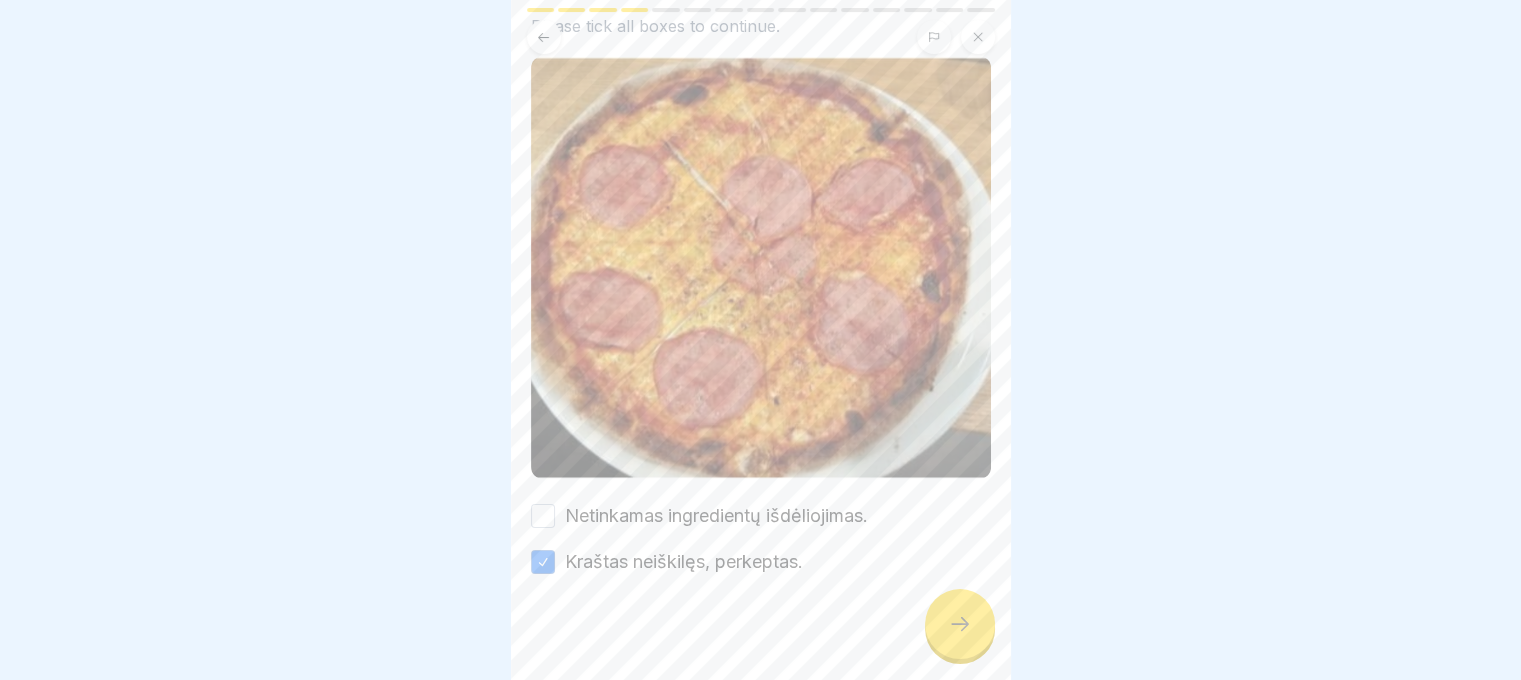 click on "Netinkamas ingredientų išdėliojimas." at bounding box center [716, 516] 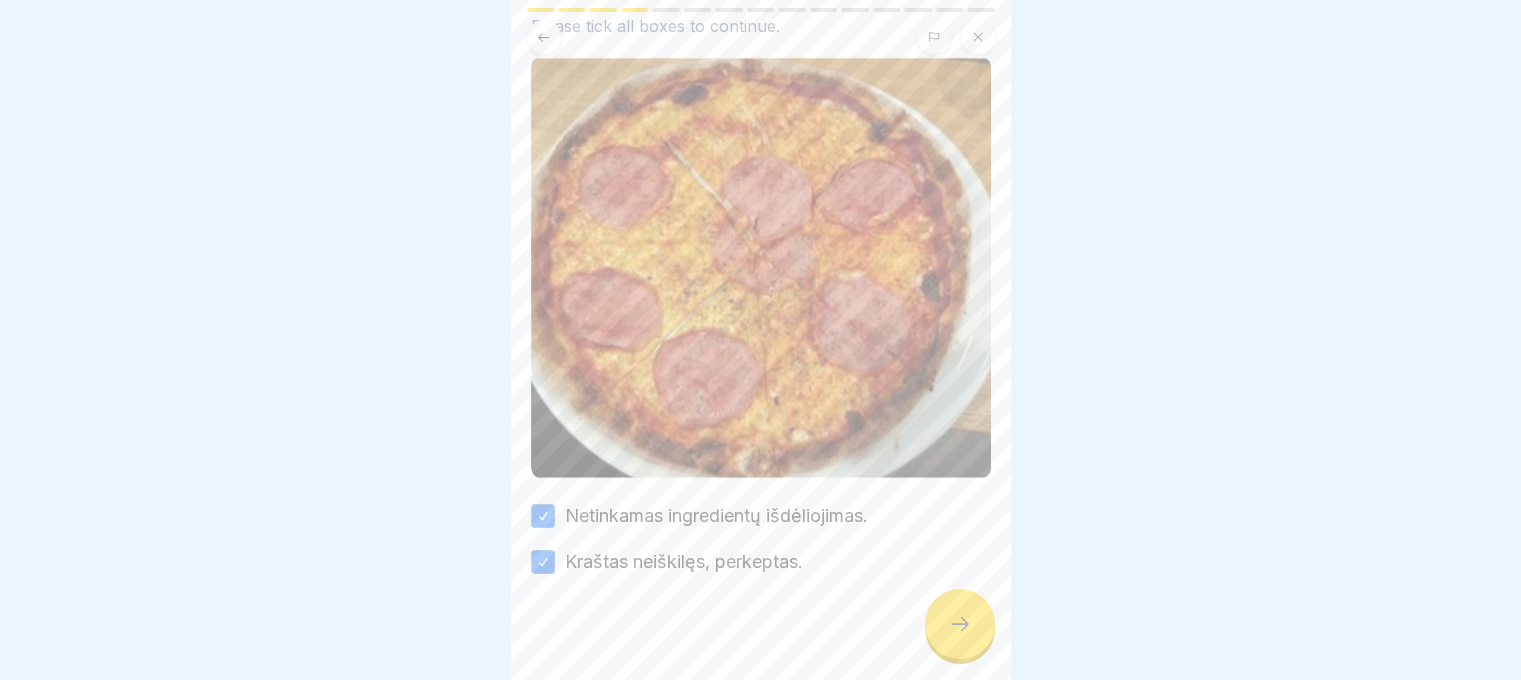 click at bounding box center [760, 340] 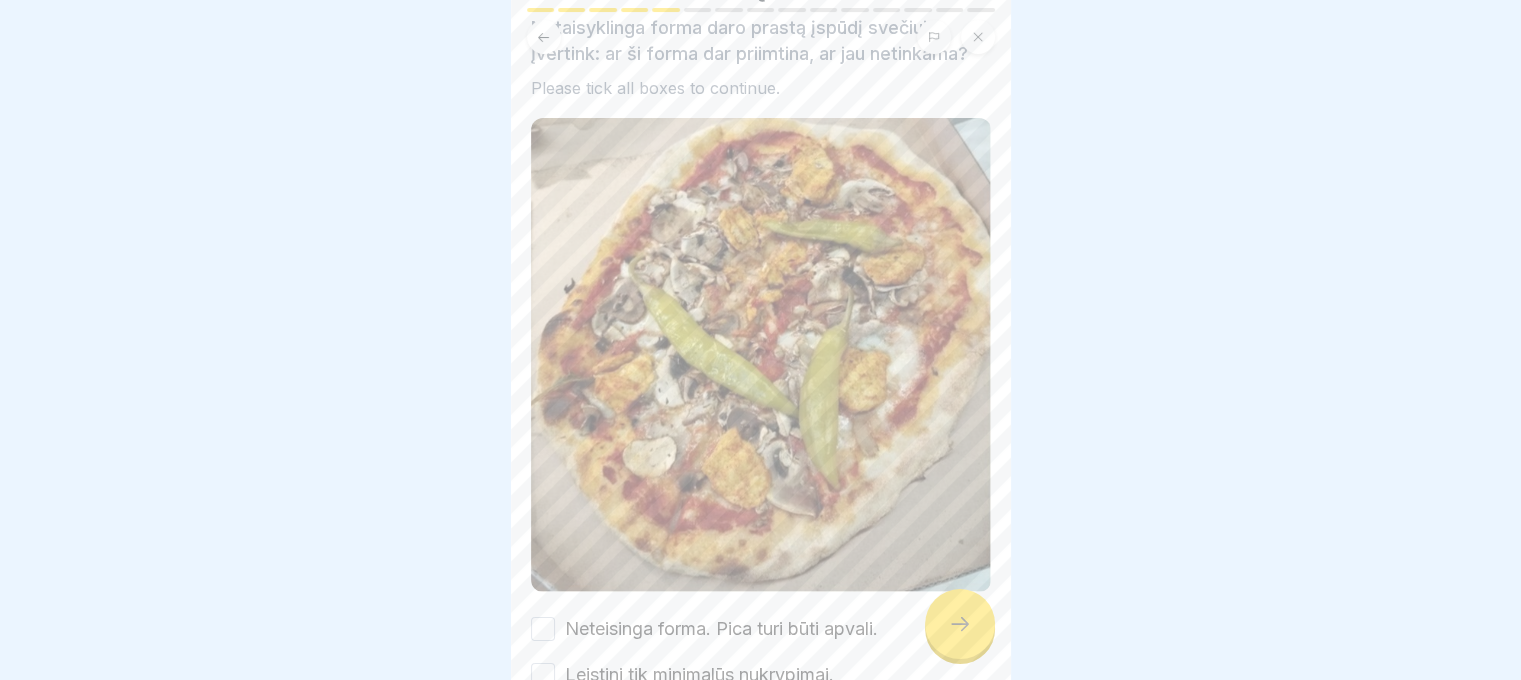 scroll, scrollTop: 255, scrollLeft: 0, axis: vertical 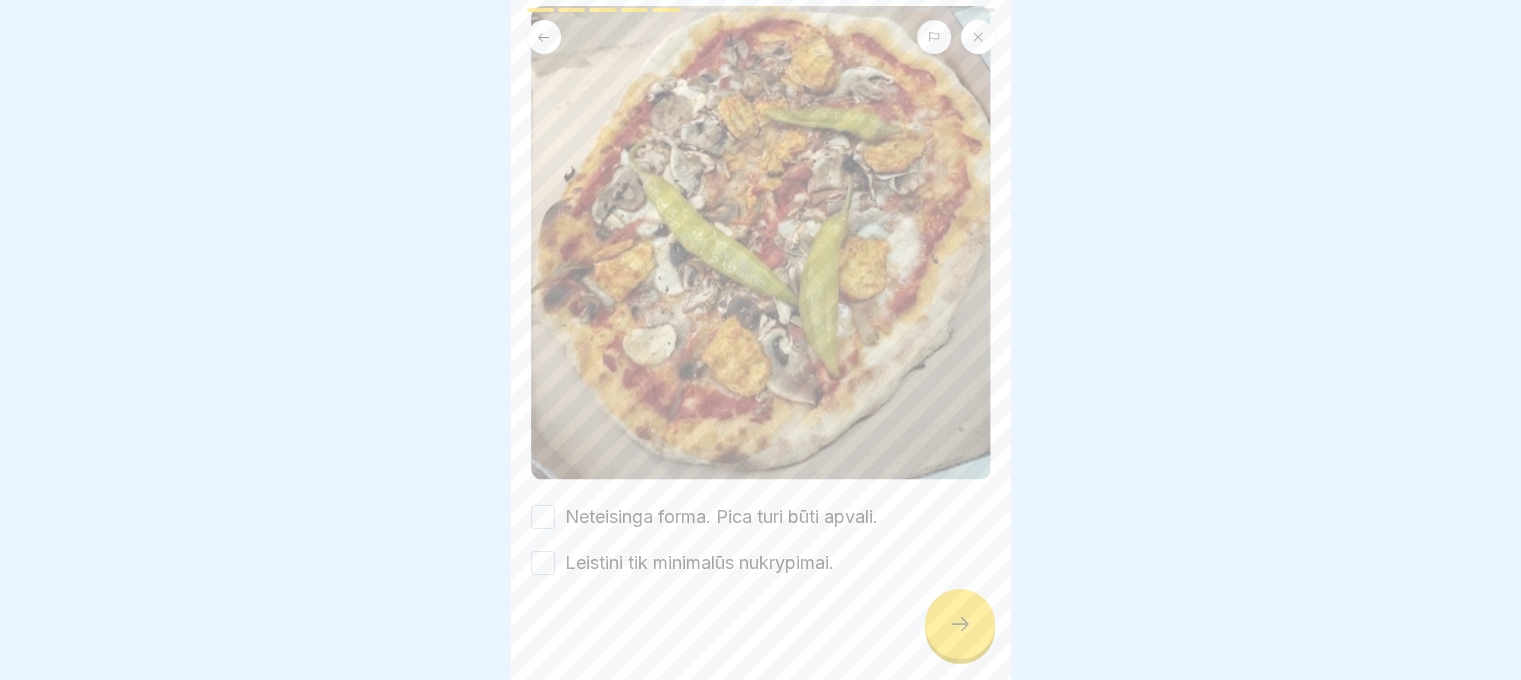 click on "Neteisinga forma. Pica turi būti apvali. Leistini tik minimalūs nukrypimai." at bounding box center (761, 540) 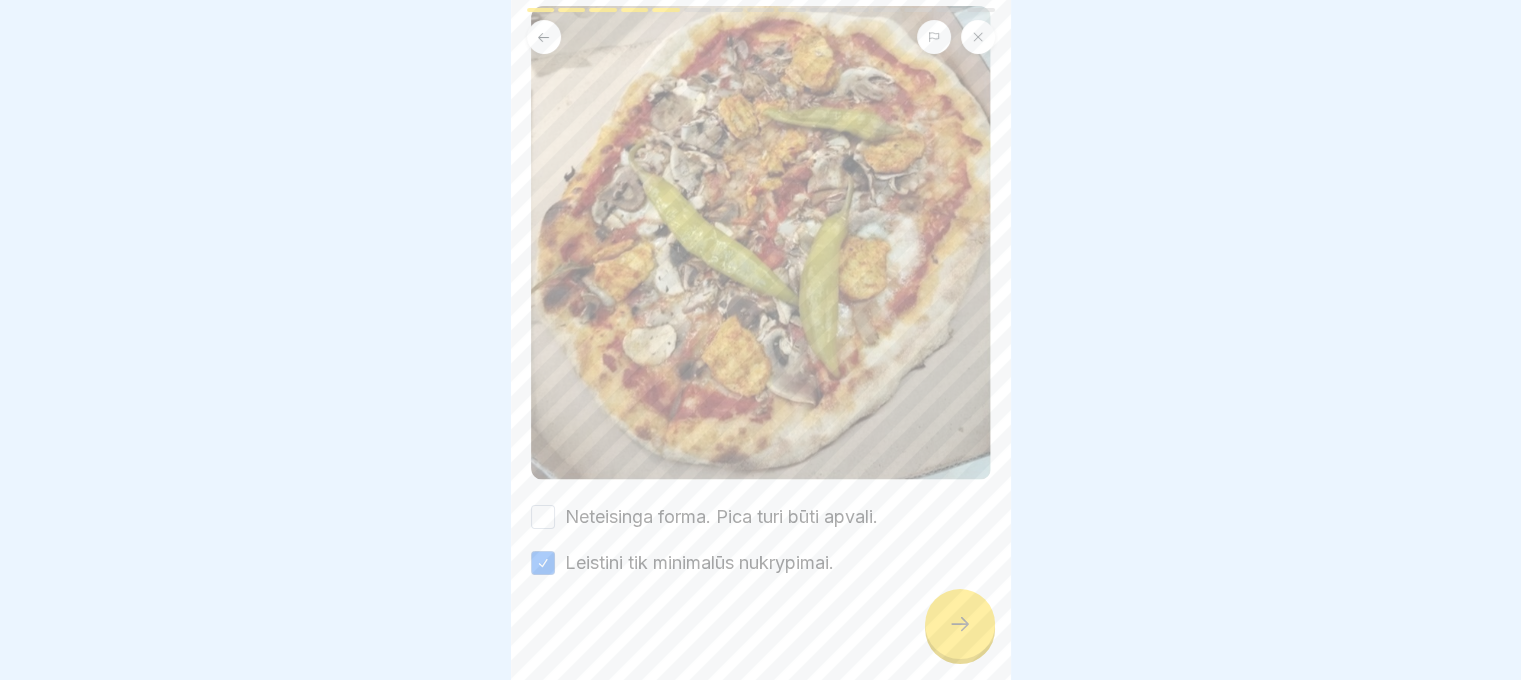 click on "📏 Ar ši pica atitinka formos standartą? Netaisyklinga forma daro prastą įspūdį svečiui. Įvertink: ar ši forma dar priimtina, ar jau netinkama? Please tick all boxes to continue. Neteisinga forma. Pica turi būti apvali. Leistini tik minimalūs nukrypimai." at bounding box center (761, 199) 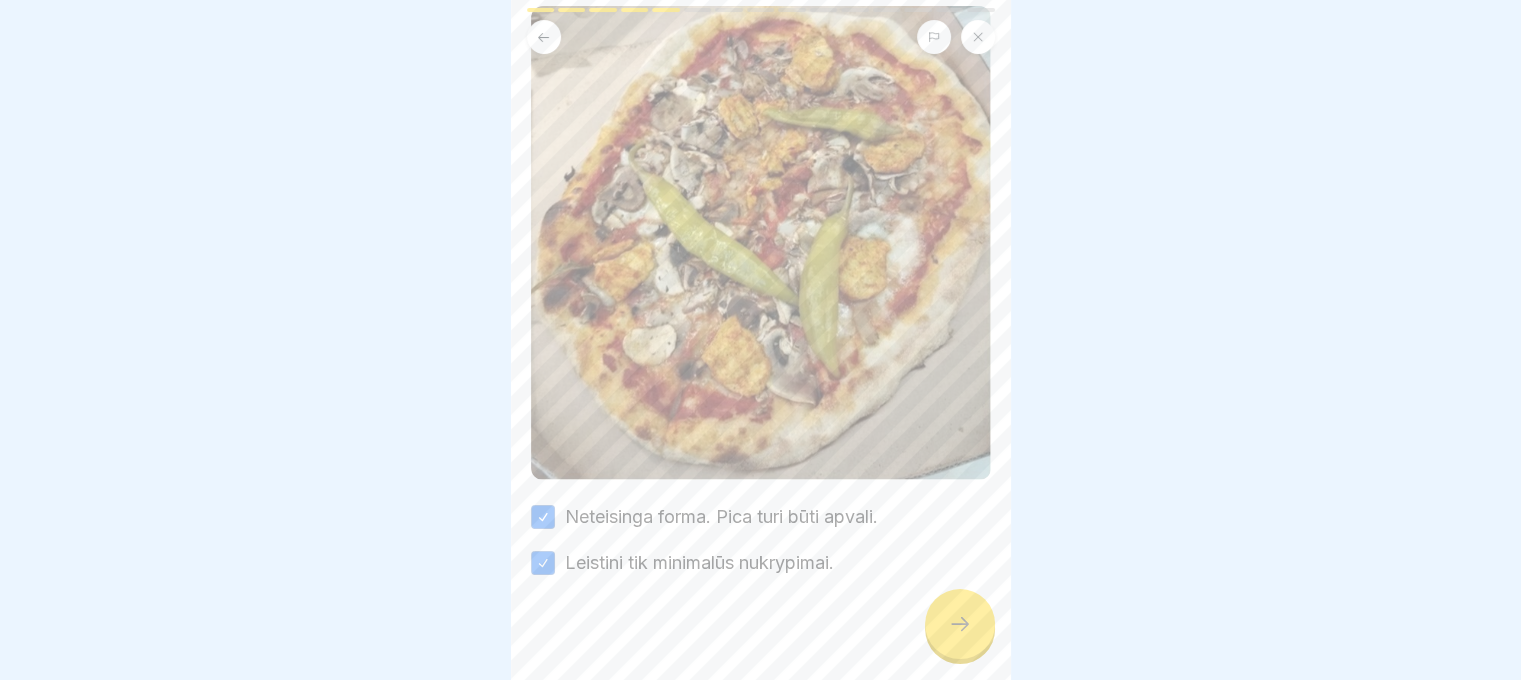 click 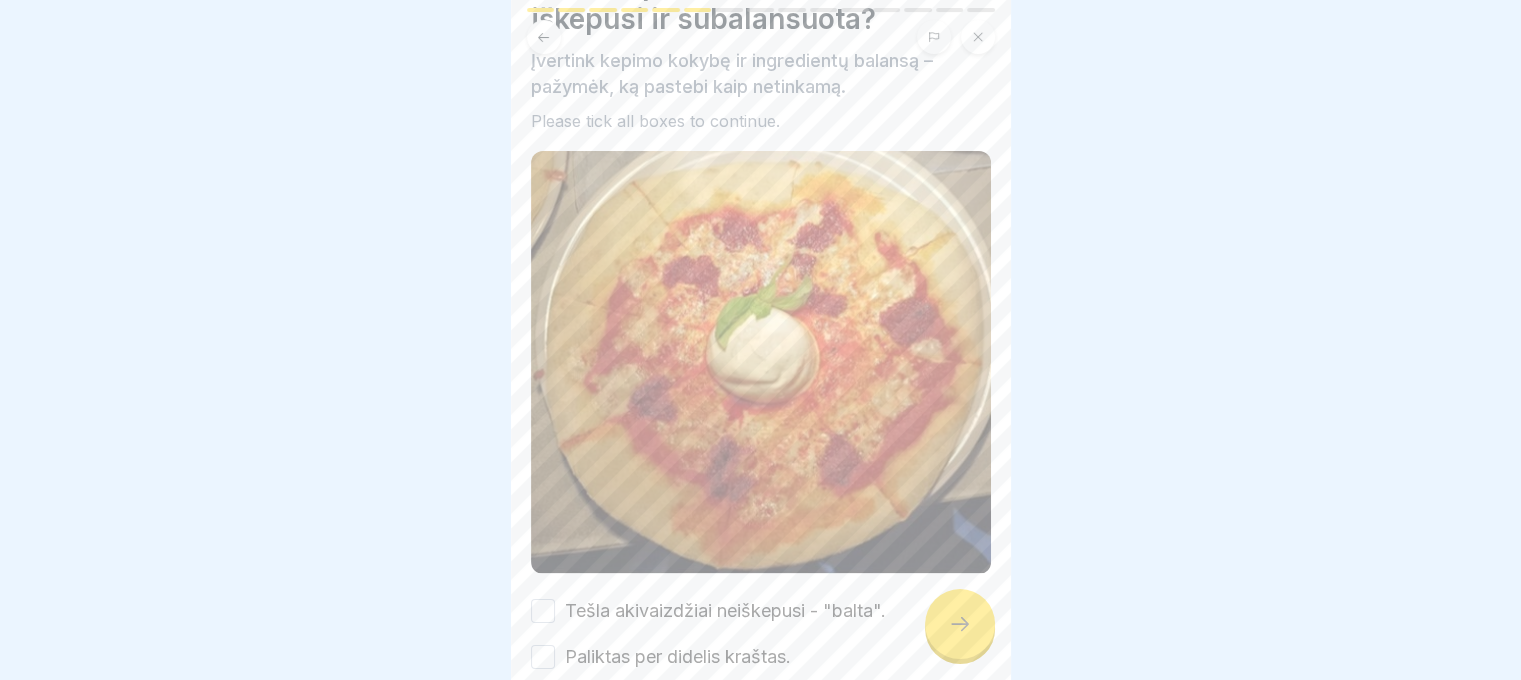 scroll, scrollTop: 205, scrollLeft: 0, axis: vertical 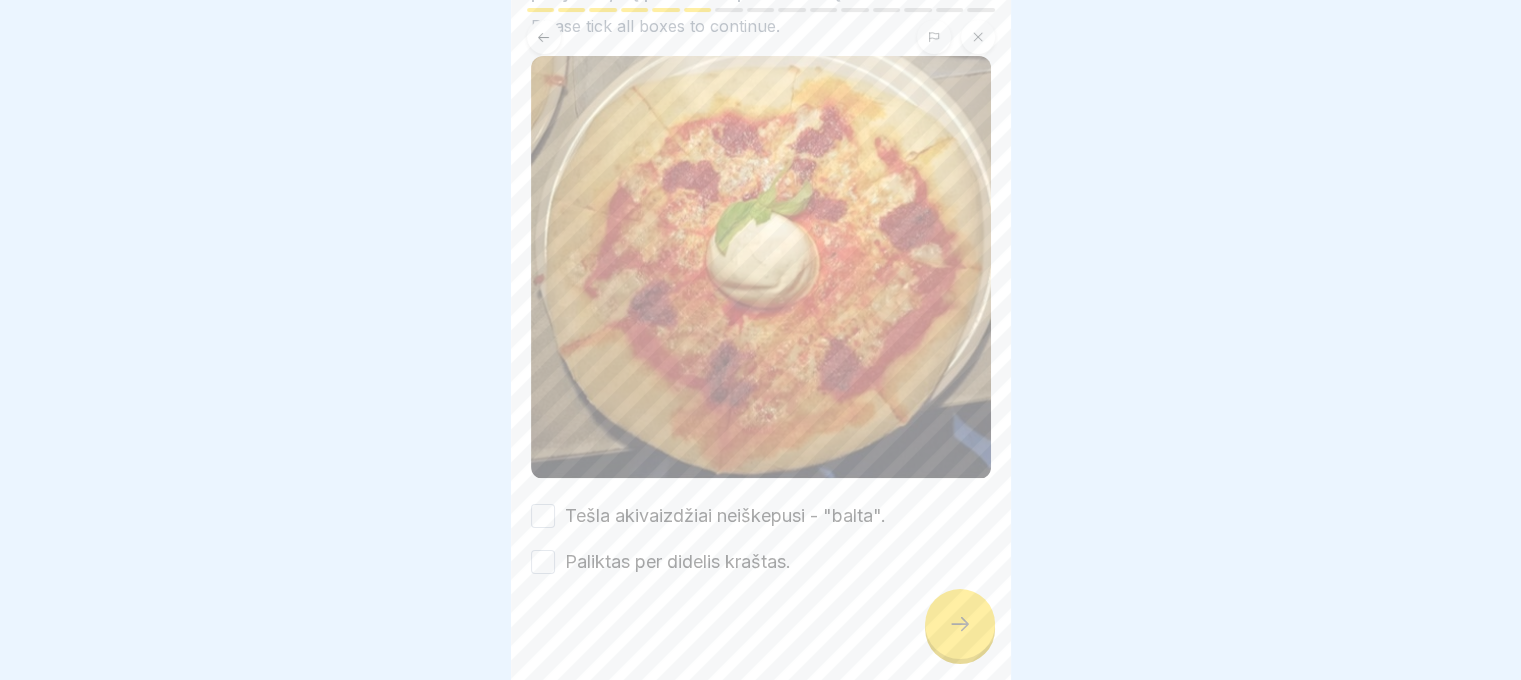 click on "Tešla akivaizdžiai neiškepusi - "balta"." at bounding box center (725, 516) 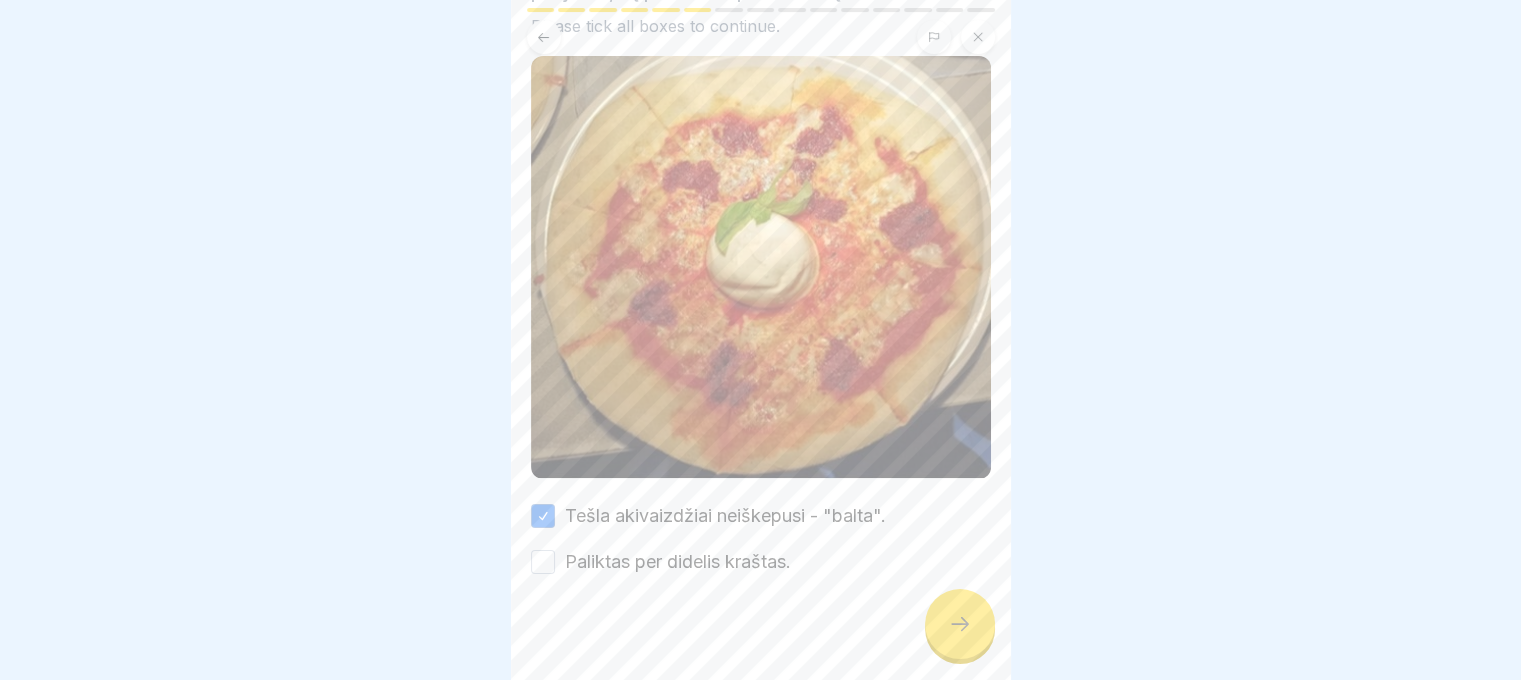 click on "Paliktas per didelis kraštas." at bounding box center [678, 562] 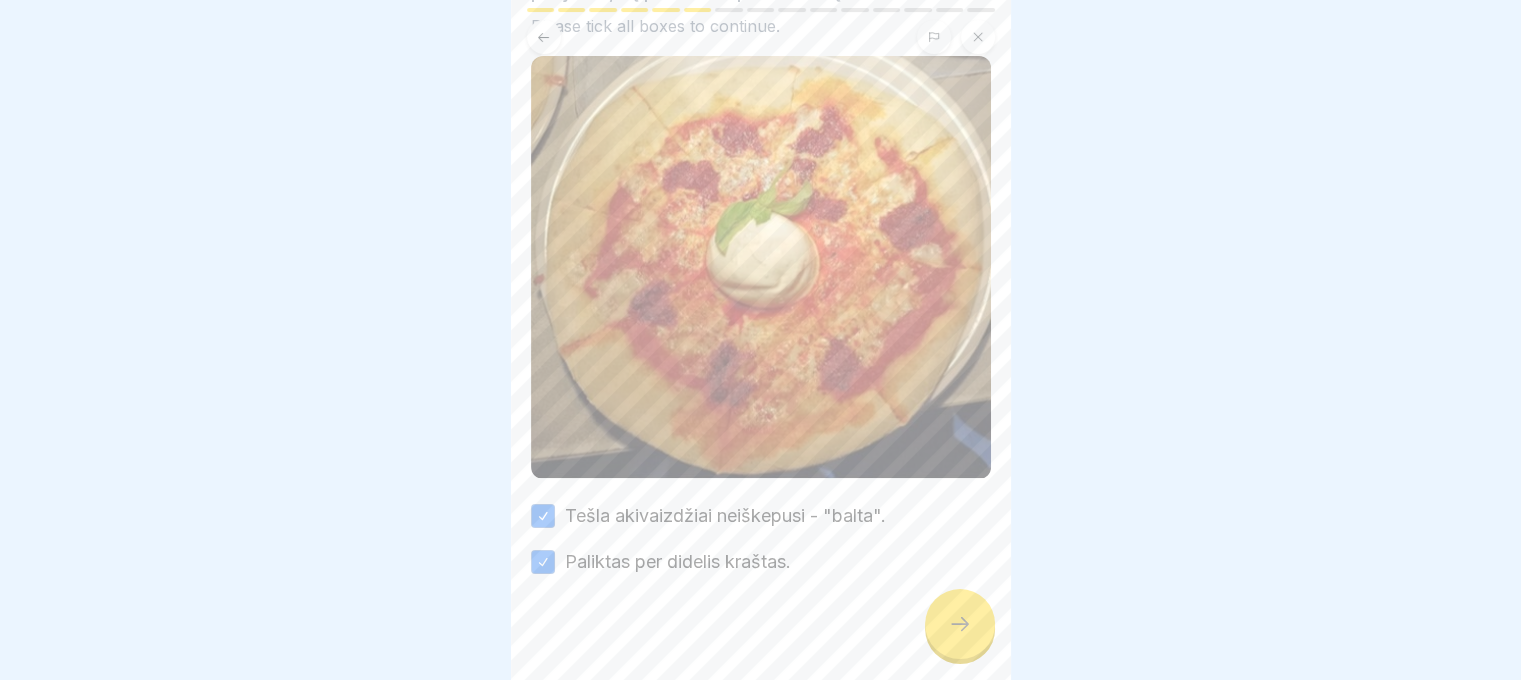 click at bounding box center [960, 624] 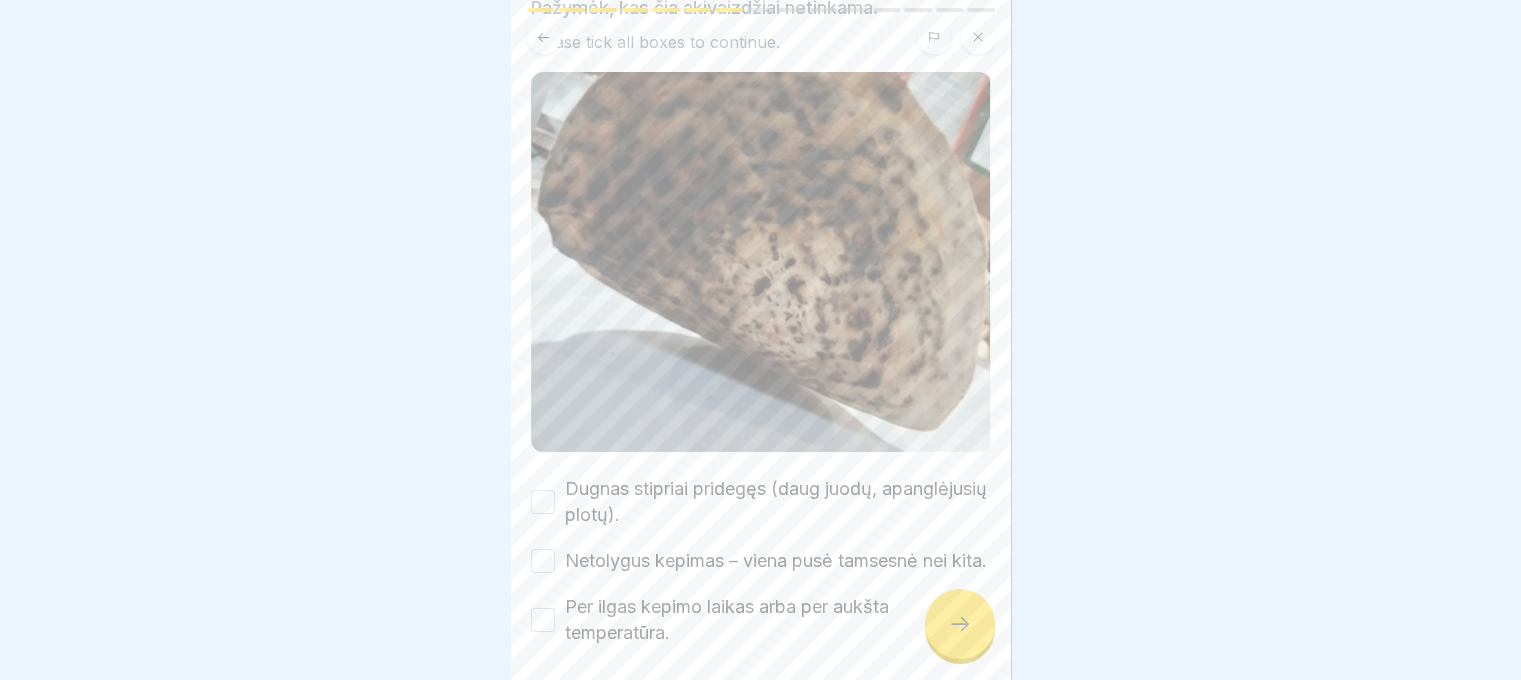 scroll, scrollTop: 288, scrollLeft: 0, axis: vertical 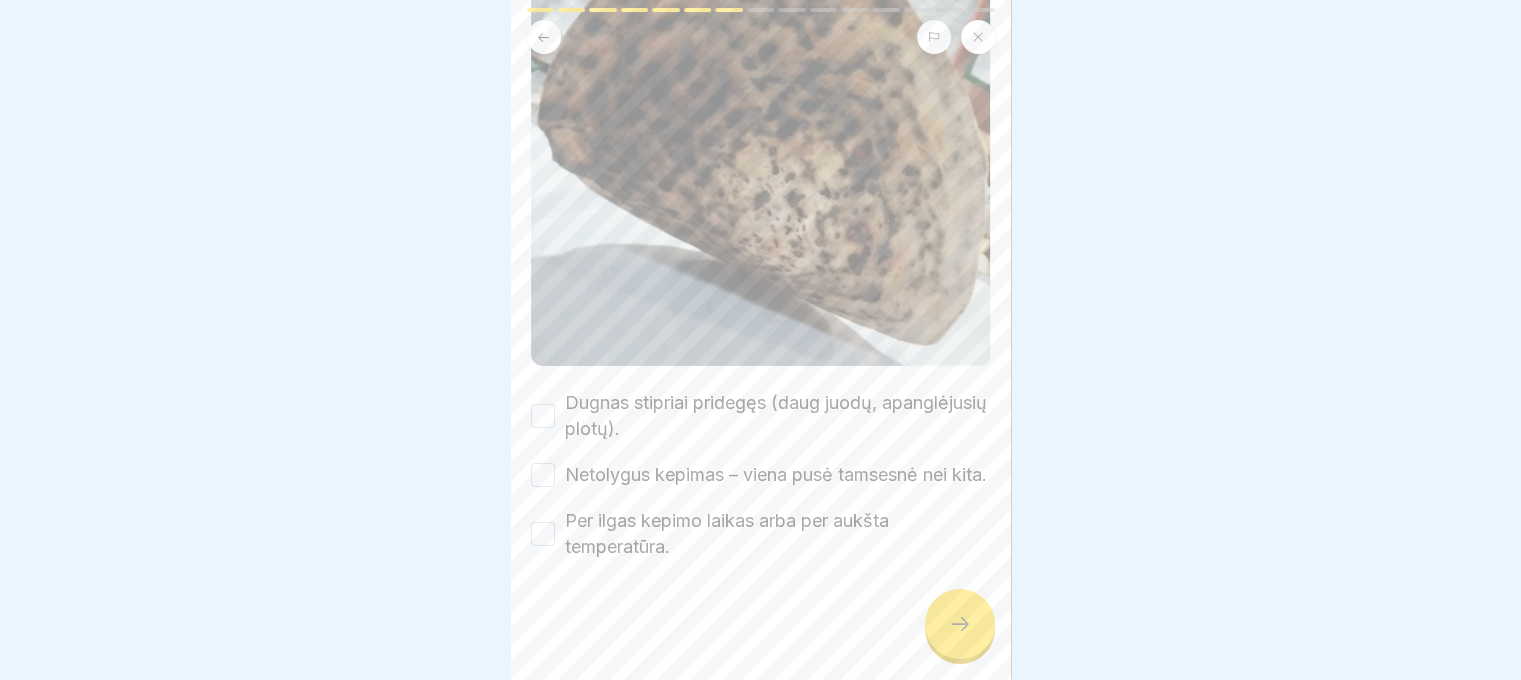 click on "Netolygus kepimas – viena pusė tamsesnė nei kita." at bounding box center (776, 475) 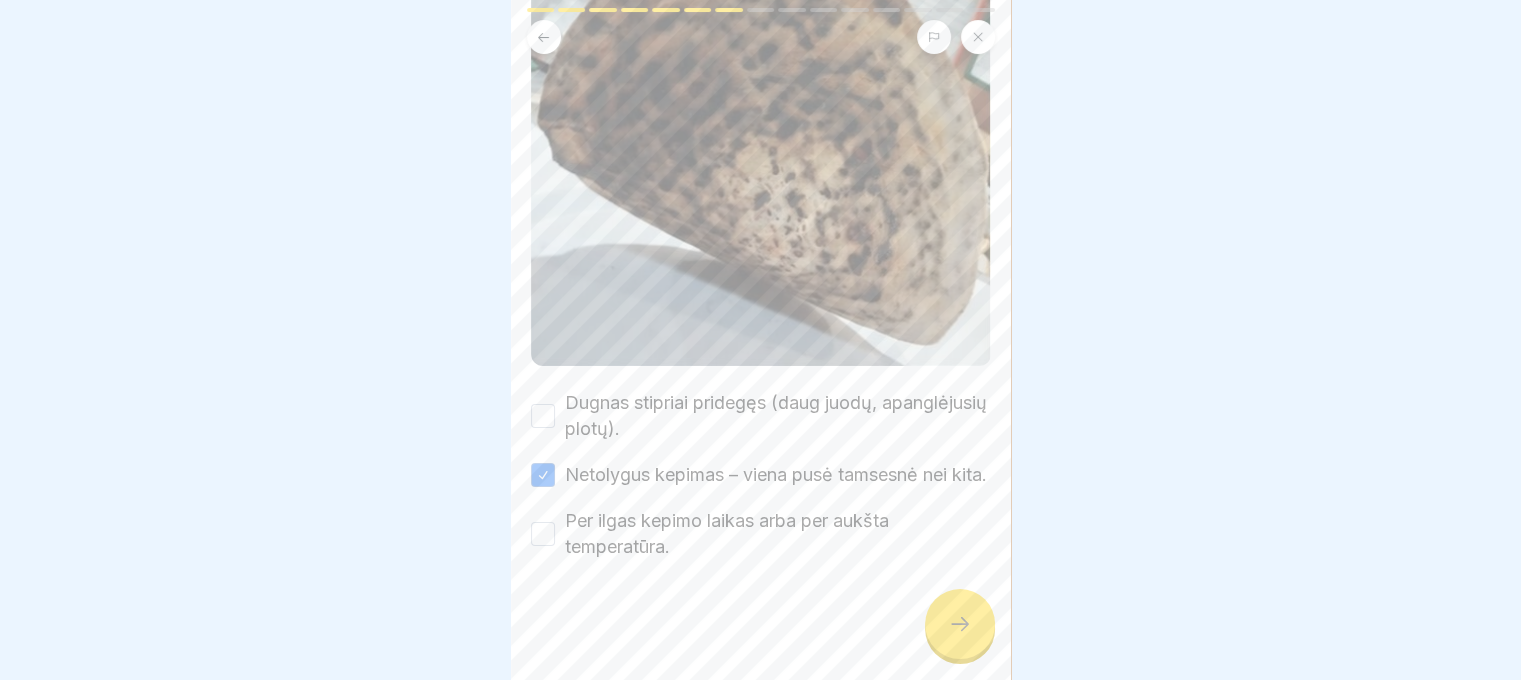 click on "Per ilgas kepimo laikas arba per aukšta temperatūra." at bounding box center (778, 534) 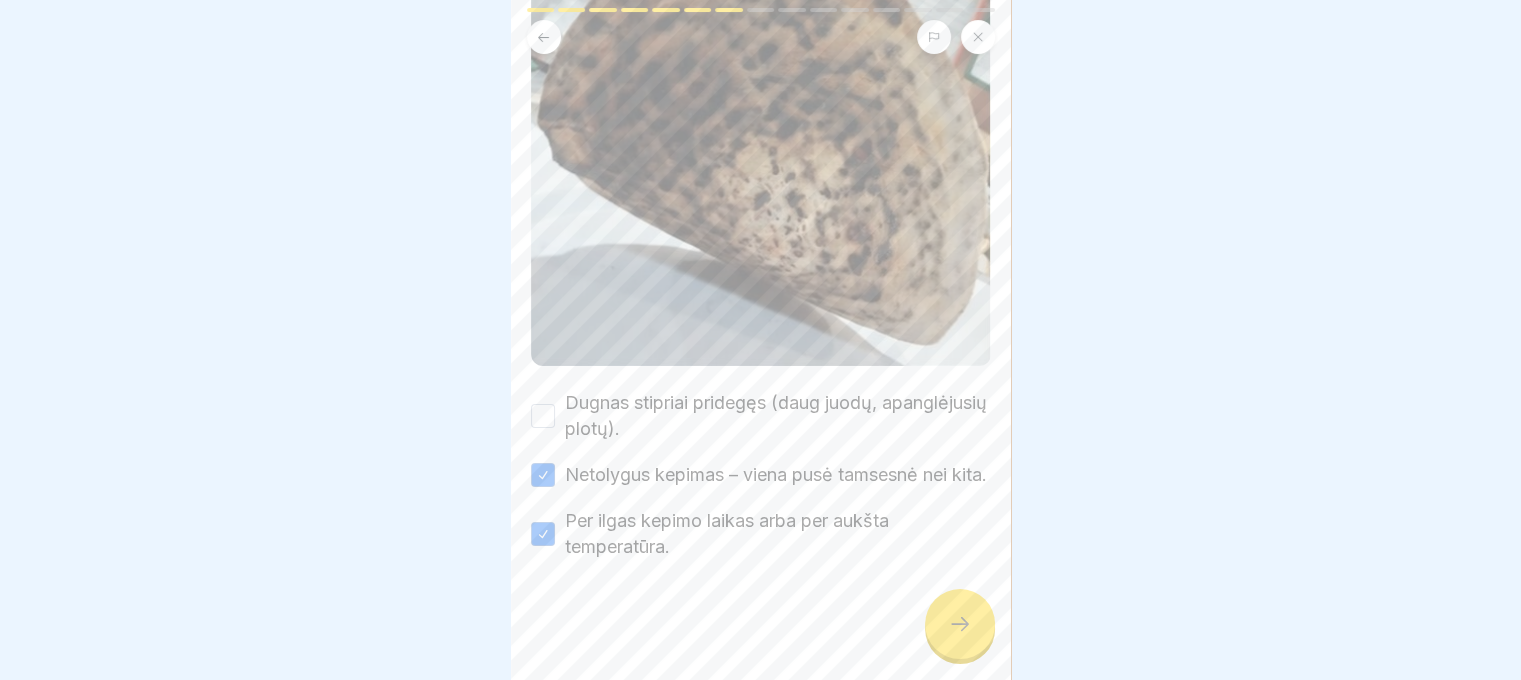 click at bounding box center (761, 176) 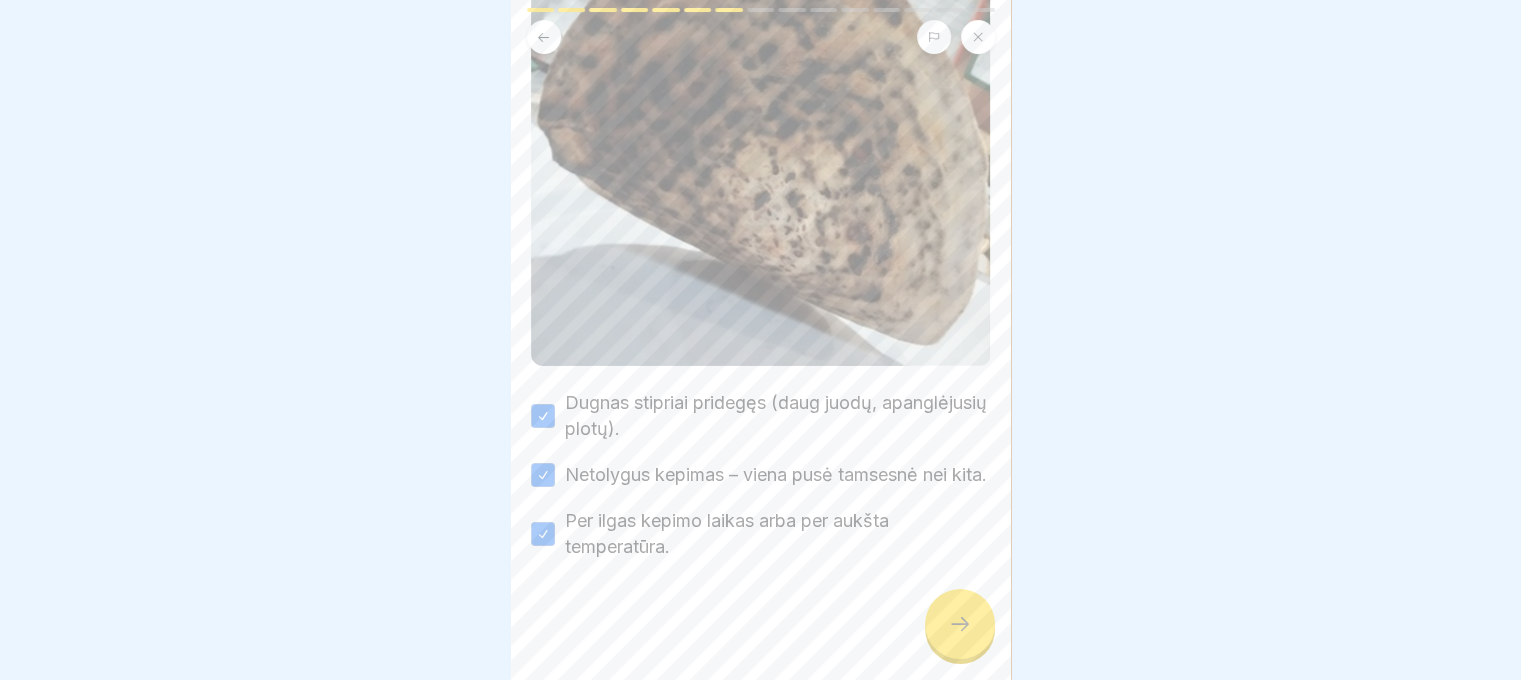 click at bounding box center (960, 624) 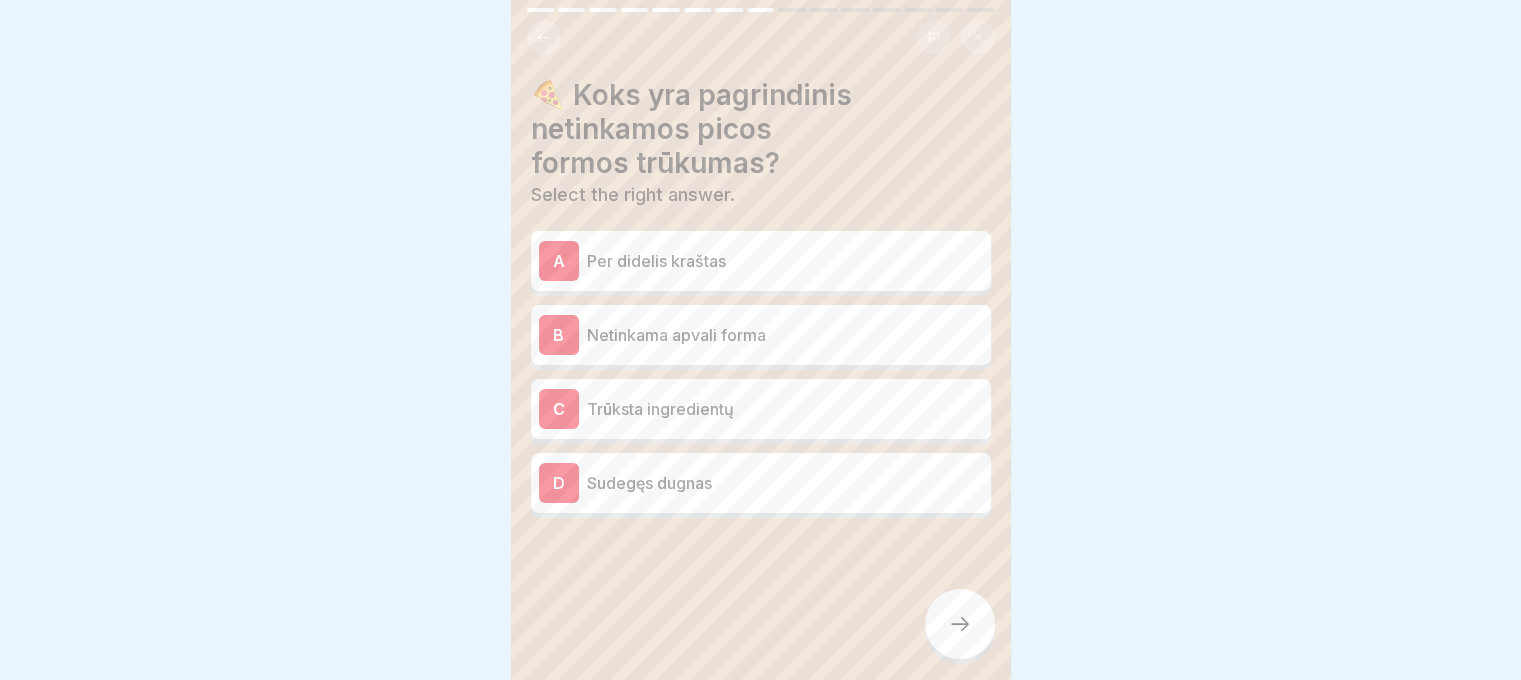 click on "Netinkama apvali forma" at bounding box center [785, 335] 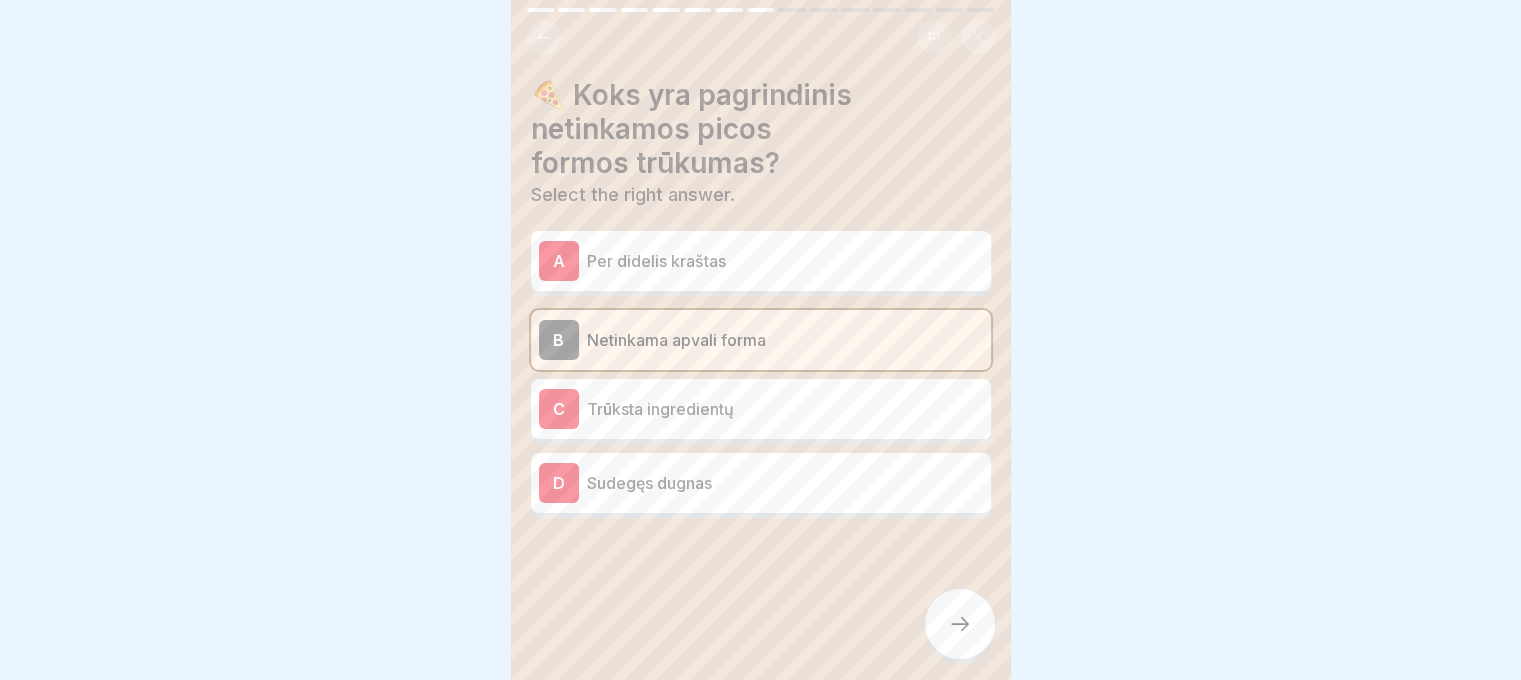click on "Per didelis kraštas" at bounding box center [785, 261] 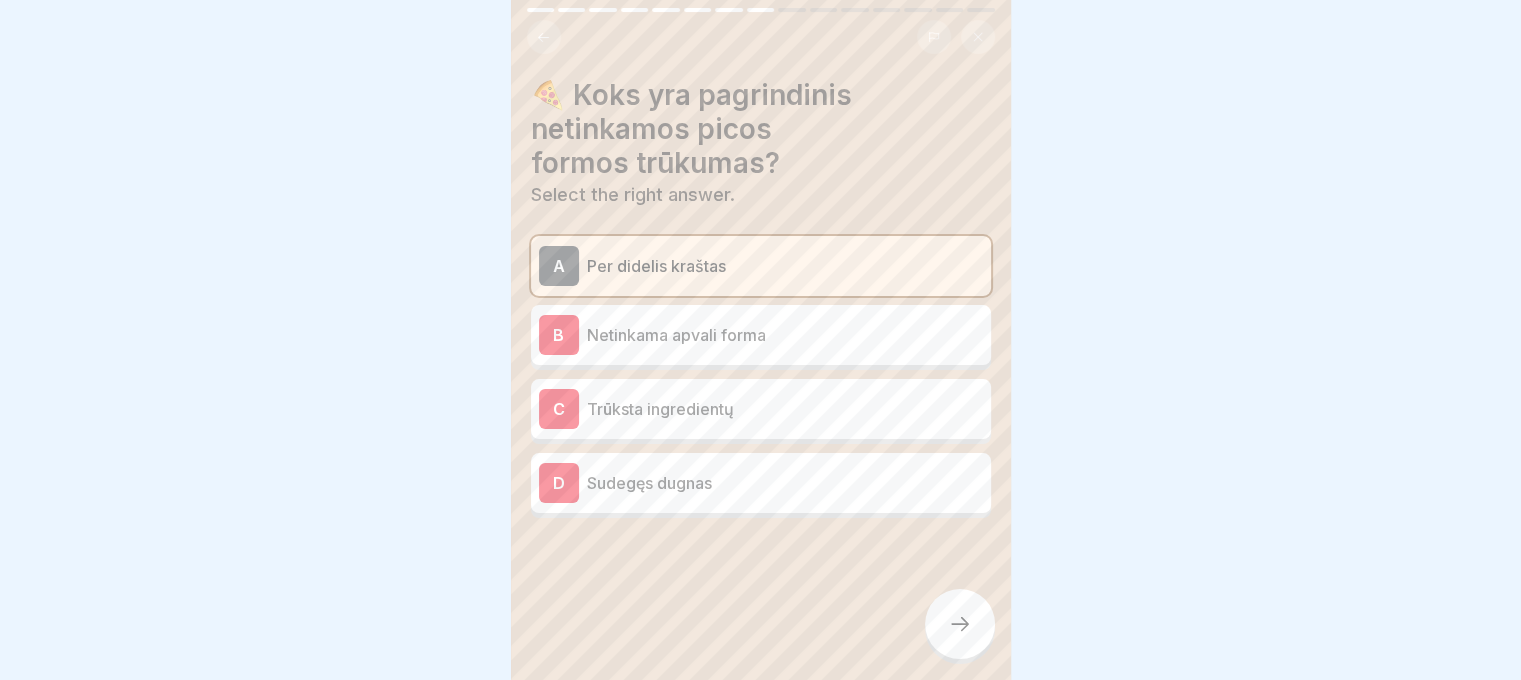 click at bounding box center (960, 624) 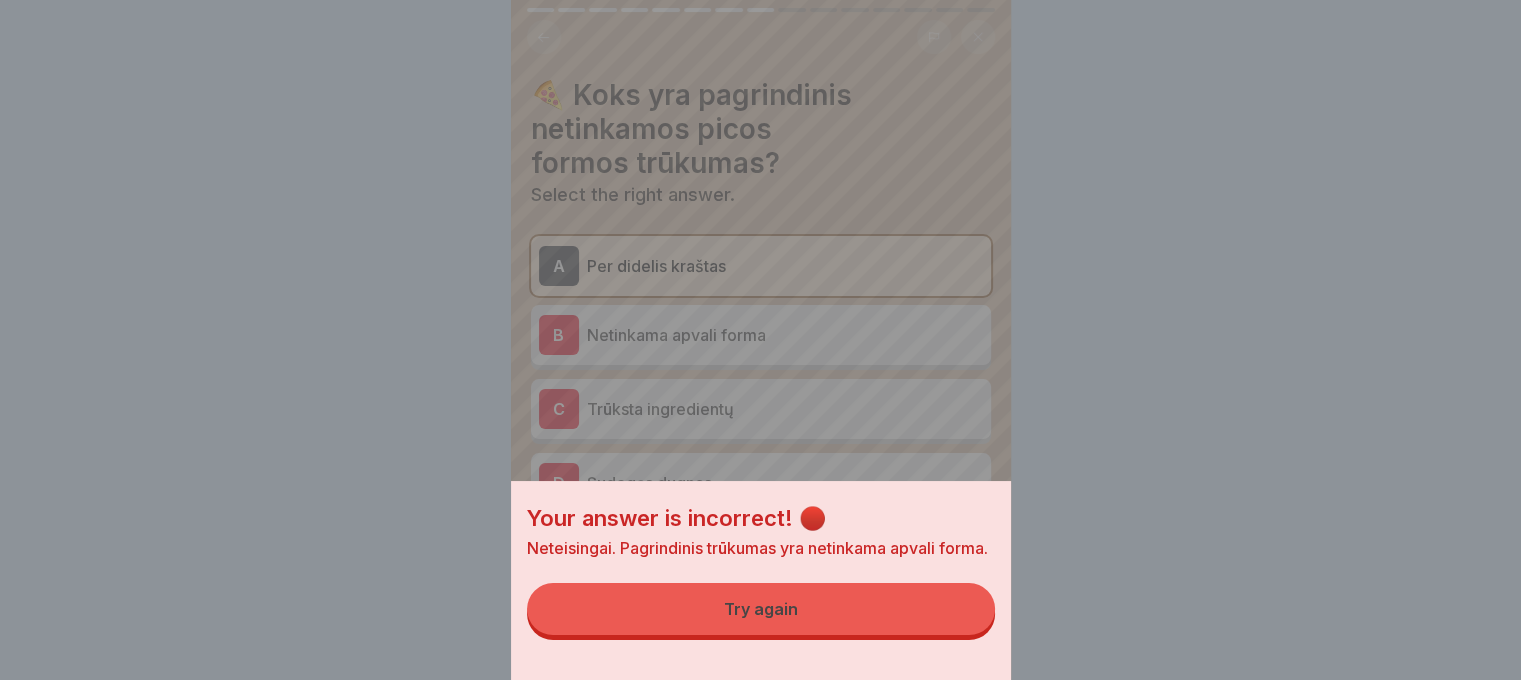 click on "Try again" at bounding box center [761, 609] 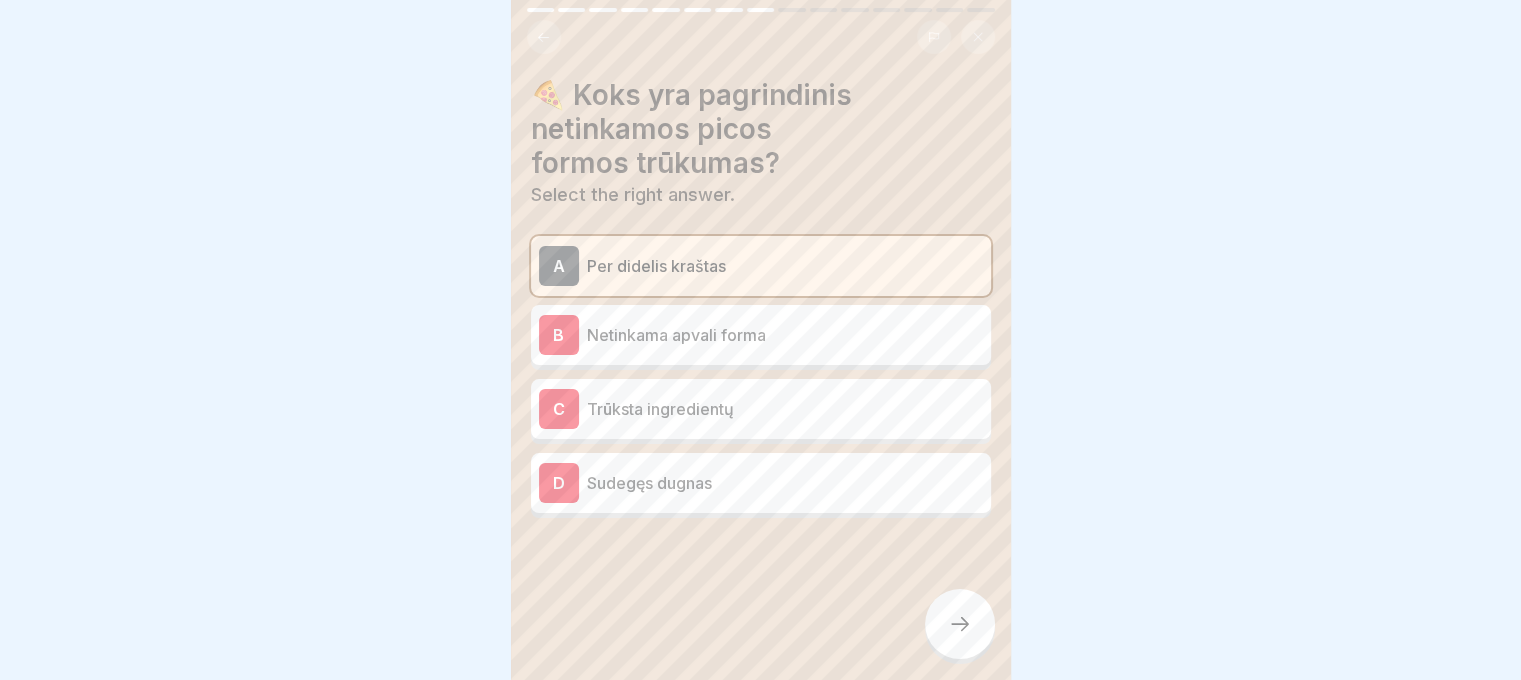 click on "A Per didelis kraštas B Netinkama apvali forma C Trūksta ingredientų D Sudegęs dugnas" at bounding box center [761, 377] 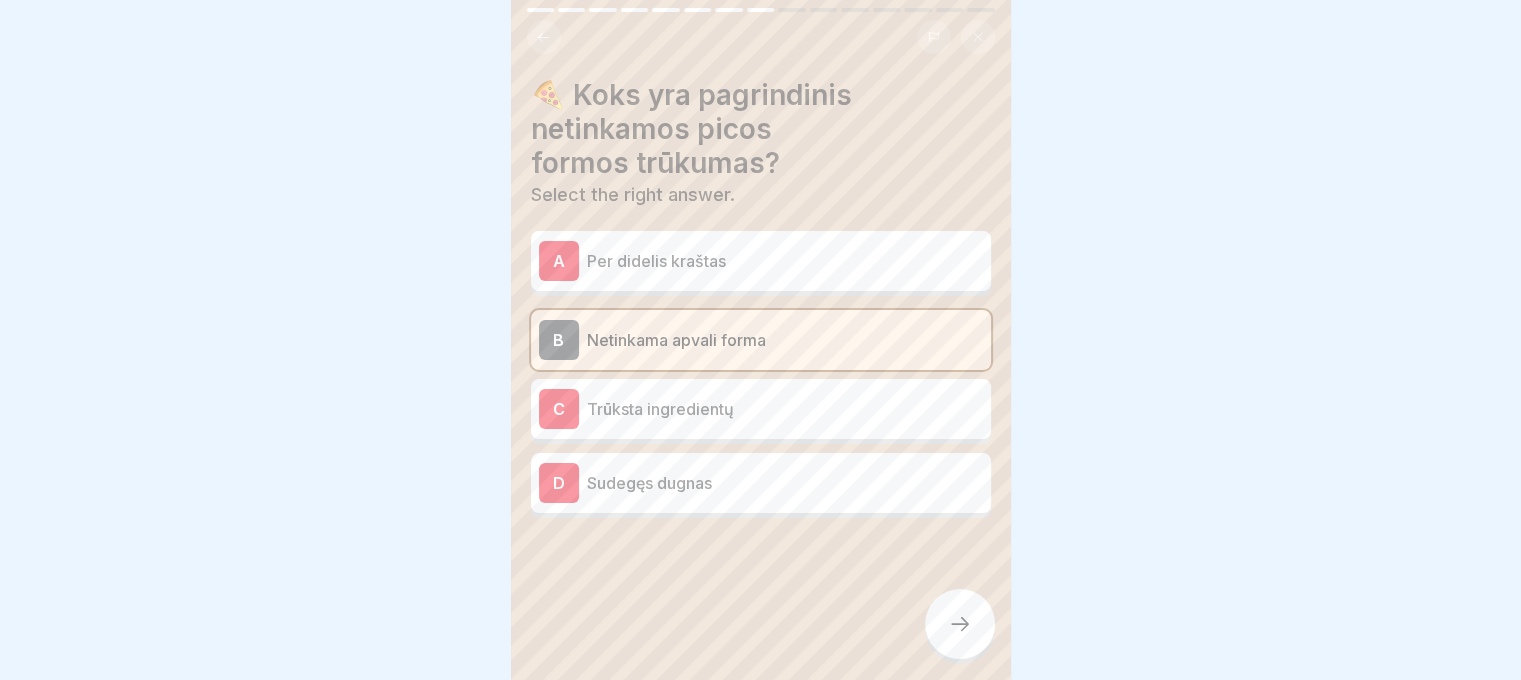 click at bounding box center (960, 624) 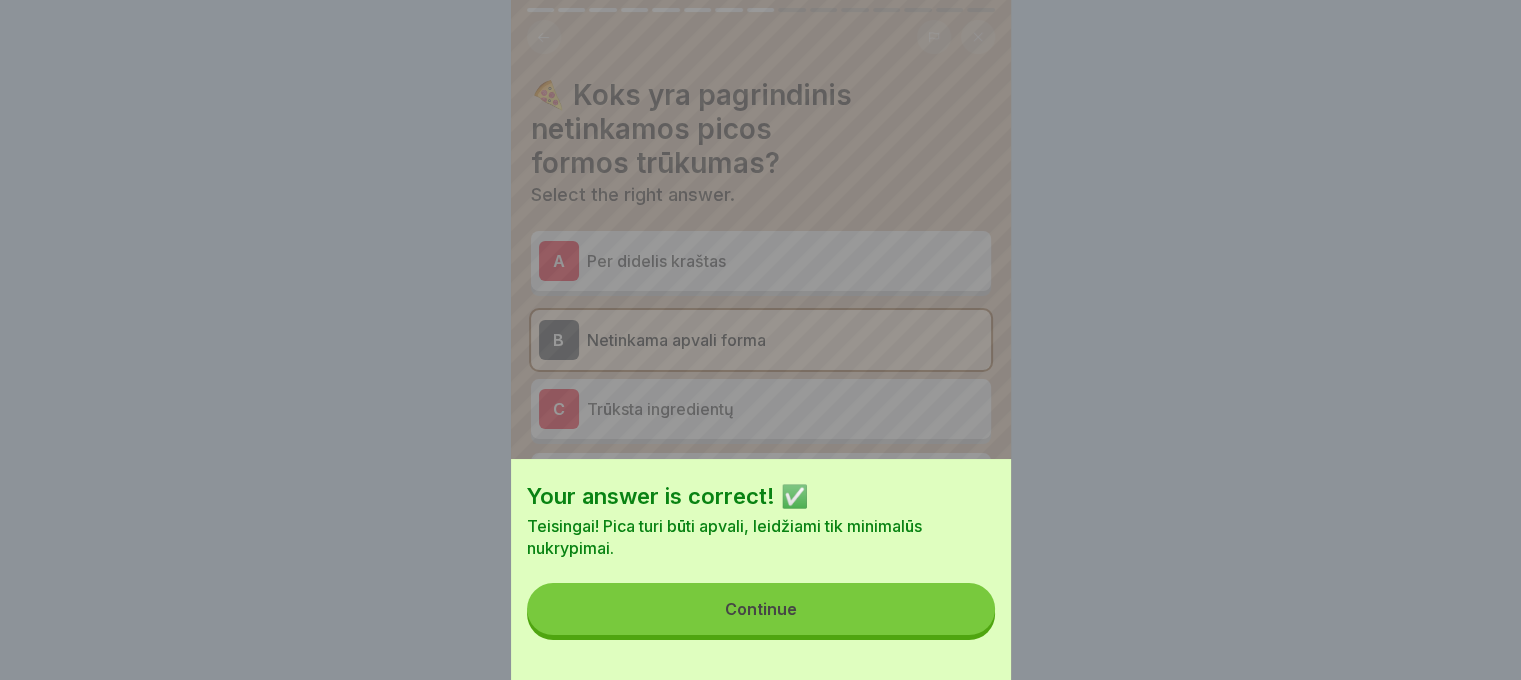 click on "Your answer is correct! ✅ Teisingai! Pica turi būti apvali, leidžiami tik minimalūs nukrypimai.   Continue" at bounding box center [761, 569] 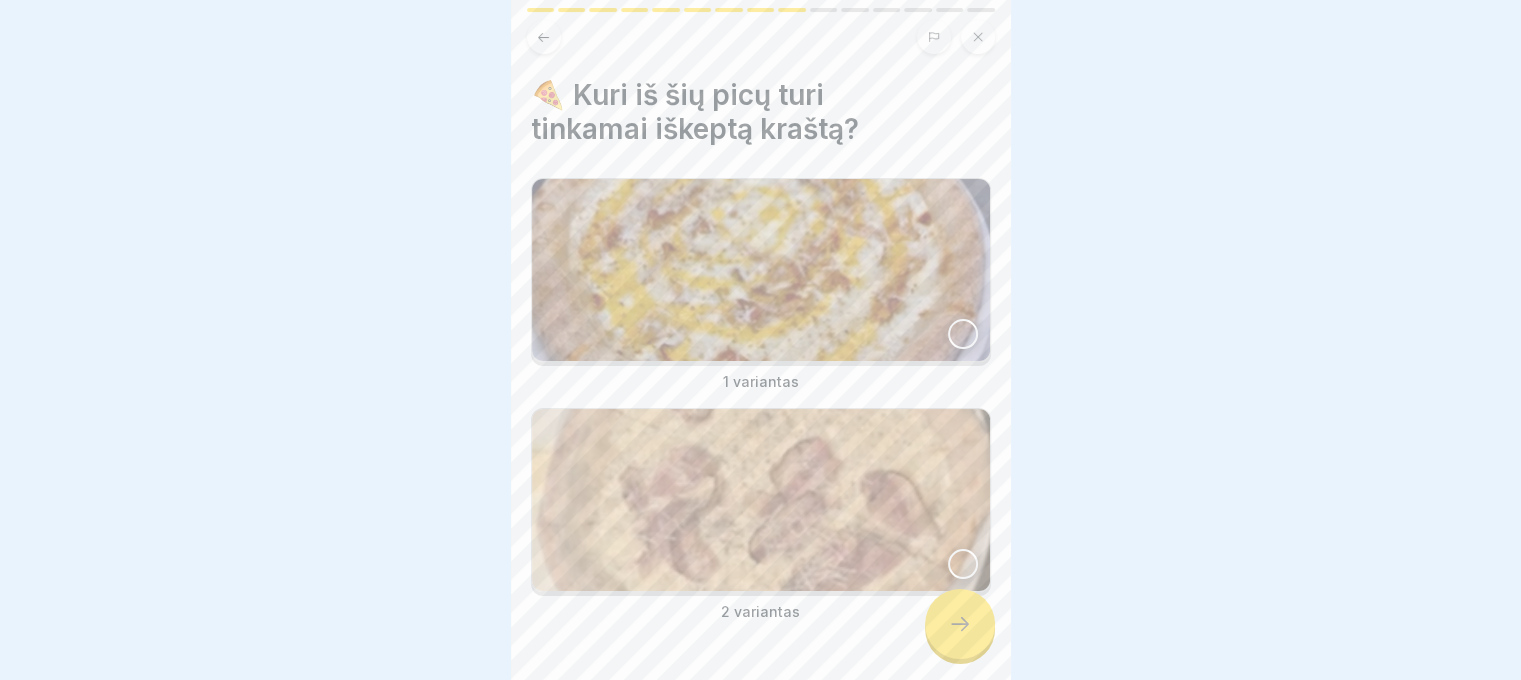 click 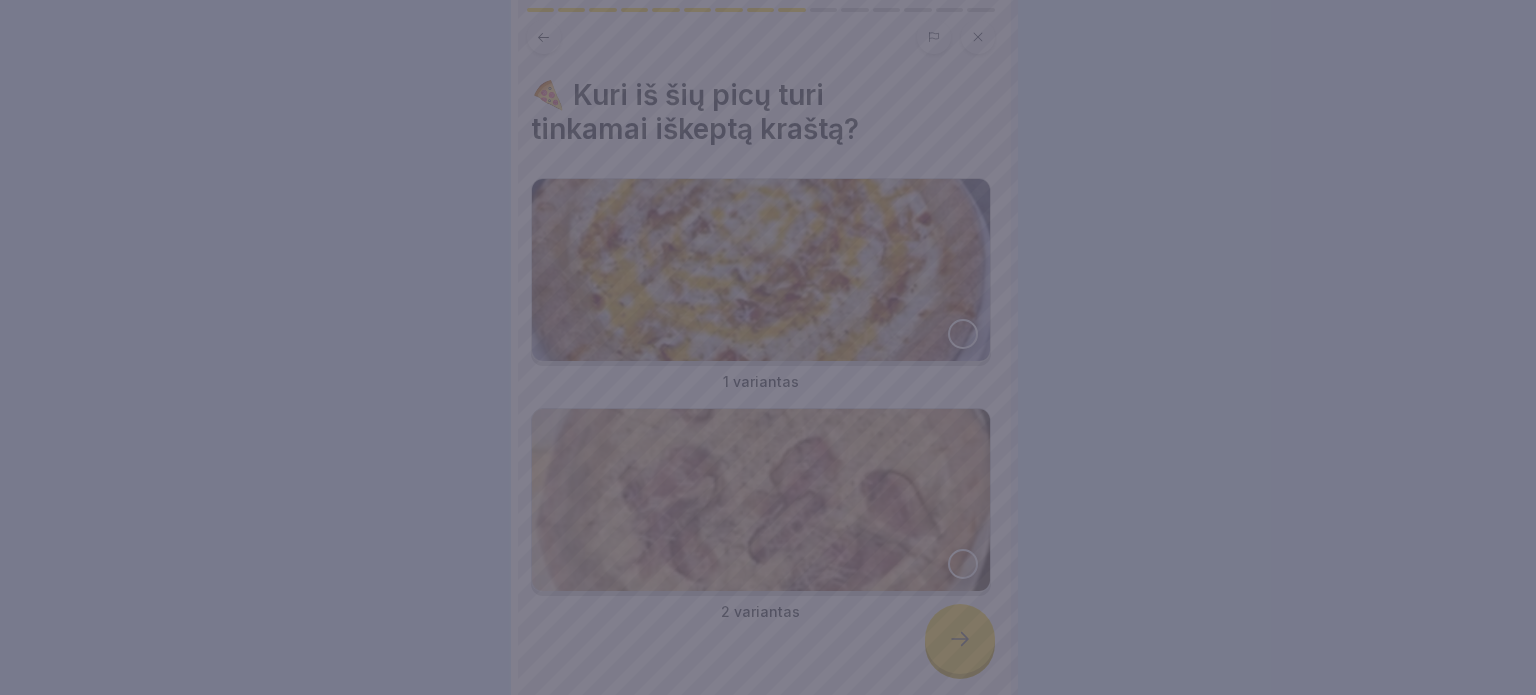 click at bounding box center [768, 347] 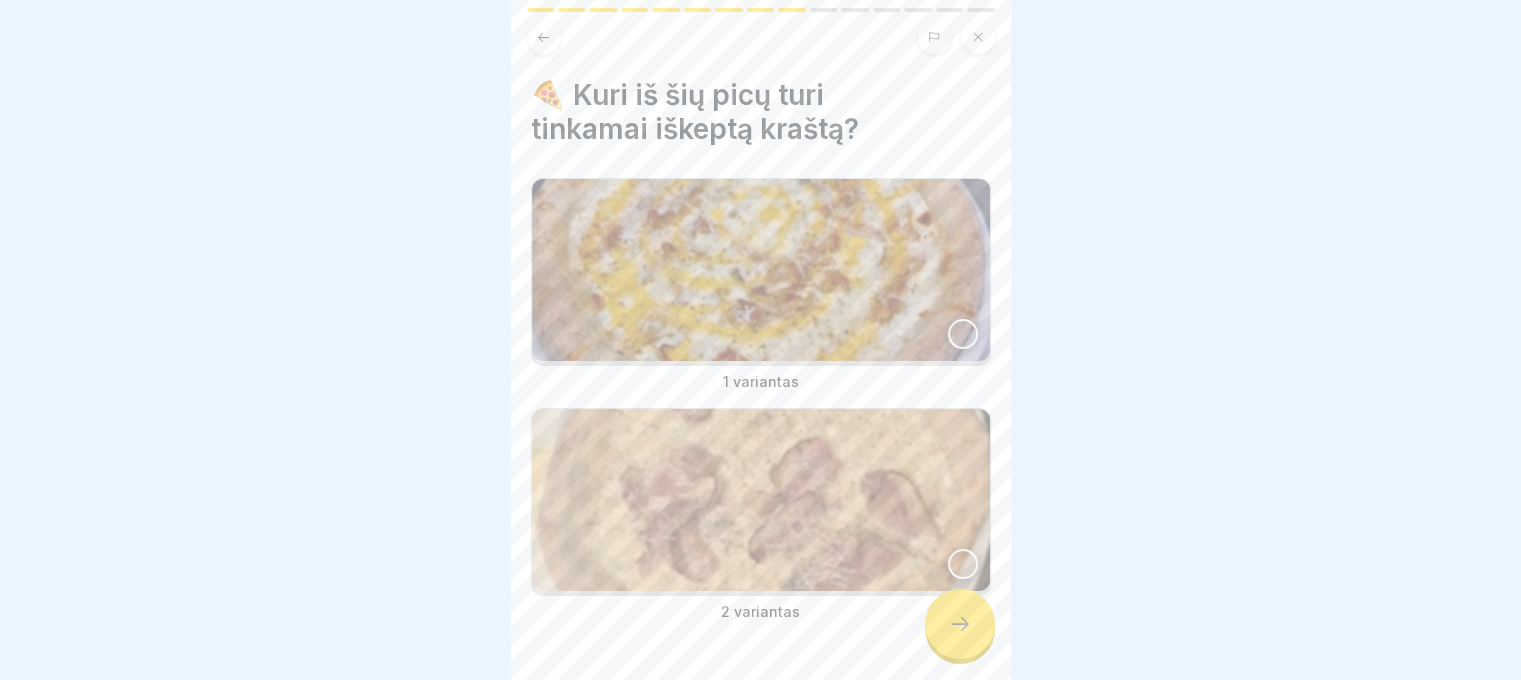 click at bounding box center (761, 270) 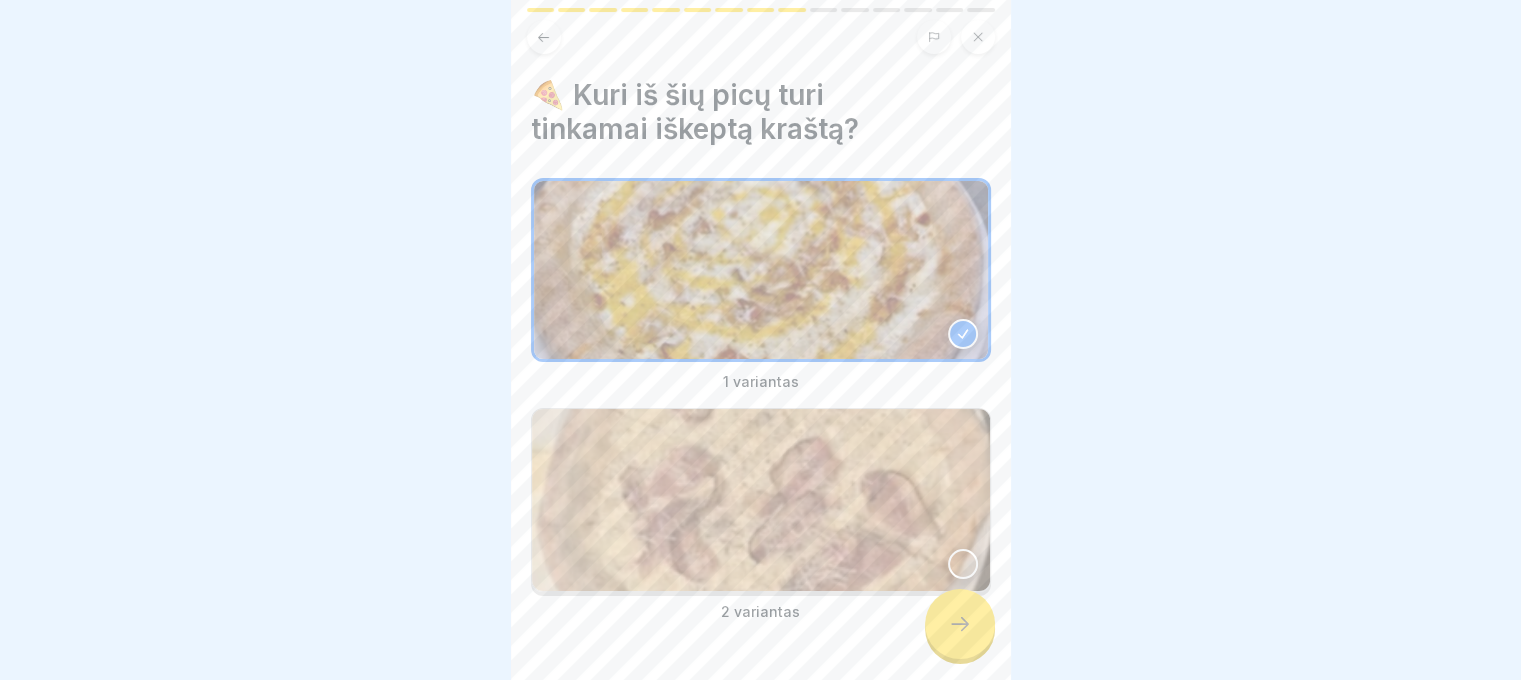click at bounding box center (761, 500) 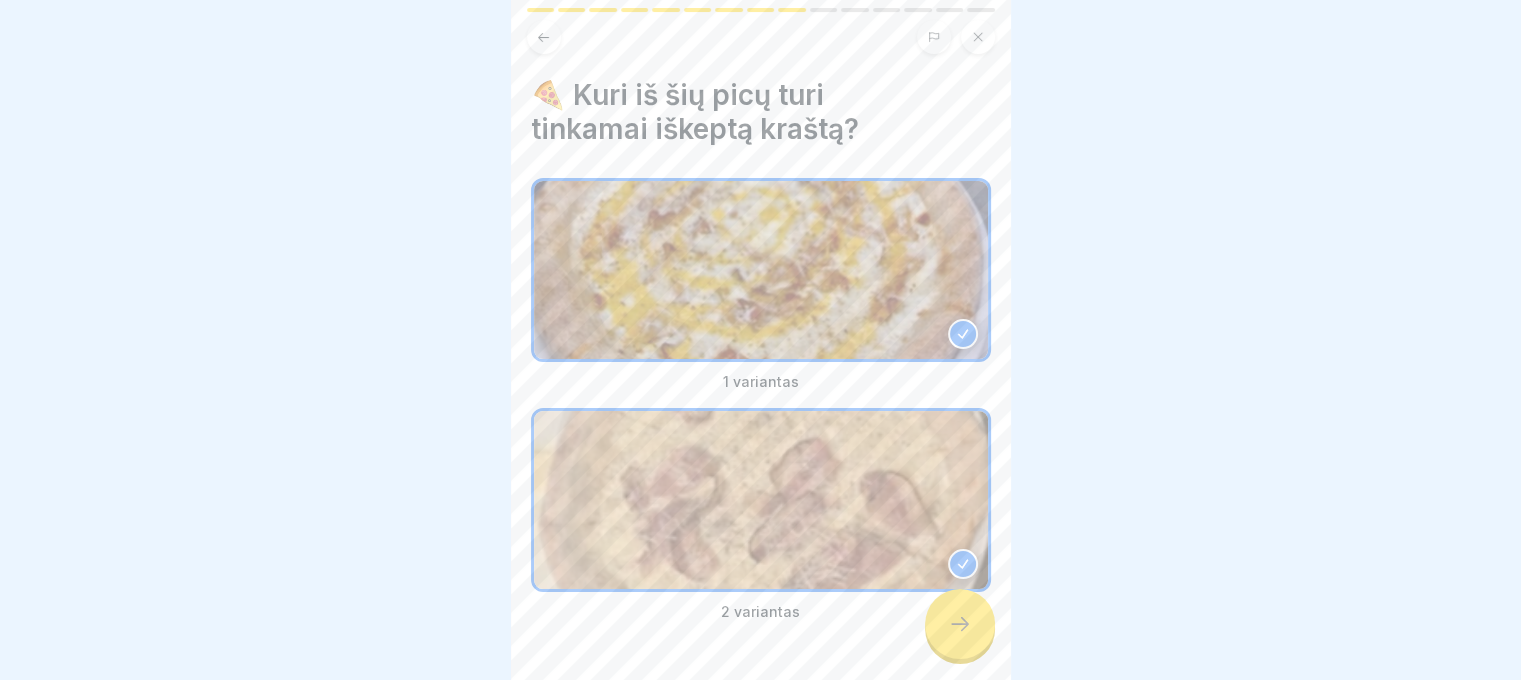 click at bounding box center [960, 624] 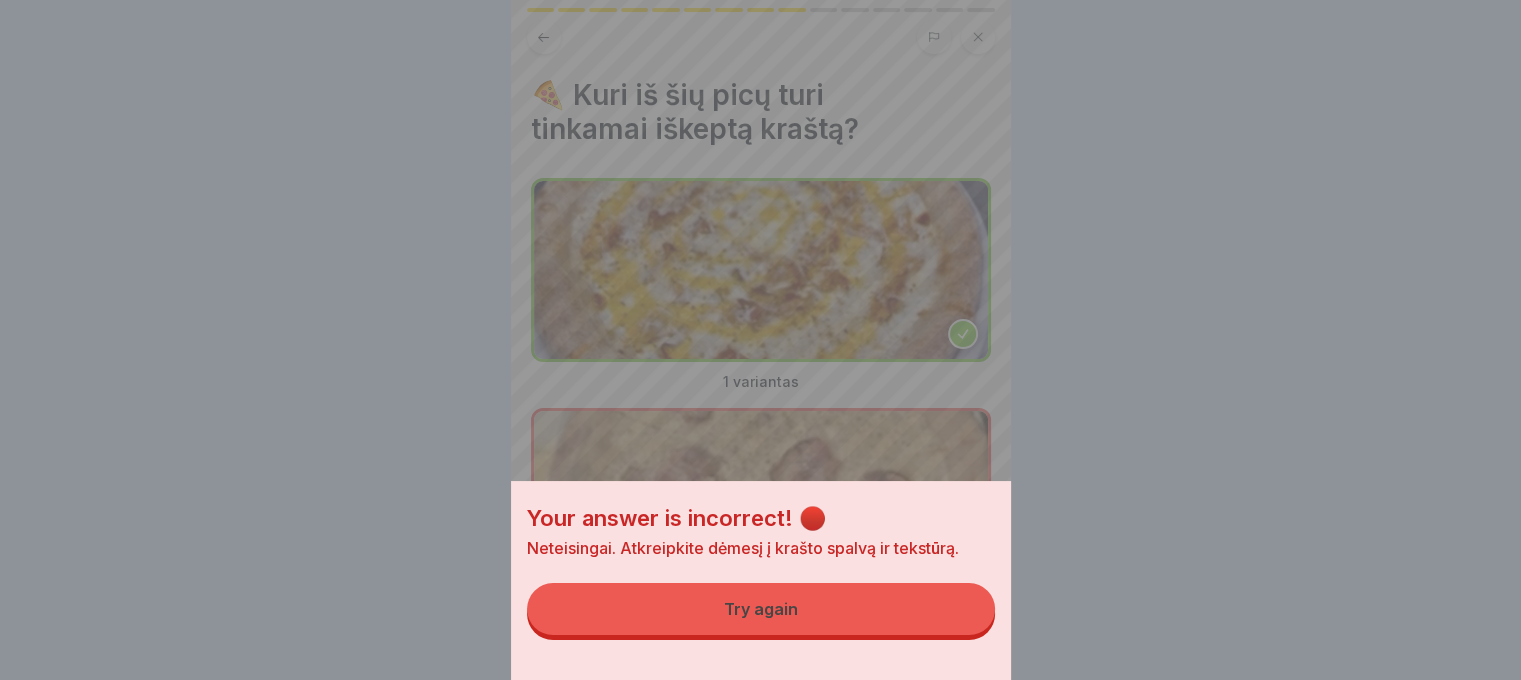 click on "Try again" at bounding box center [761, 609] 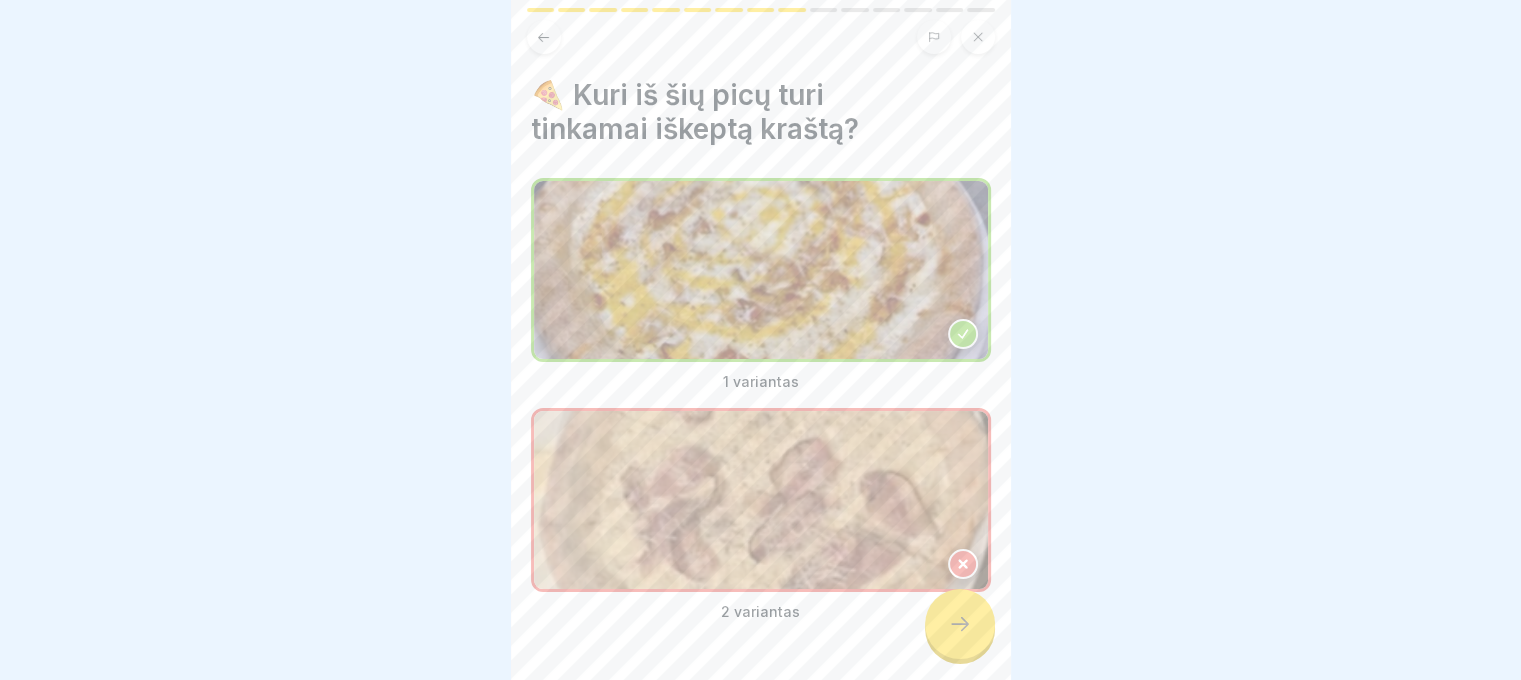 click 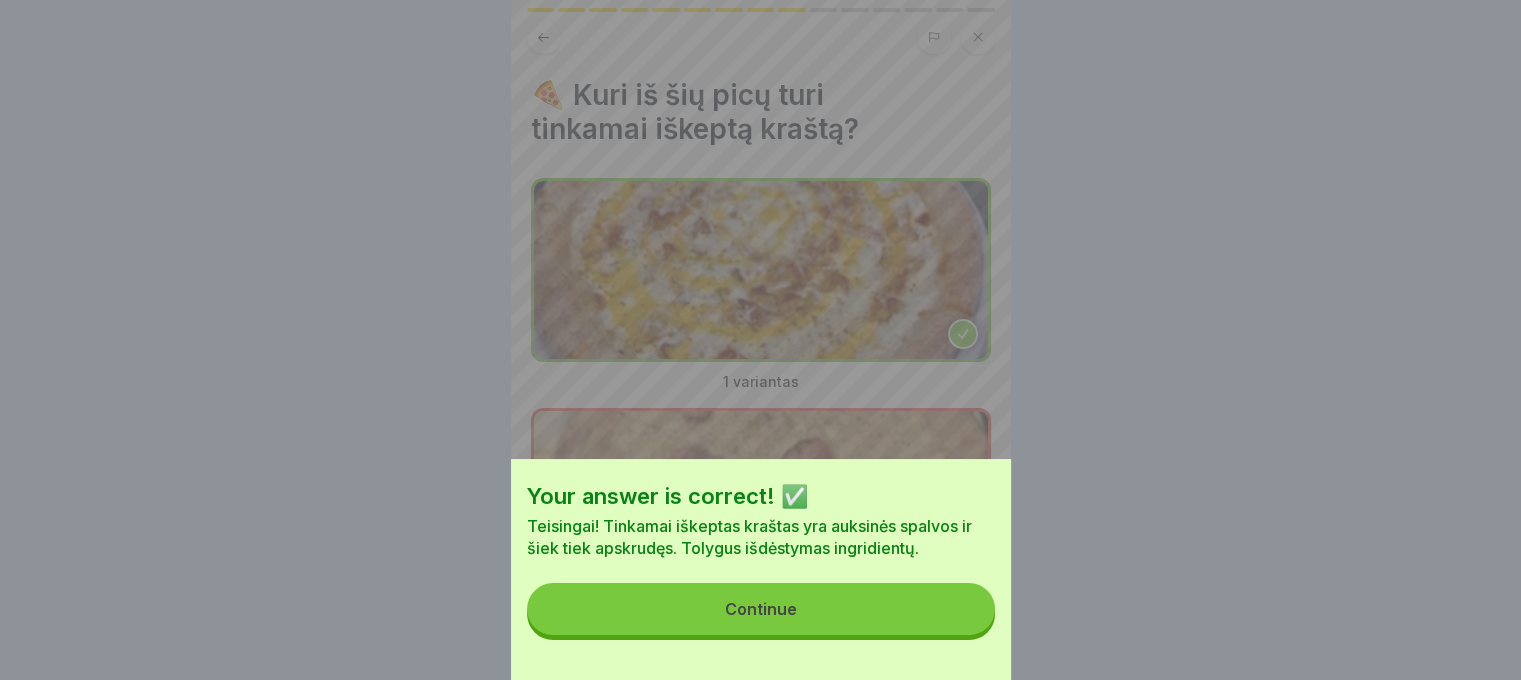 click on "Continue" at bounding box center (761, 609) 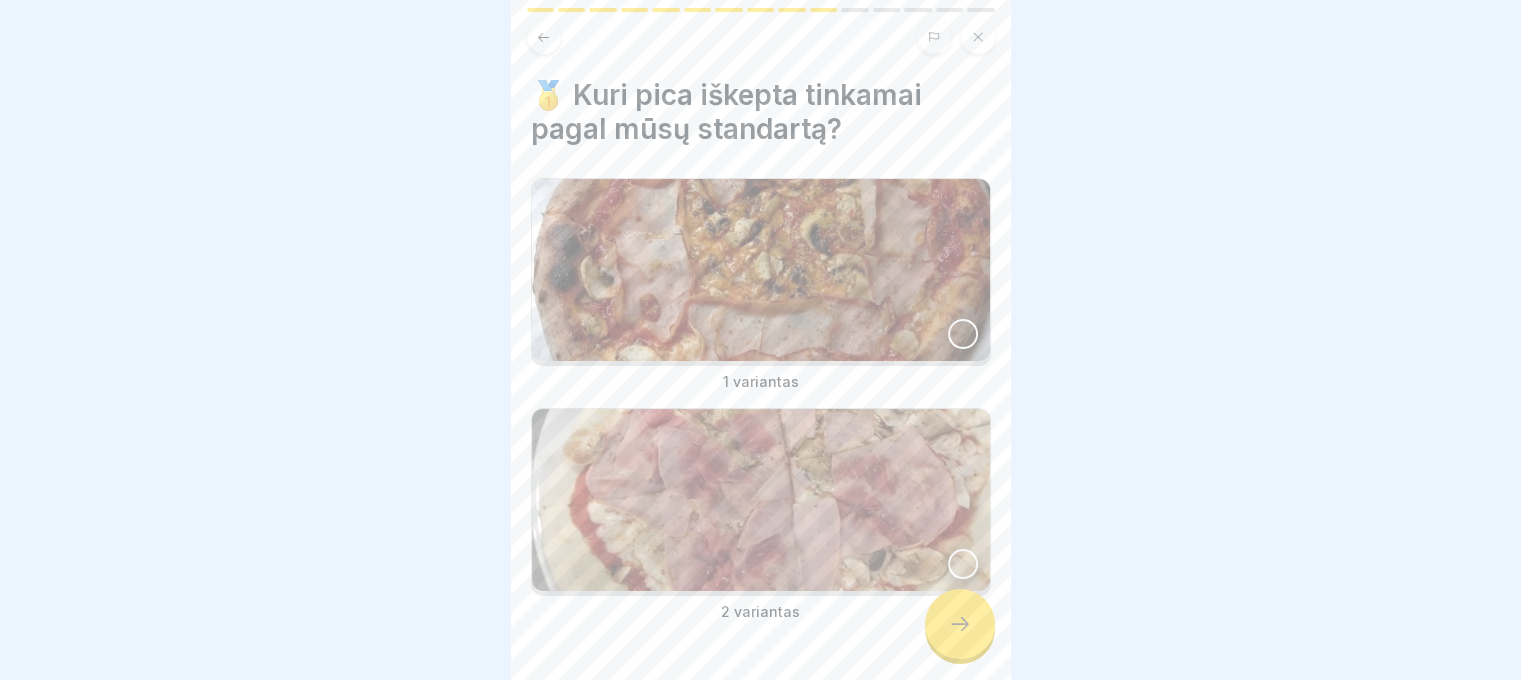 click 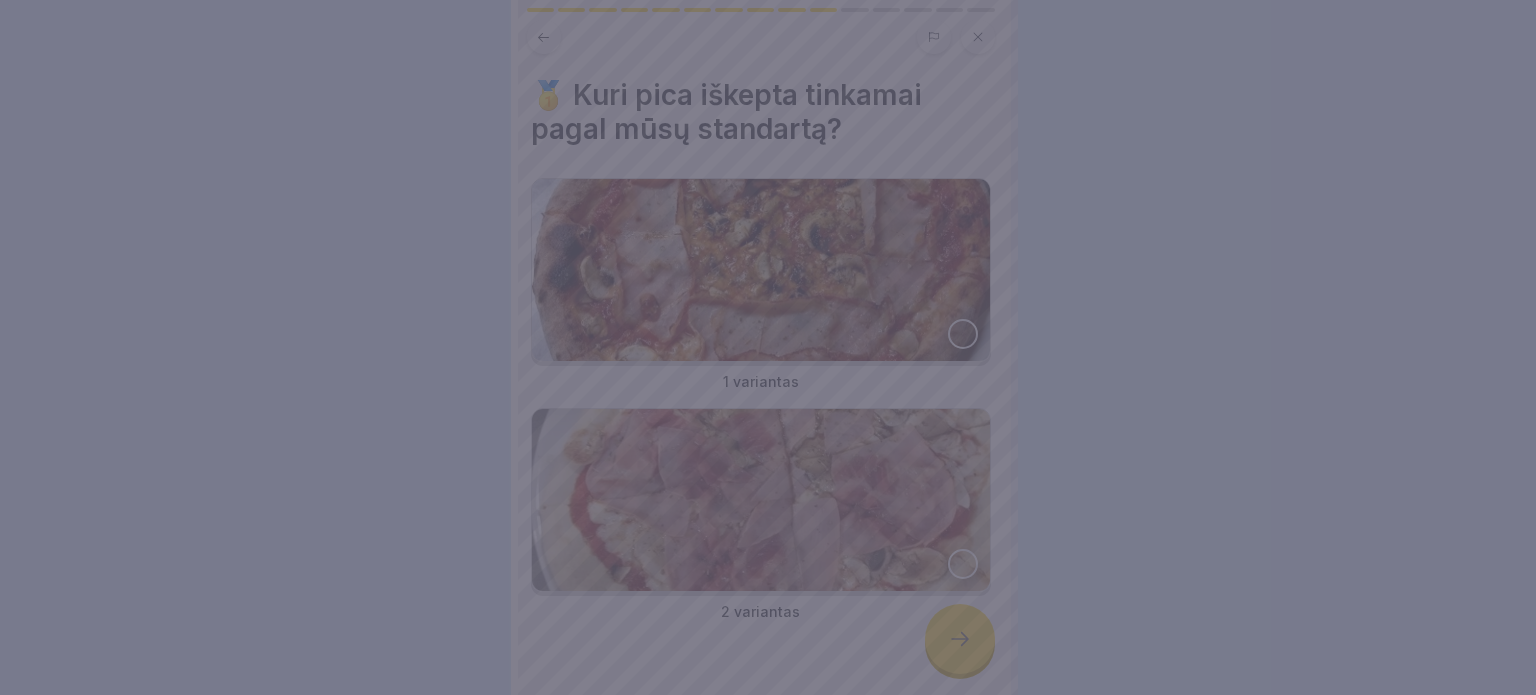 click at bounding box center [768, 347] 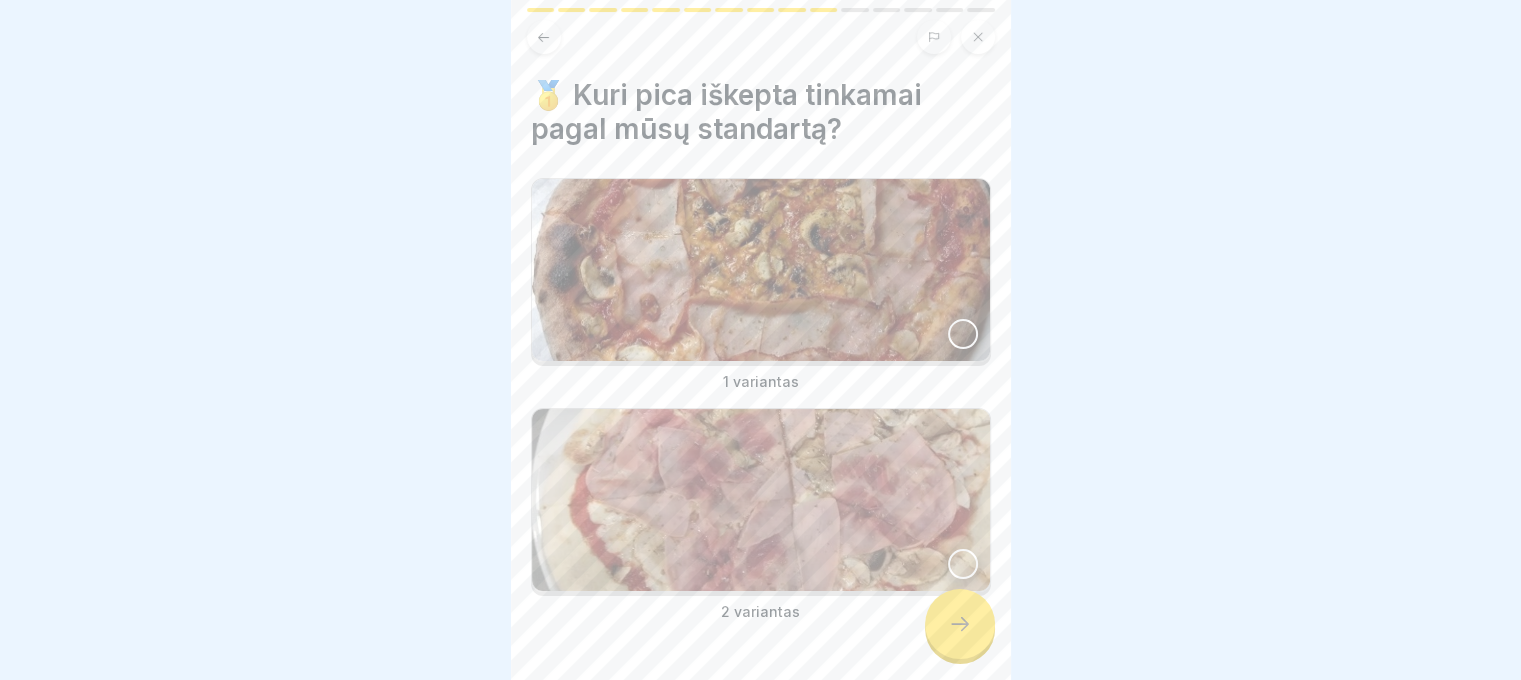 click on "1 variantas" at bounding box center (761, 285) 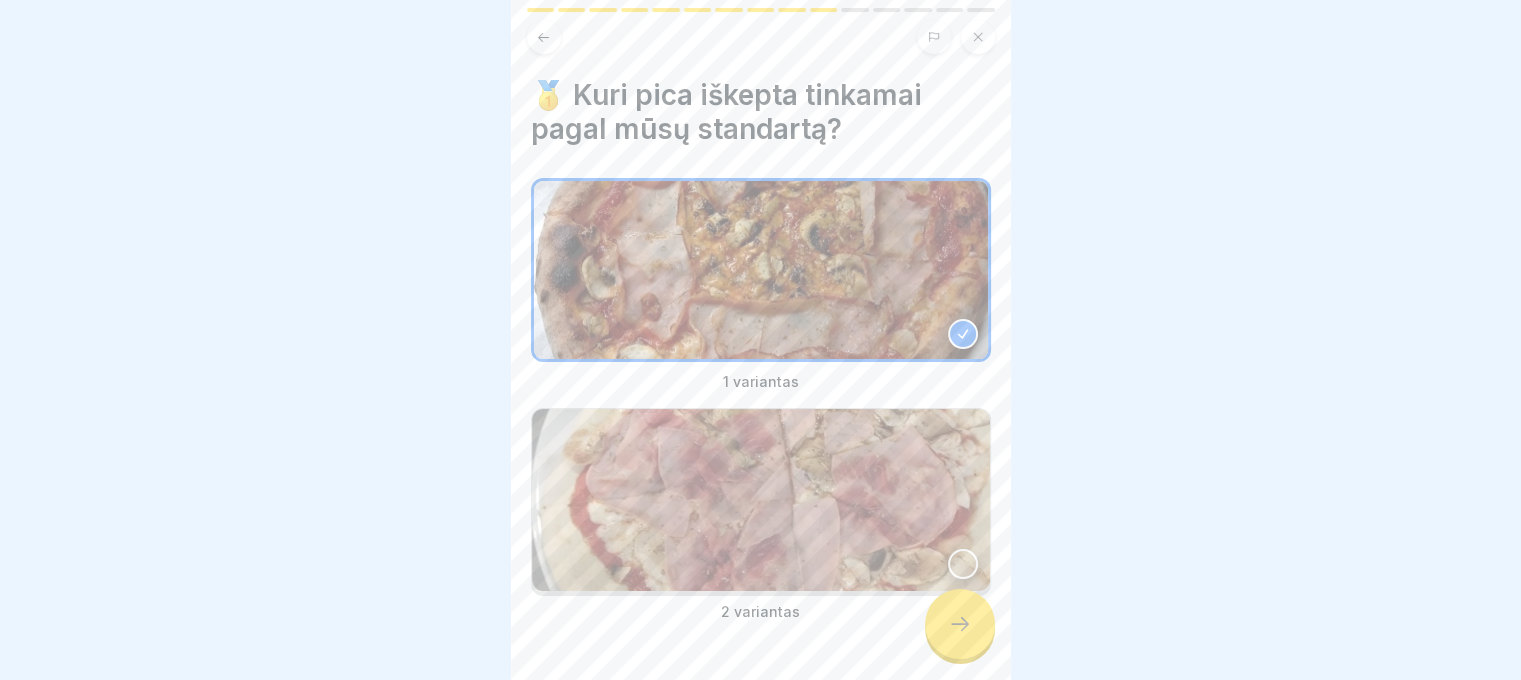 click at bounding box center (761, 500) 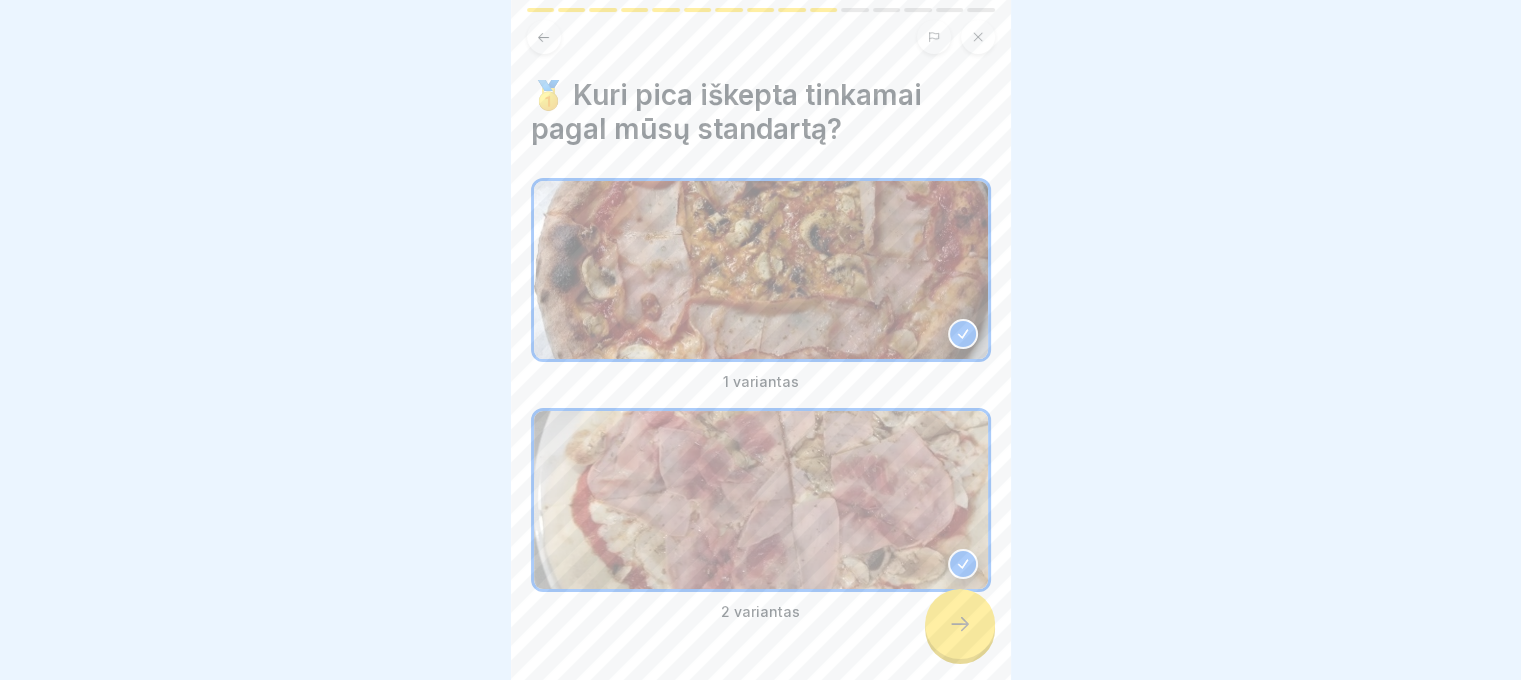 click at bounding box center [960, 624] 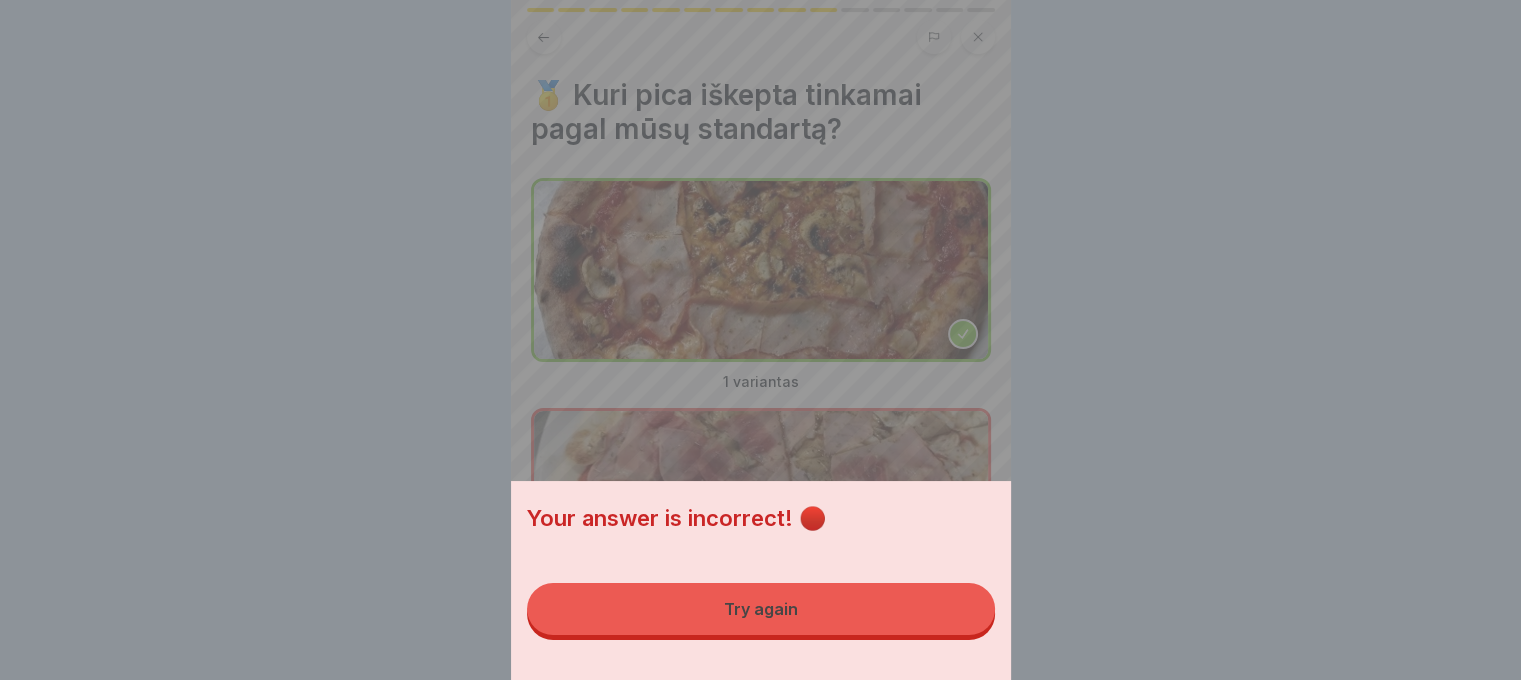 click on "Try again" at bounding box center (761, 609) 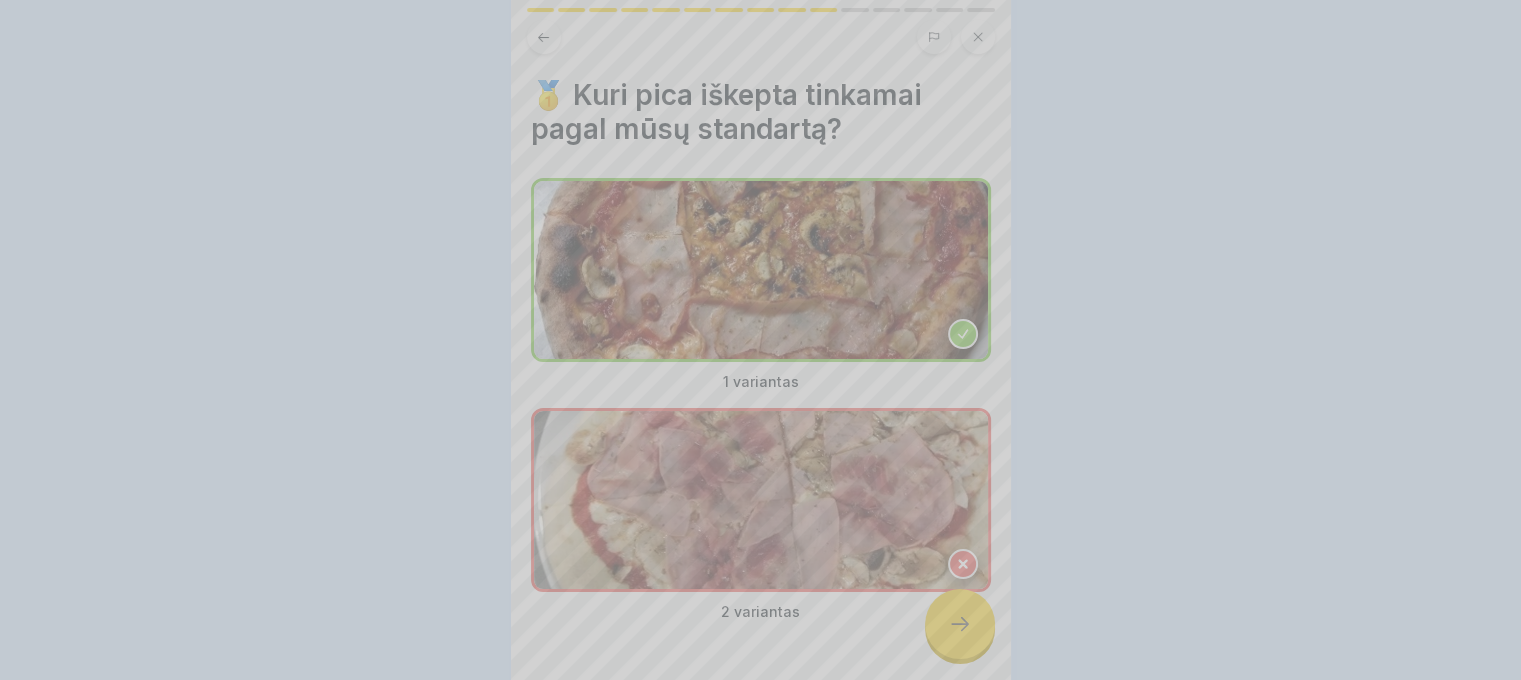 click at bounding box center (960, 624) 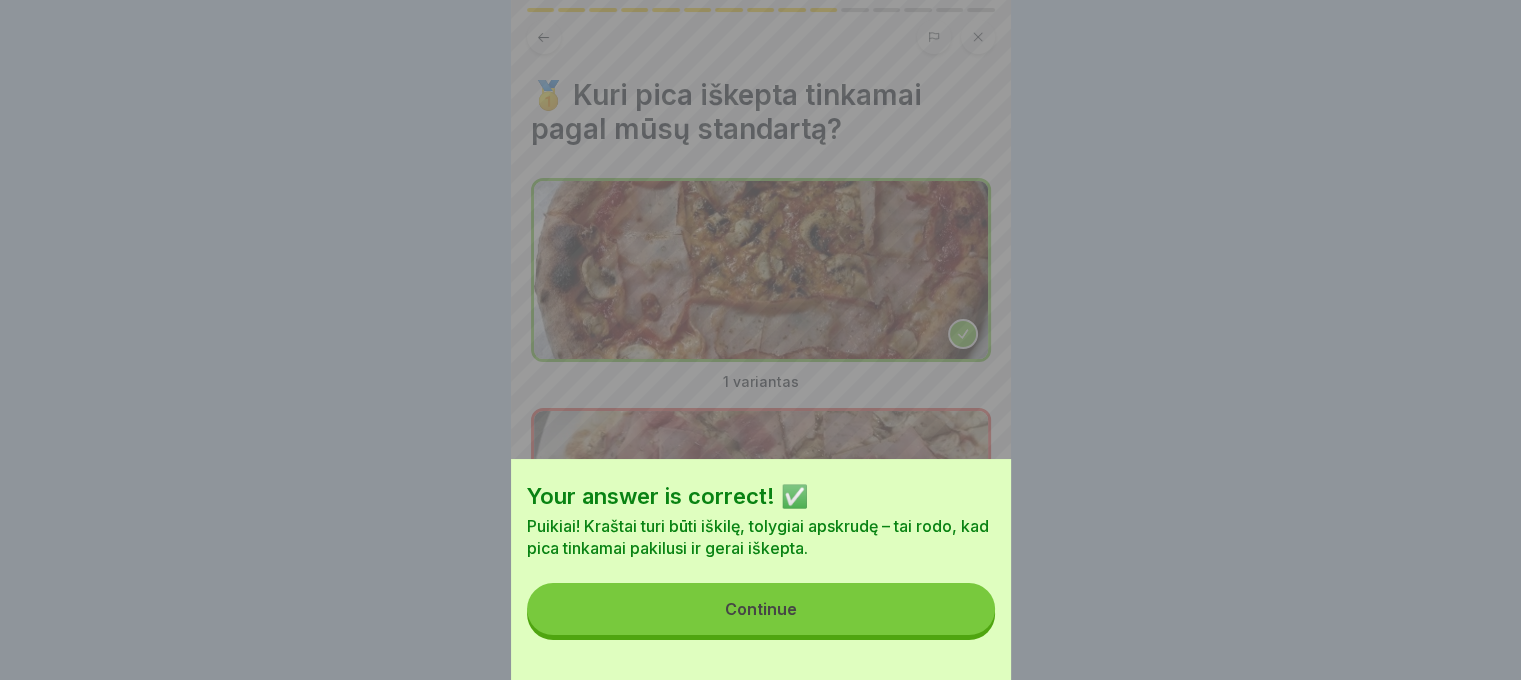 click on "Continue" at bounding box center [761, 609] 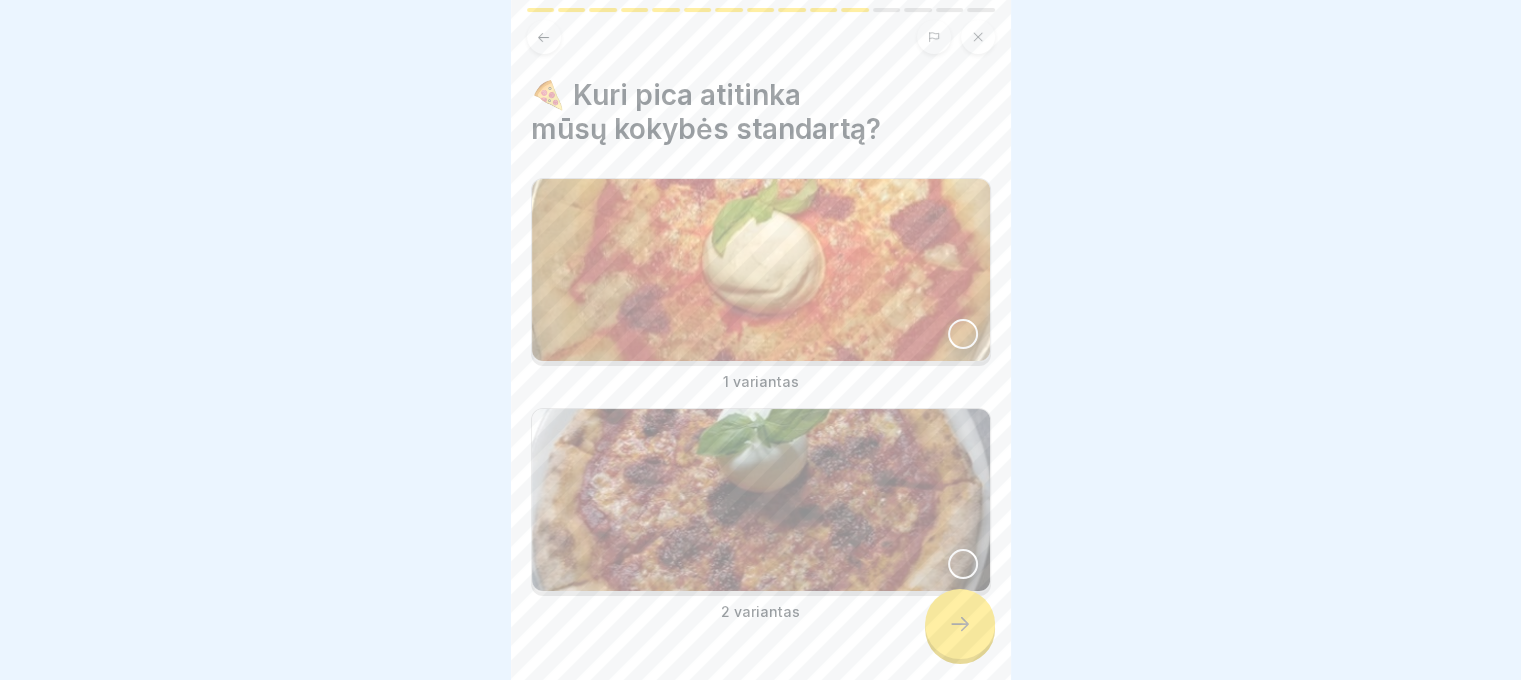 click at bounding box center (761, 270) 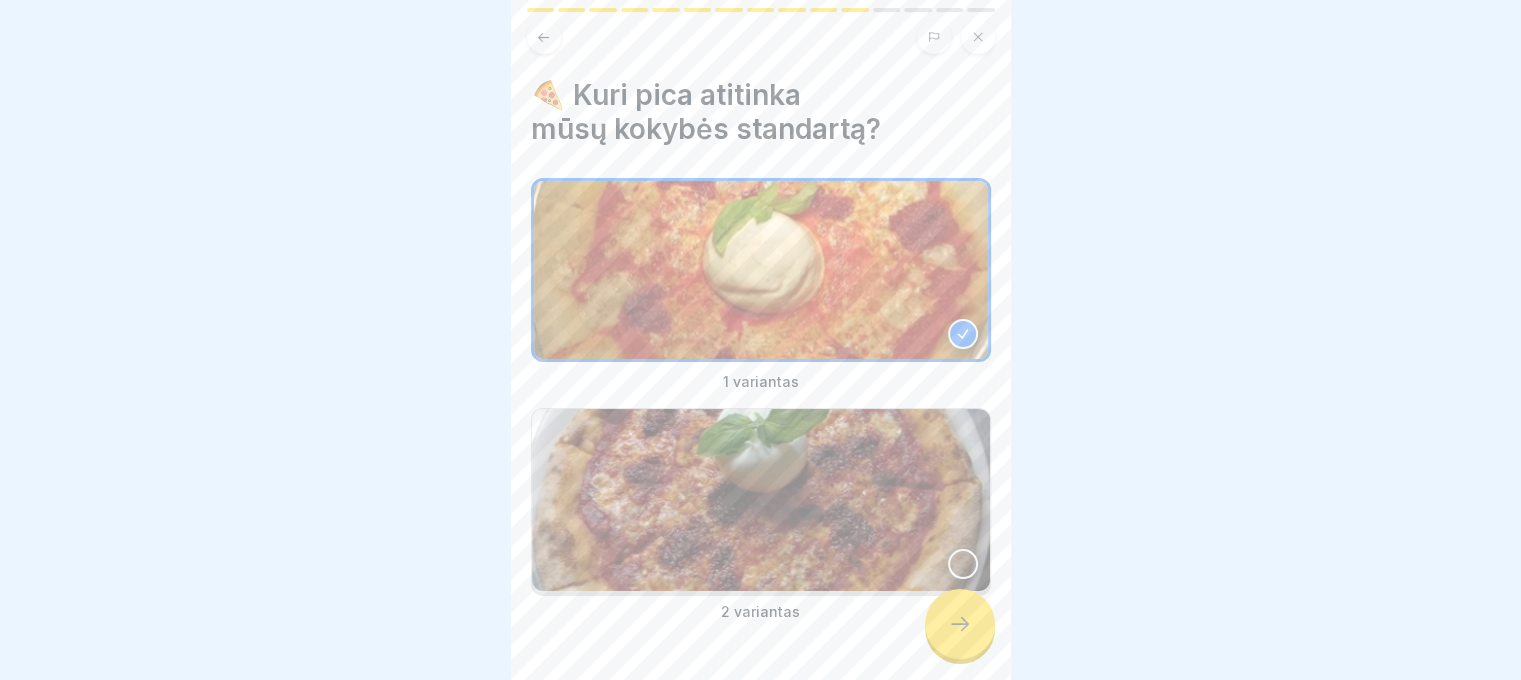 click at bounding box center (761, 500) 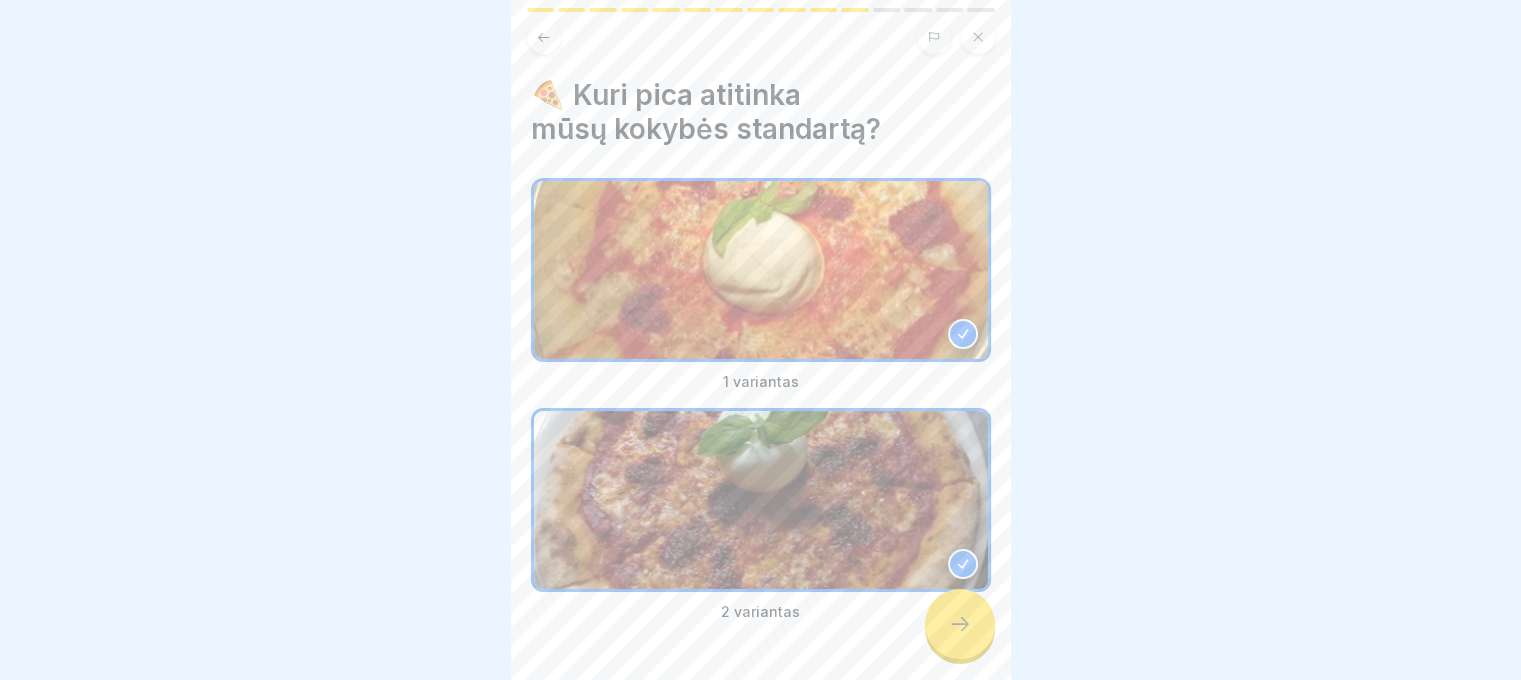 click at bounding box center (960, 624) 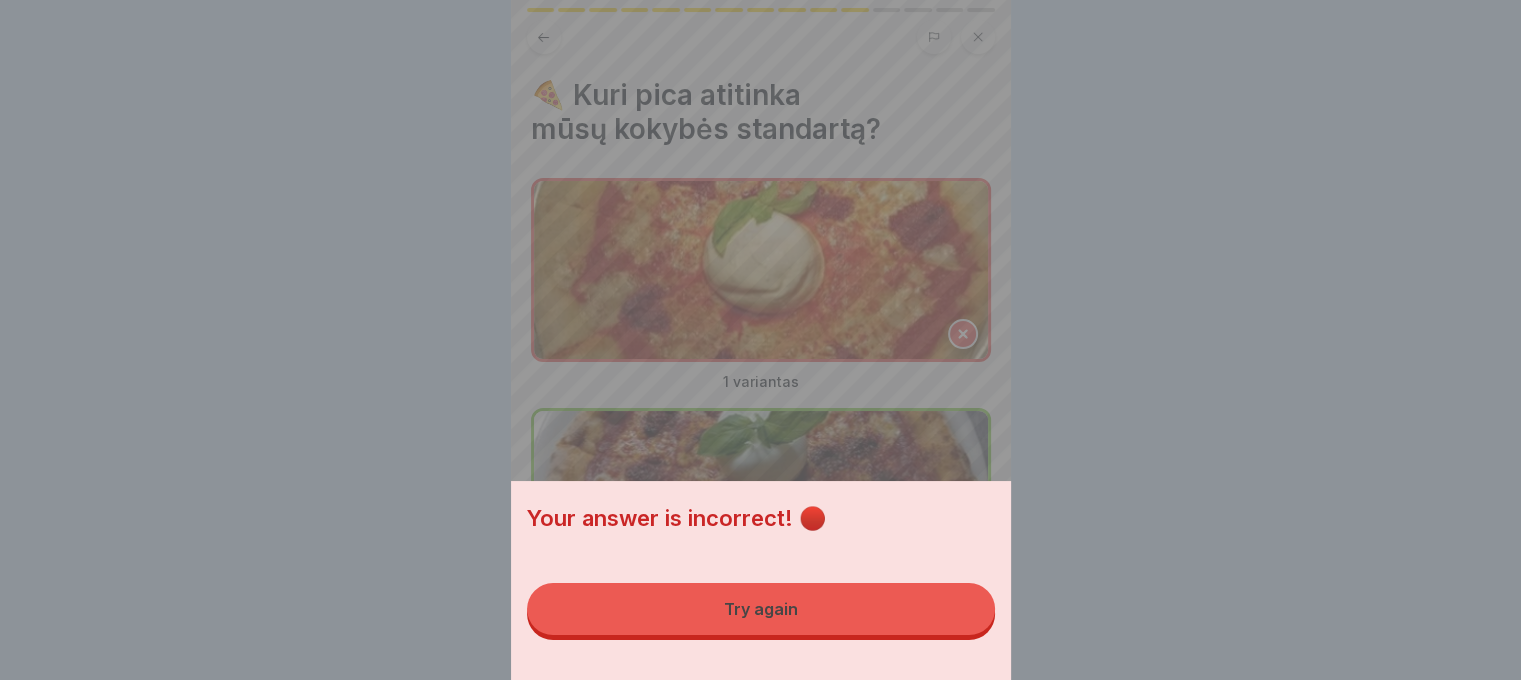 click on "Try again" at bounding box center (761, 609) 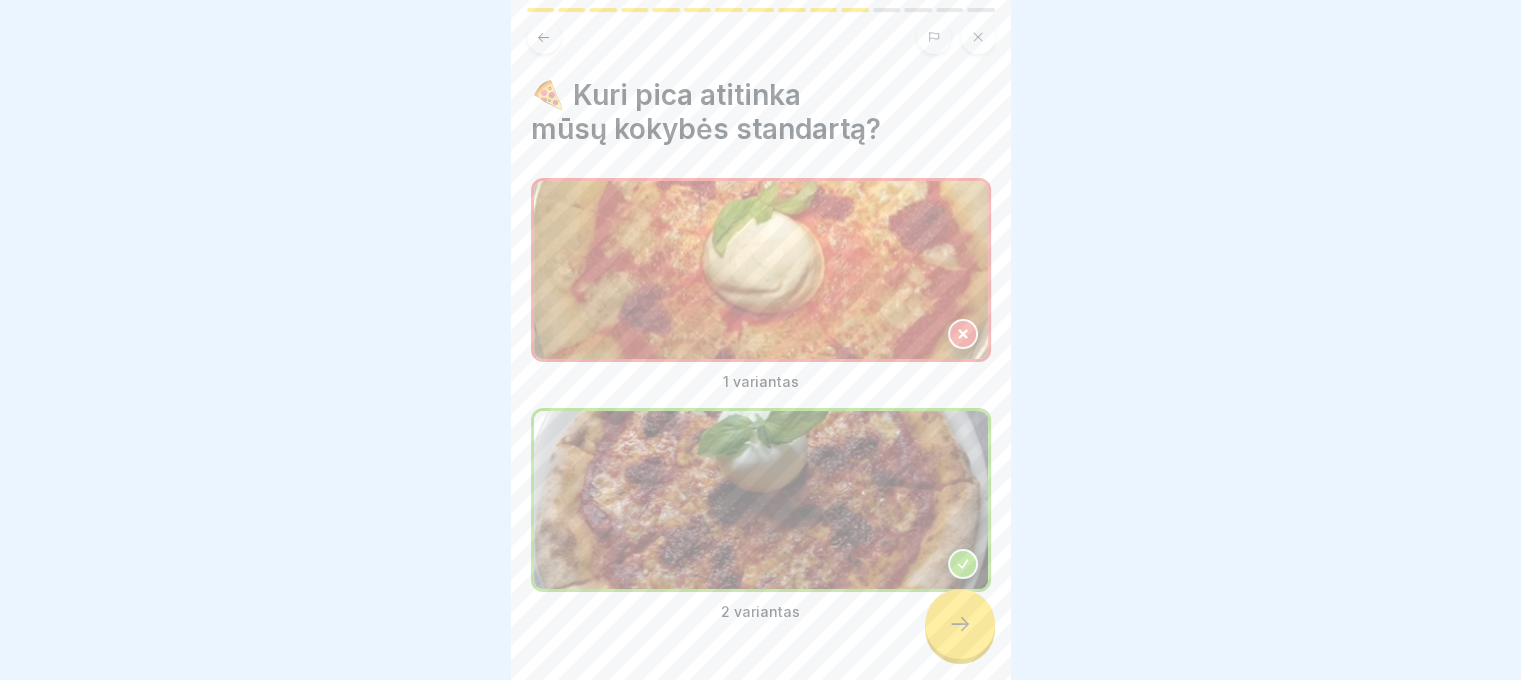 click at bounding box center (960, 624) 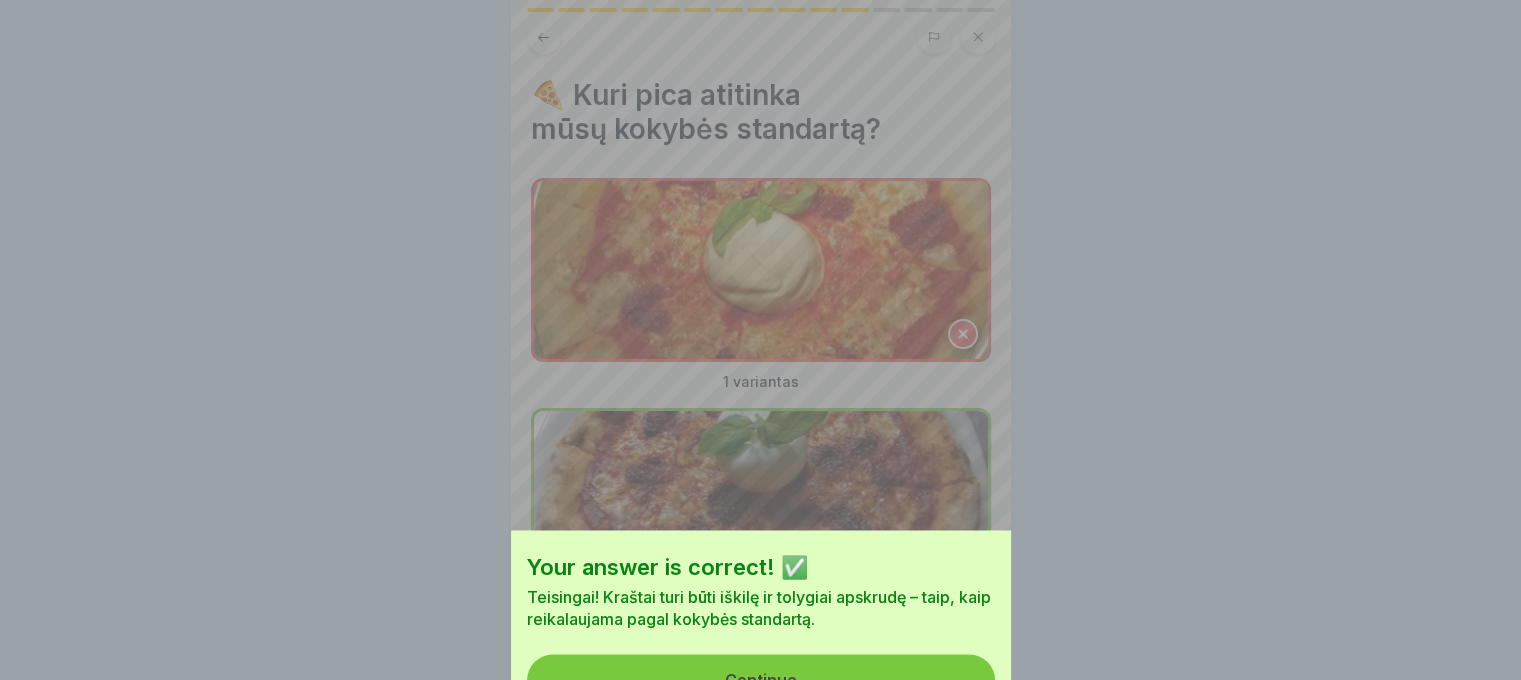 click on "Continue" at bounding box center (761, 680) 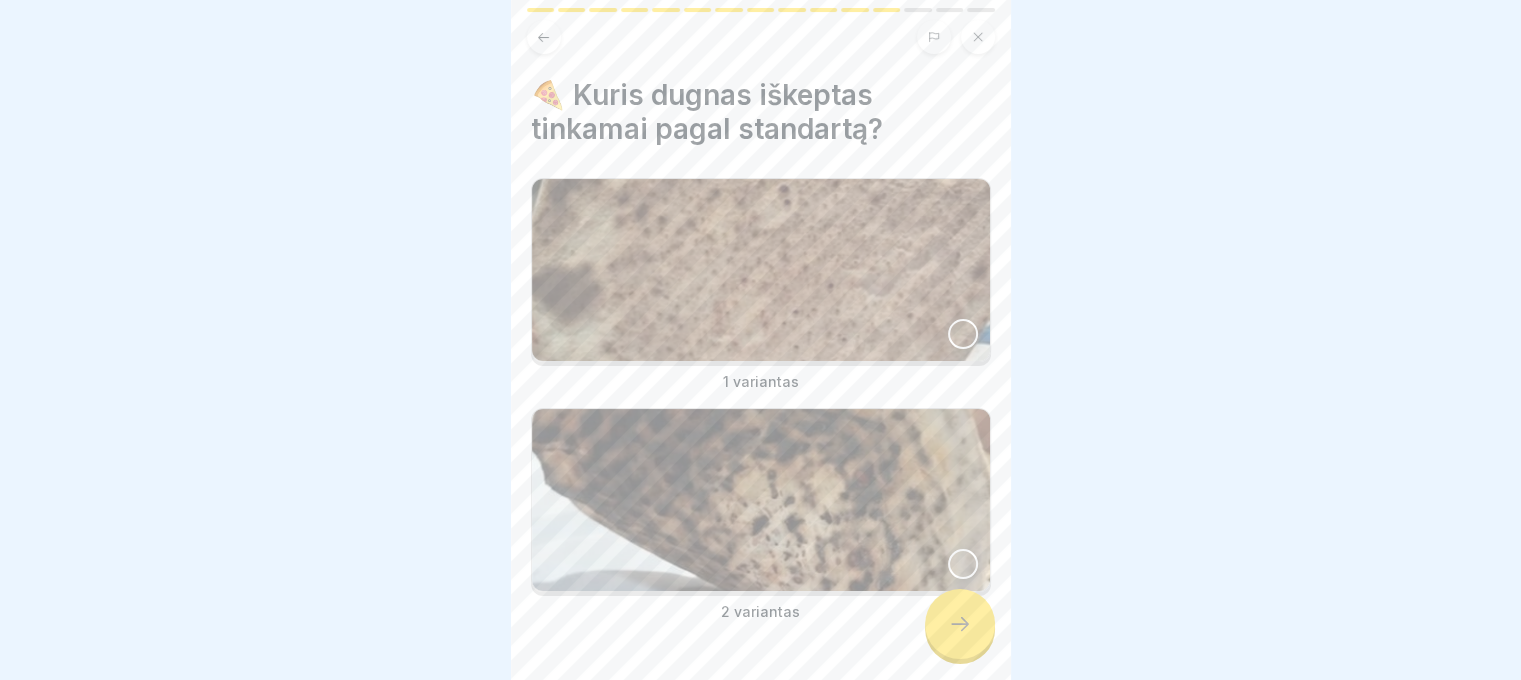 click at bounding box center [761, 270] 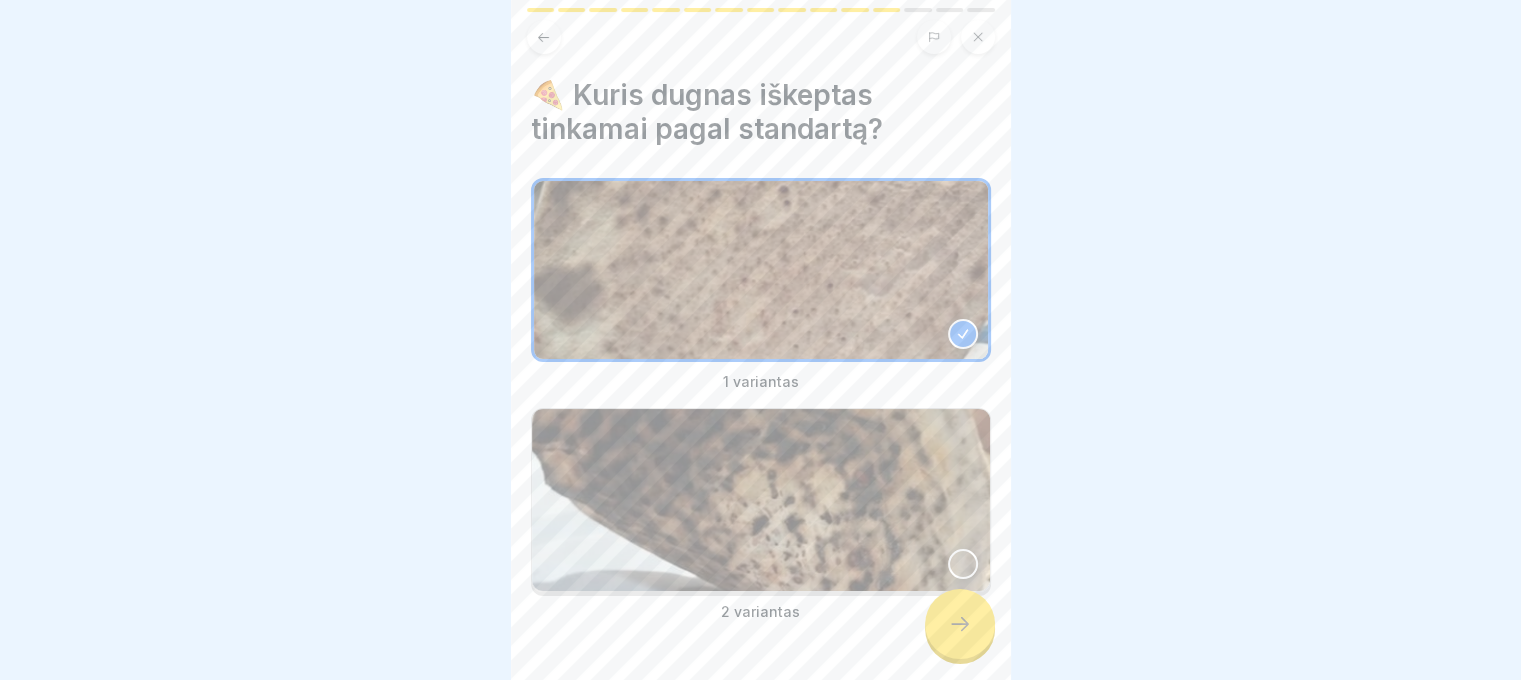 click 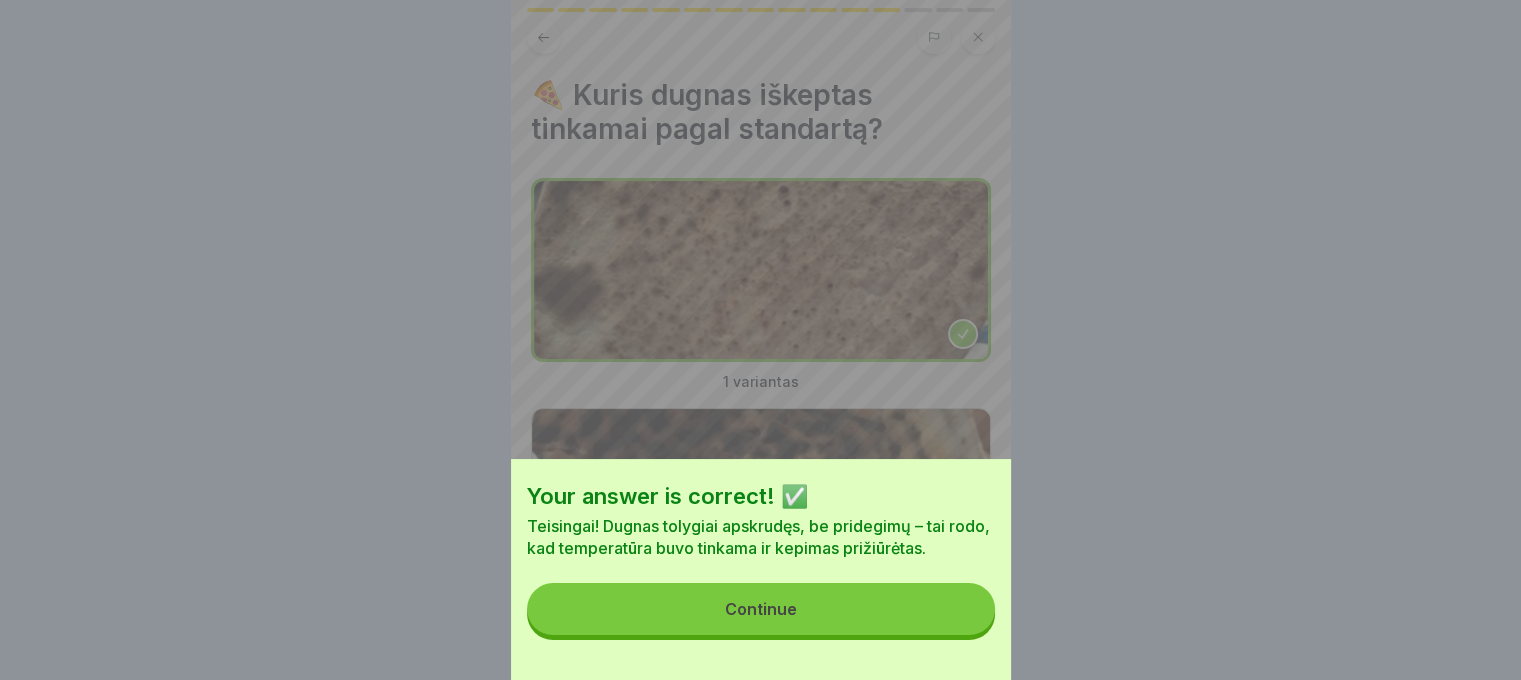 click on "Continue" at bounding box center (761, 609) 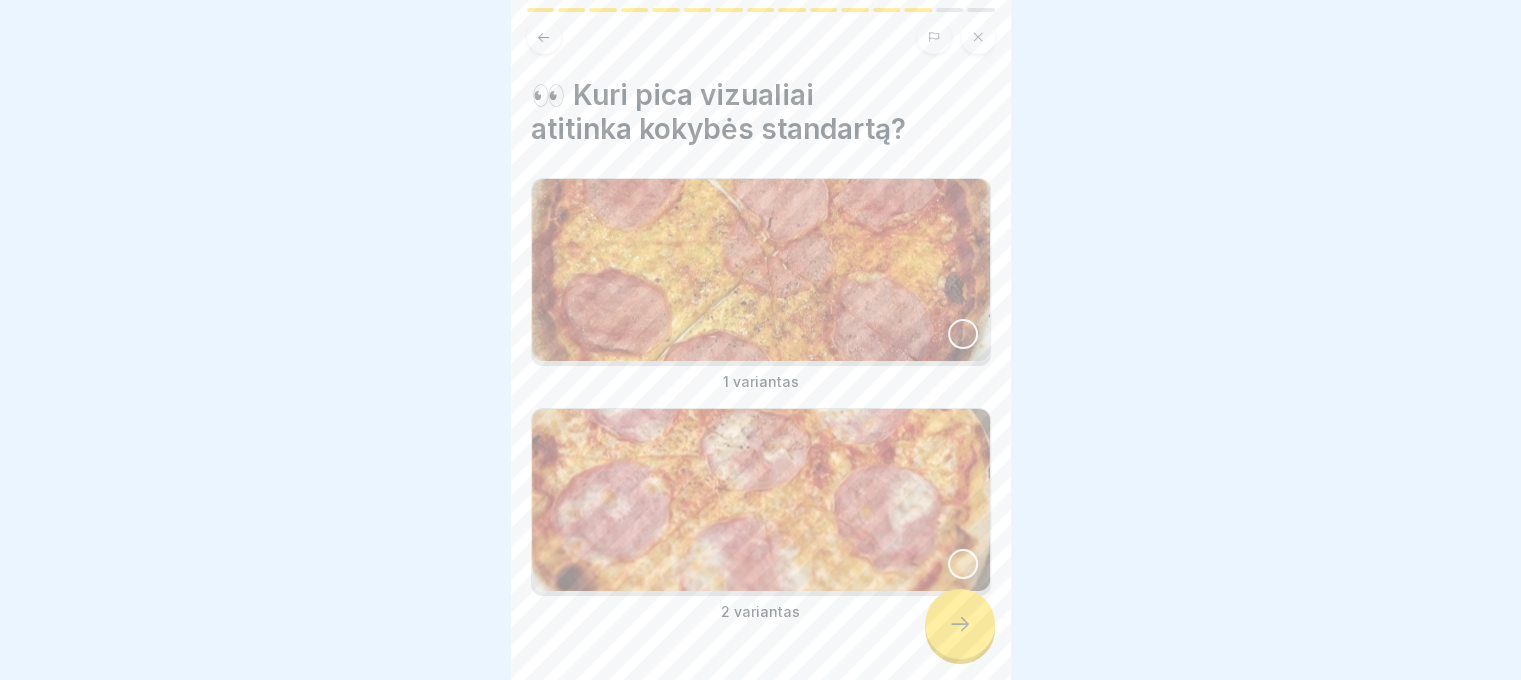 click at bounding box center (761, 270) 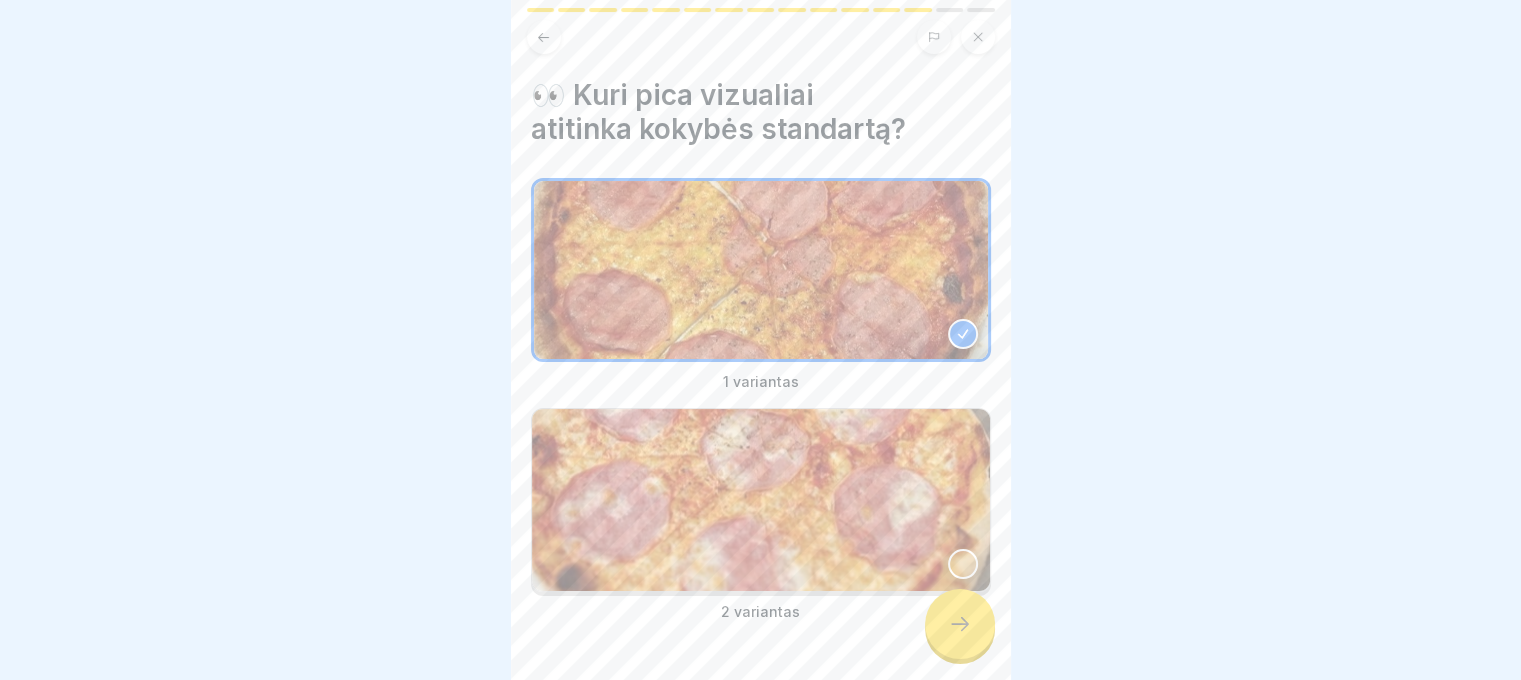 click at bounding box center [761, 500] 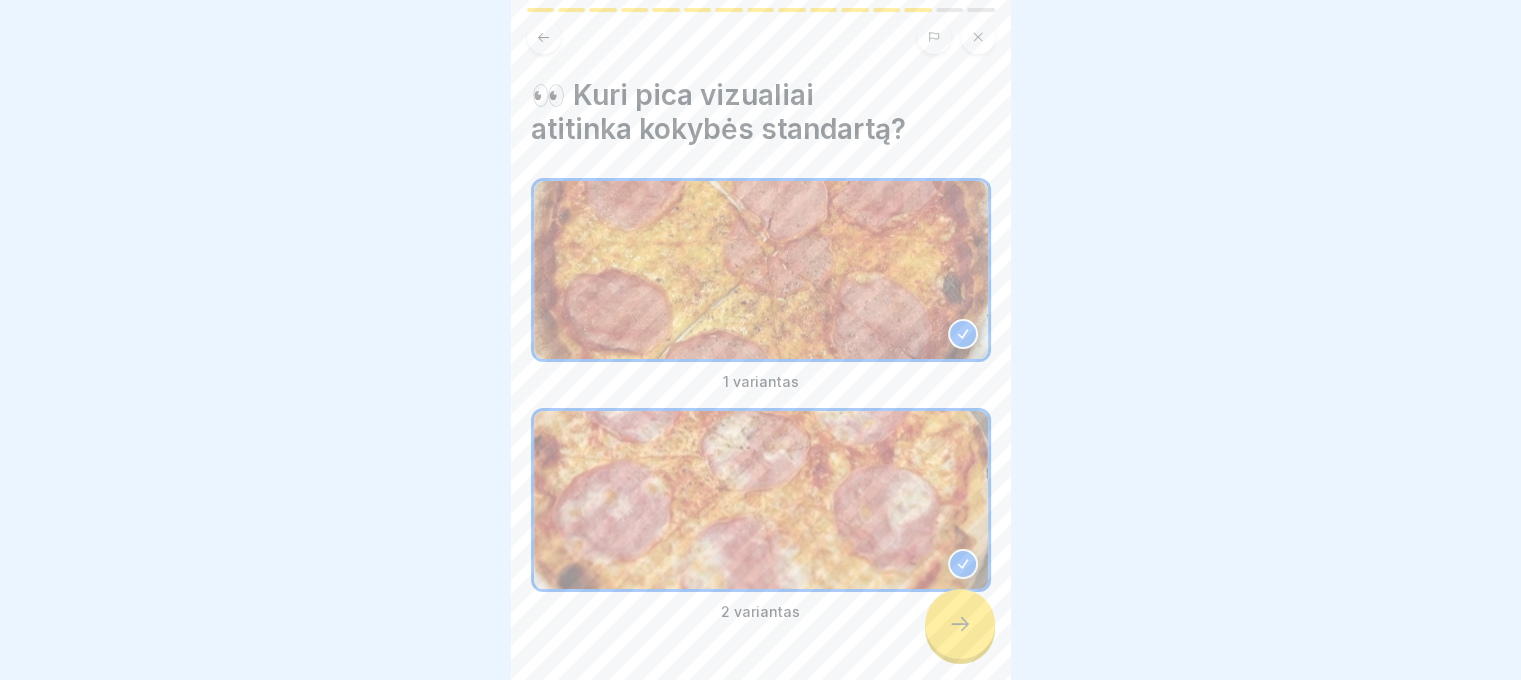 click at bounding box center (960, 624) 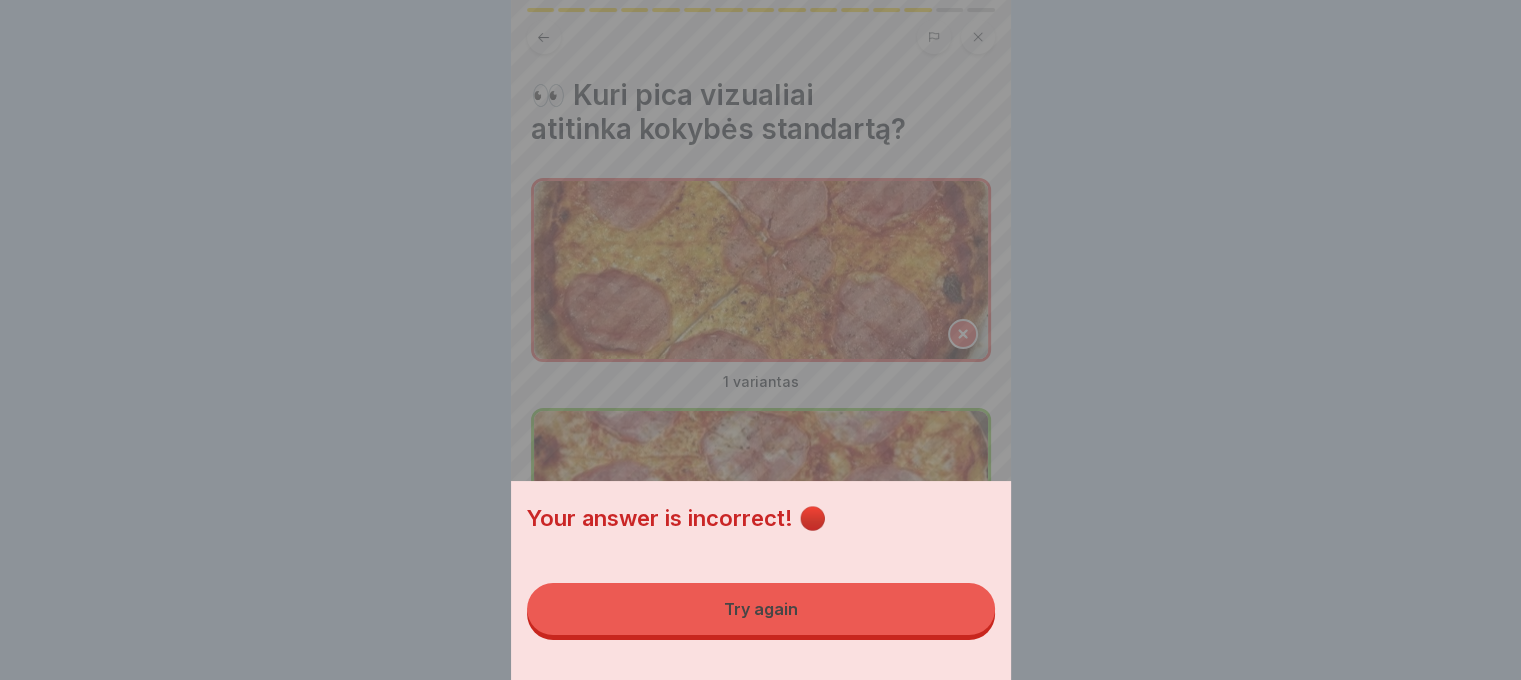 click on "Try again" at bounding box center [761, 609] 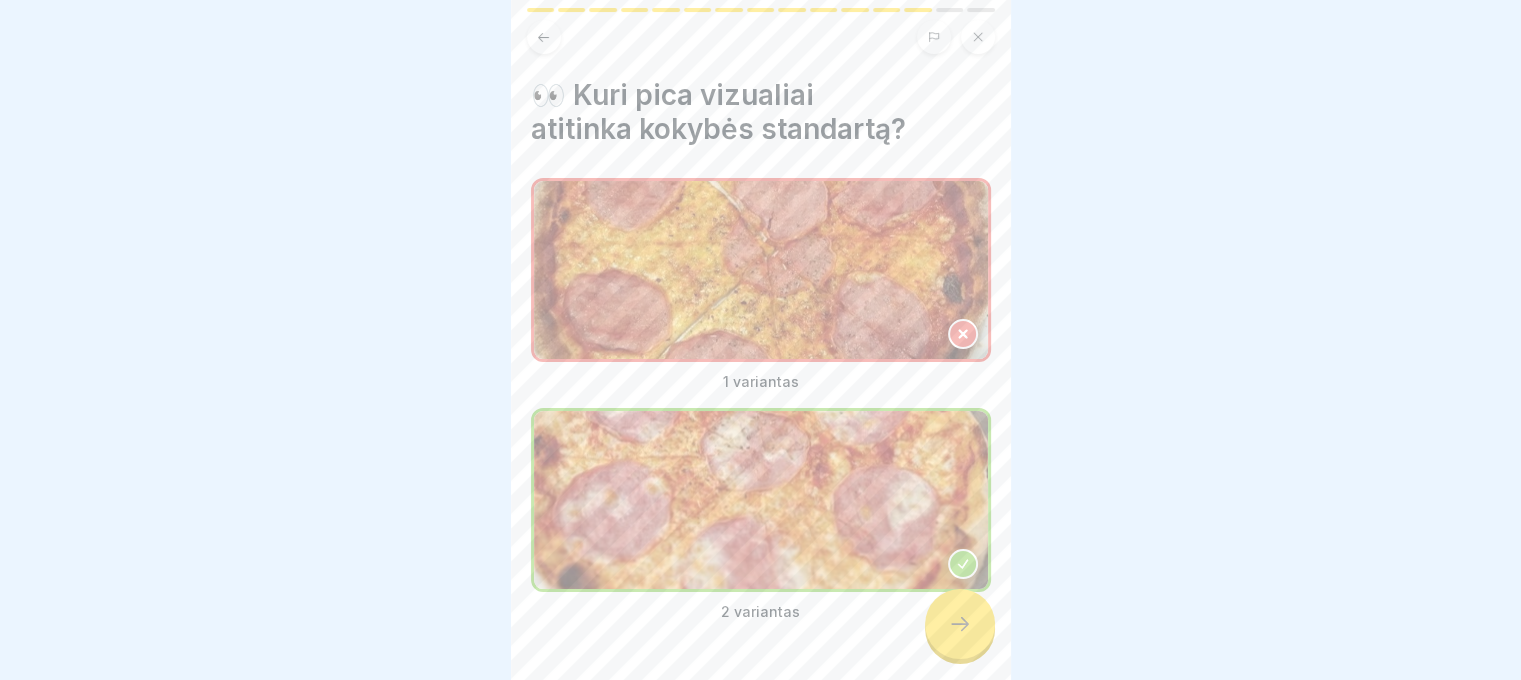 click at bounding box center [960, 624] 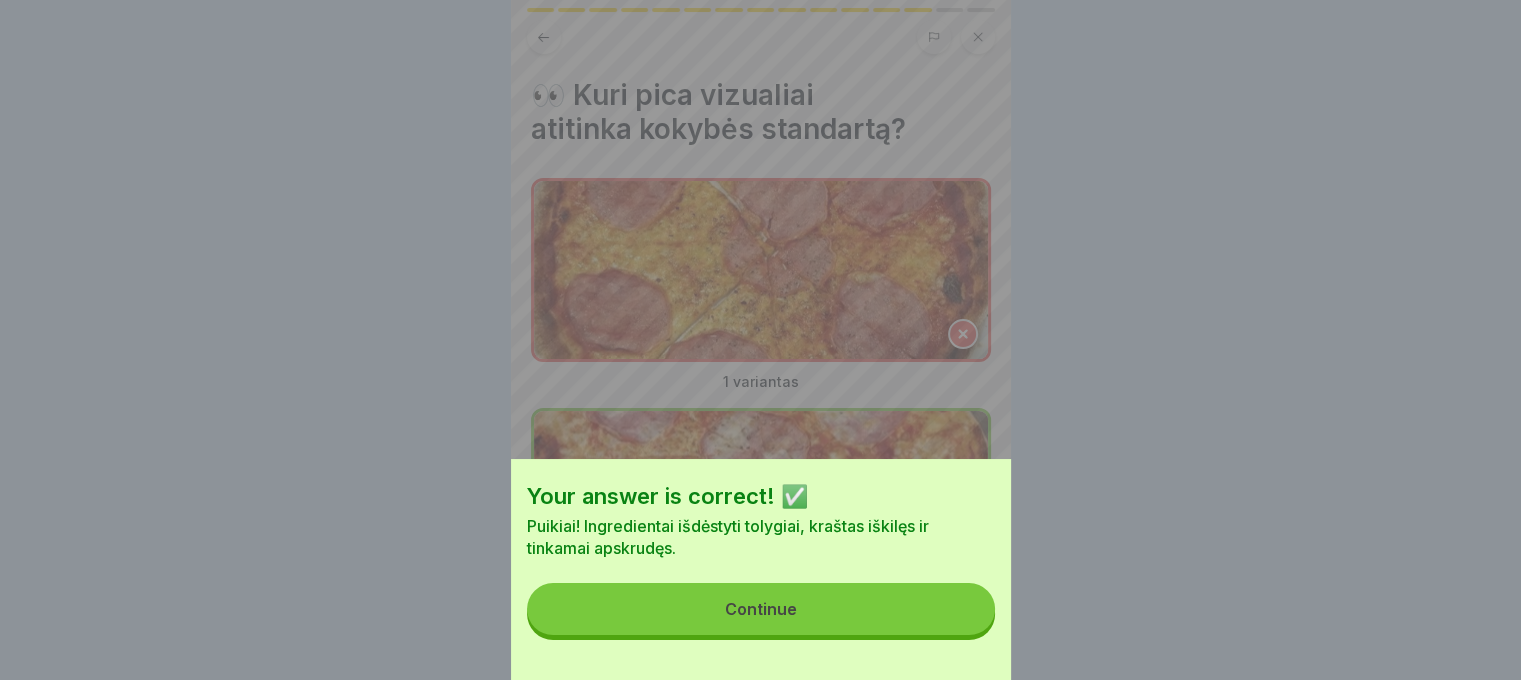 click on "Continue" at bounding box center (761, 609) 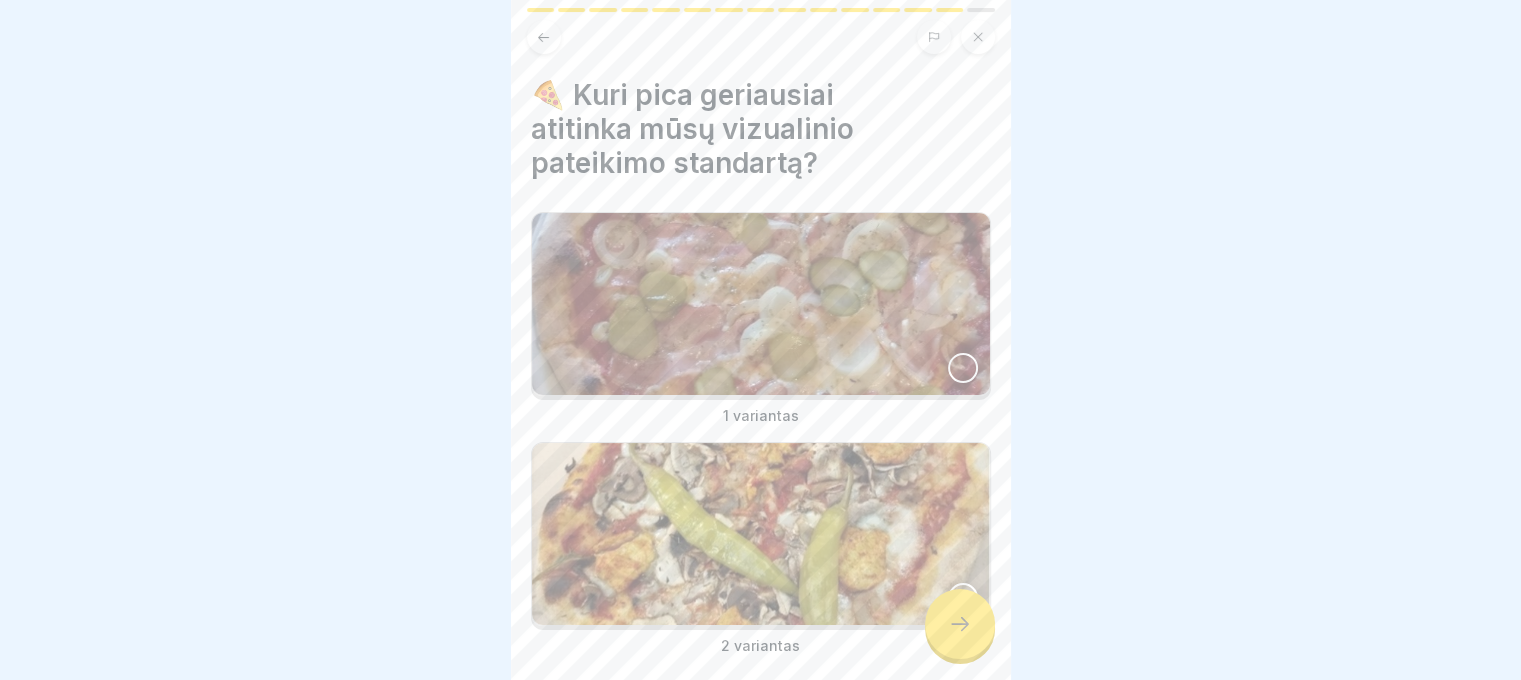 click at bounding box center (761, 304) 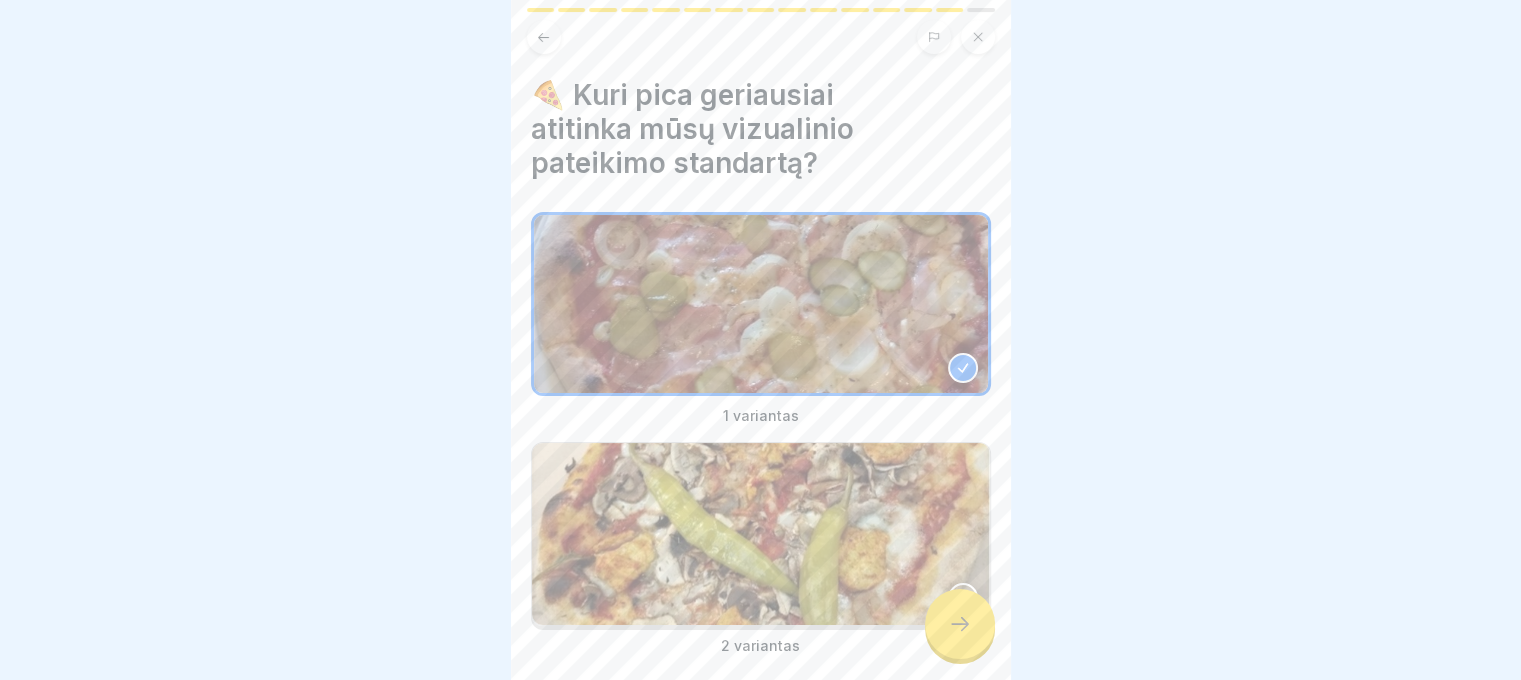 click at bounding box center (761, 534) 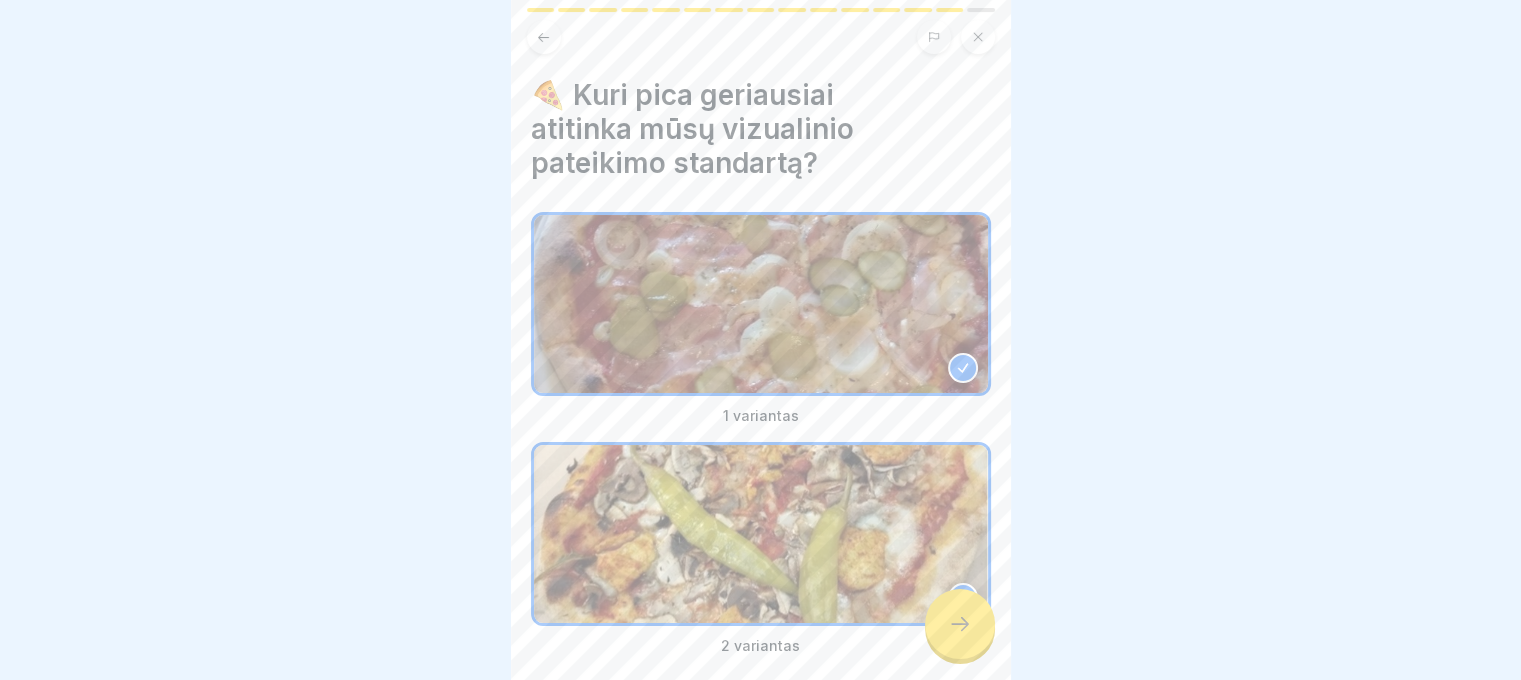 click 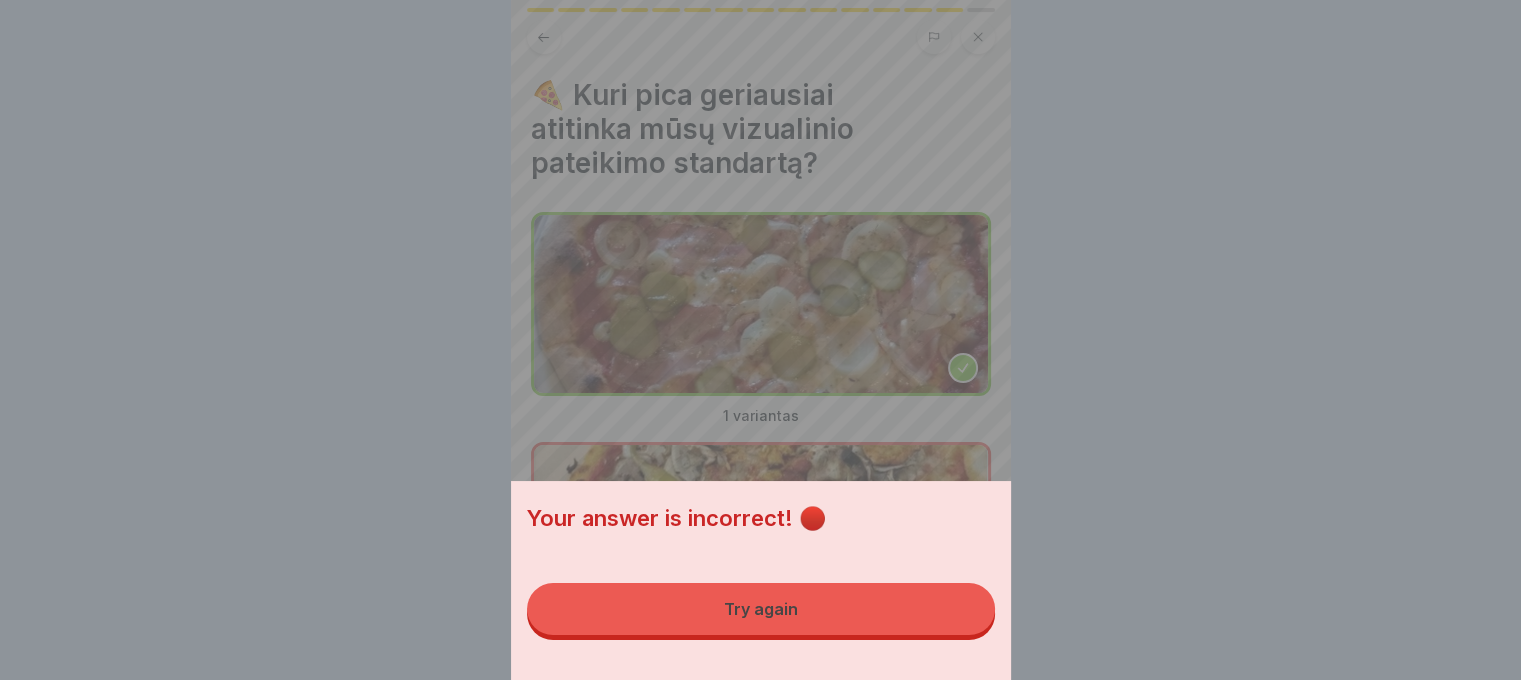 click on "Try again" at bounding box center [761, 609] 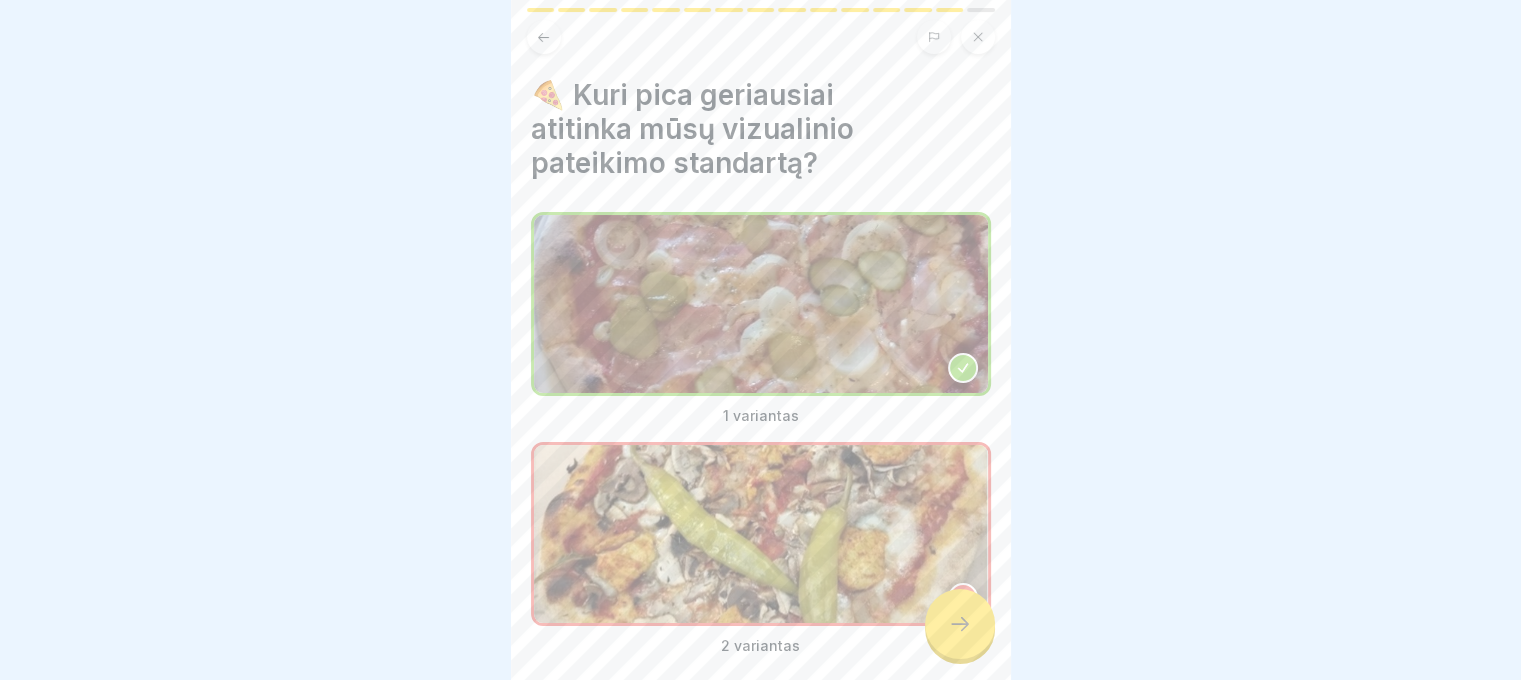 click 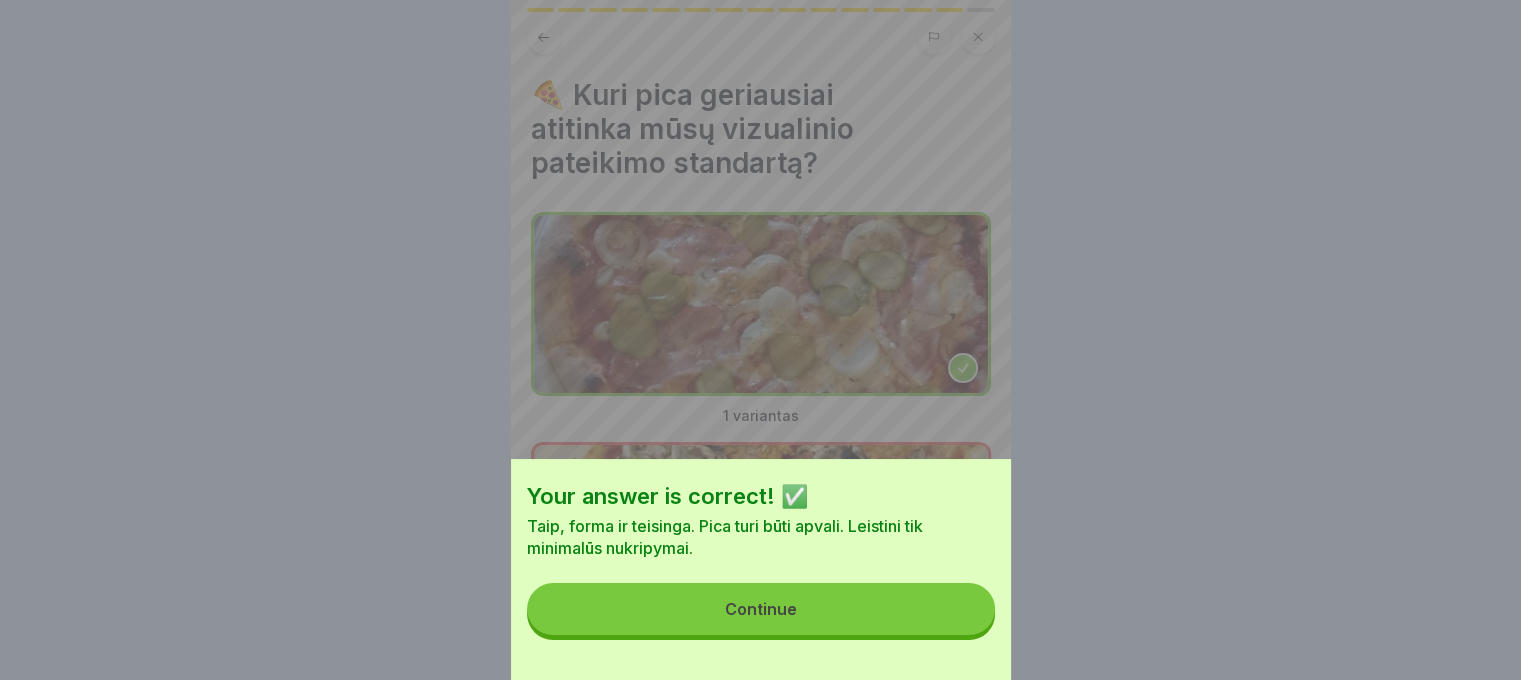 click on "Continue" at bounding box center [761, 609] 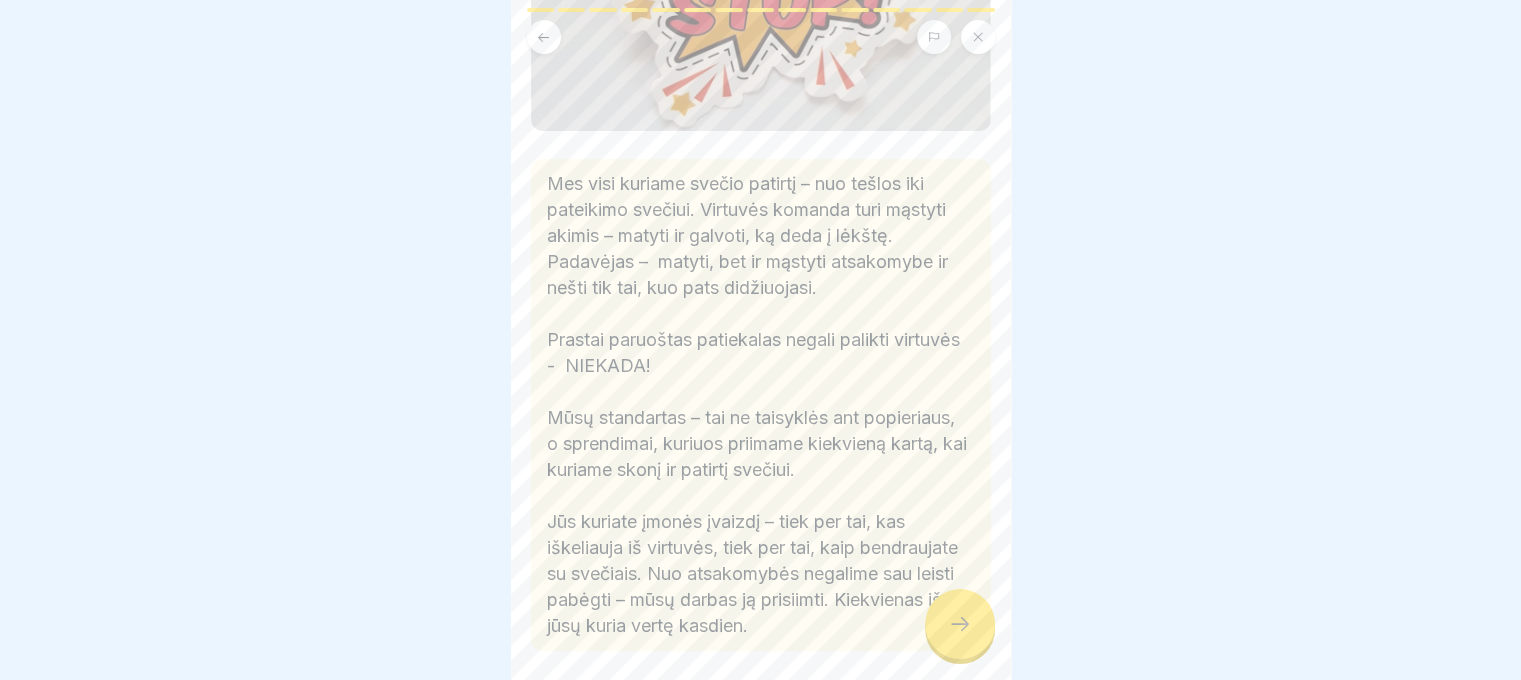 scroll, scrollTop: 464, scrollLeft: 0, axis: vertical 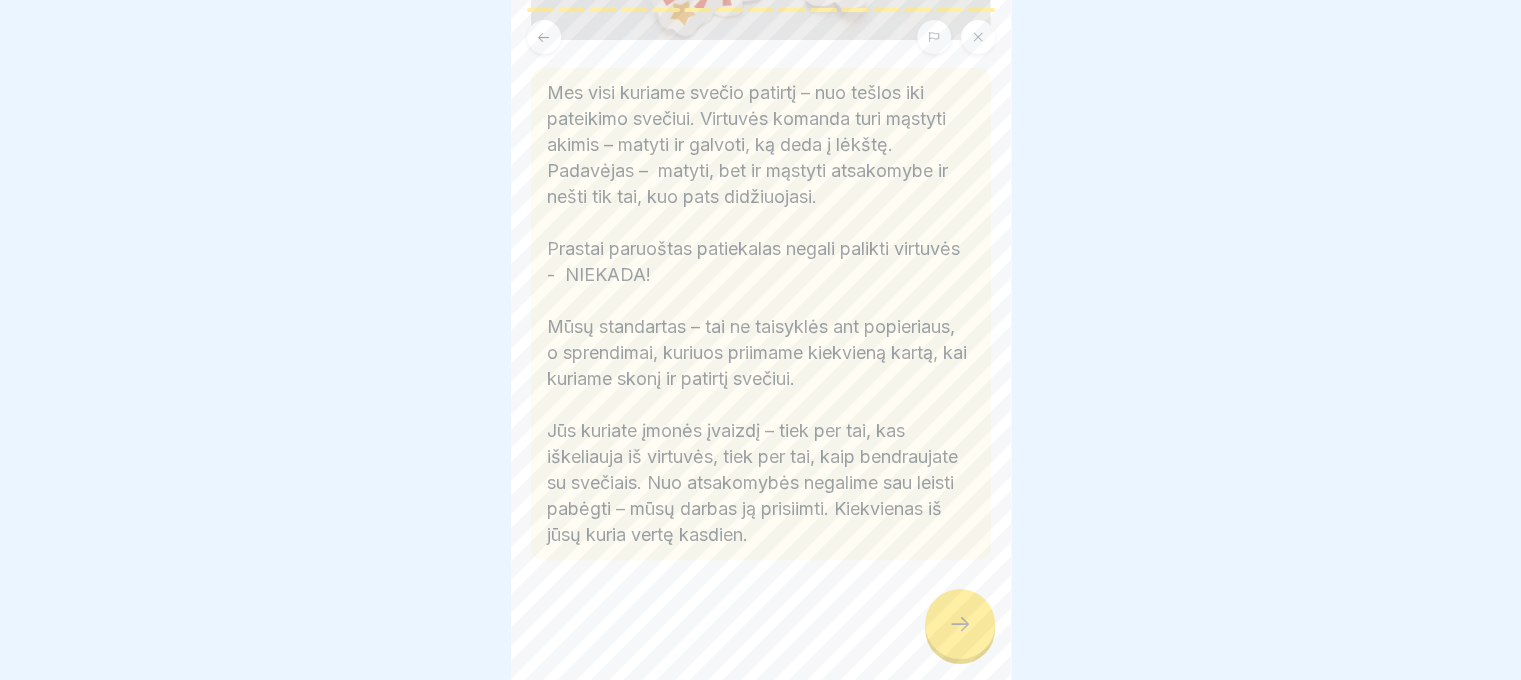 click at bounding box center (960, 624) 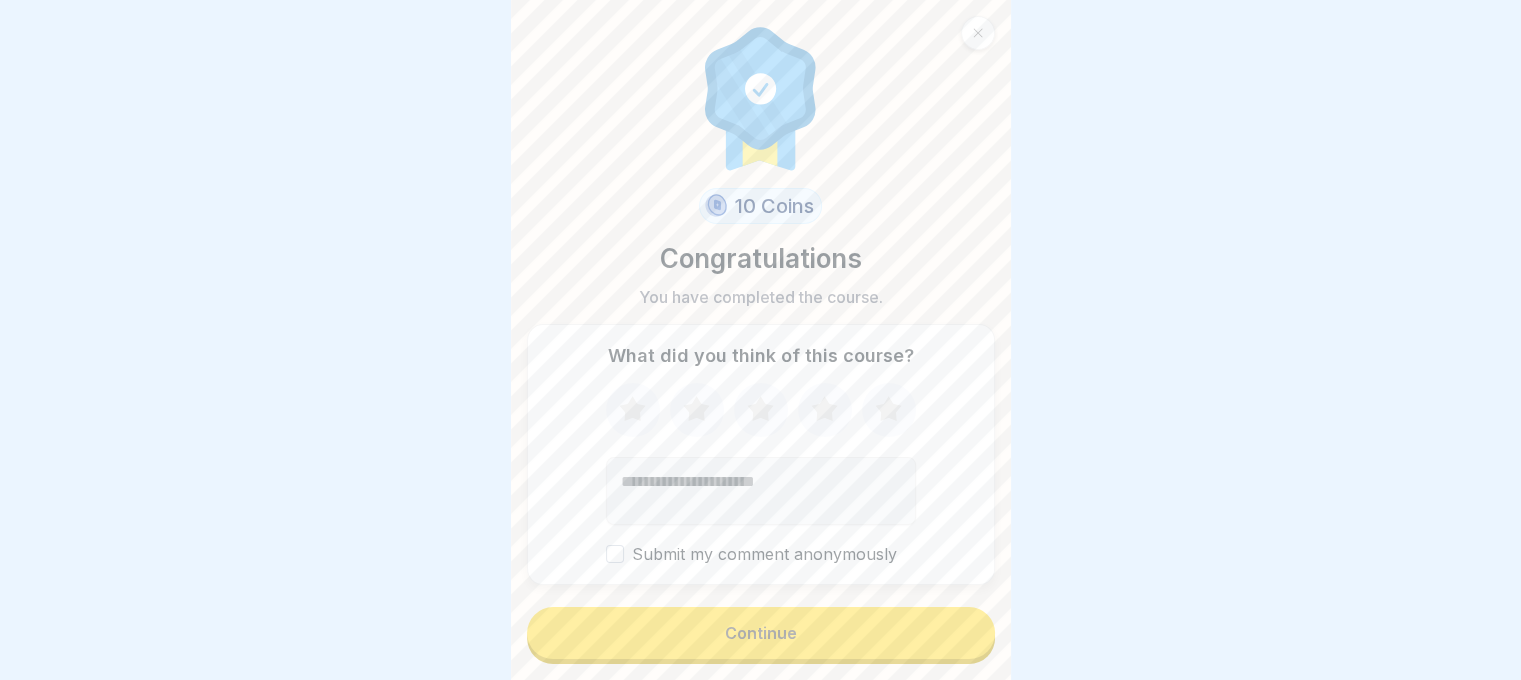 click on "Continue" at bounding box center [761, 633] 